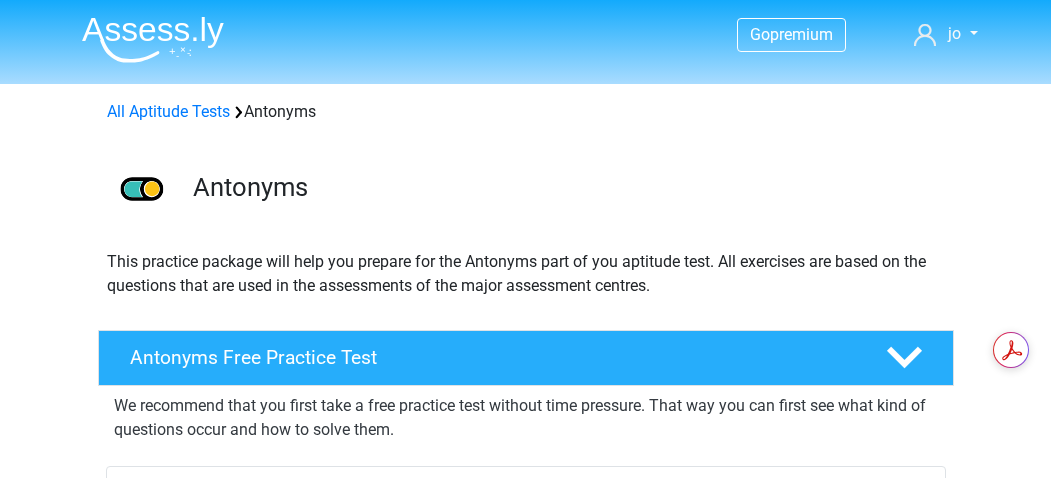 scroll, scrollTop: 2080, scrollLeft: 0, axis: vertical 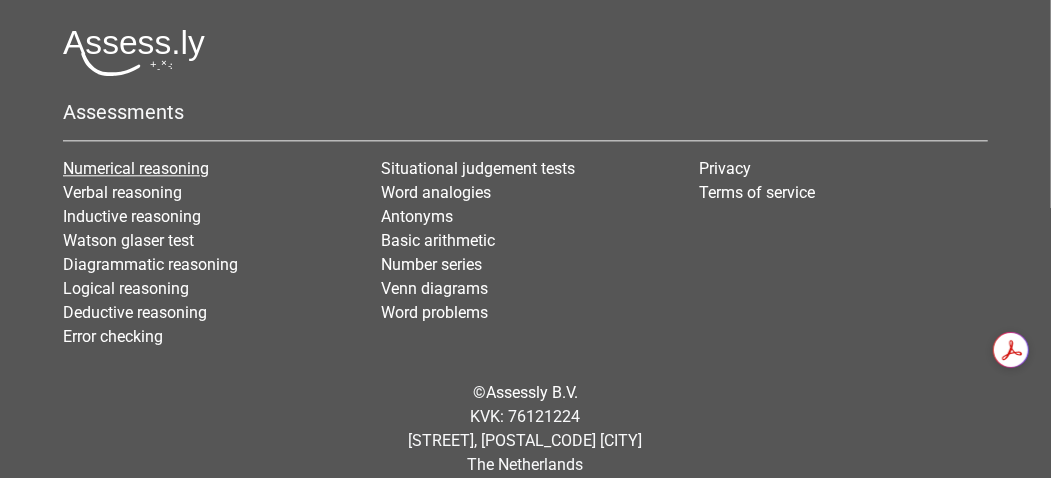 click on "Numerical reasoning" at bounding box center (136, 168) 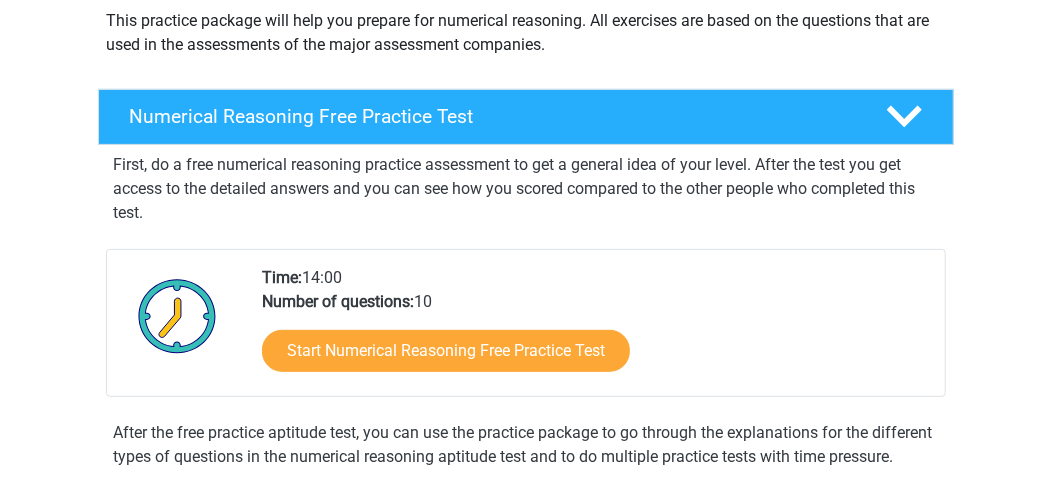 scroll, scrollTop: 266, scrollLeft: 0, axis: vertical 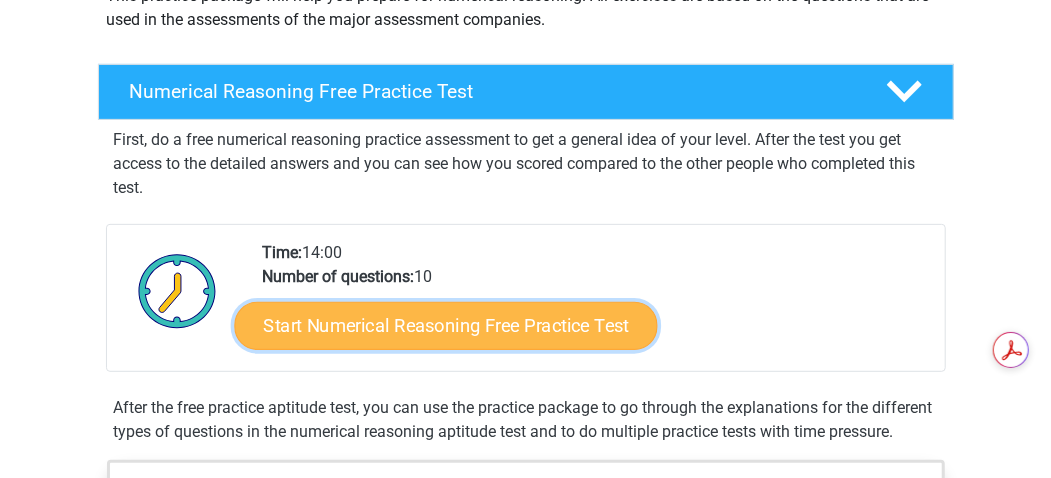 click on "Start Numerical Reasoning
Free Practice Test" at bounding box center (445, 325) 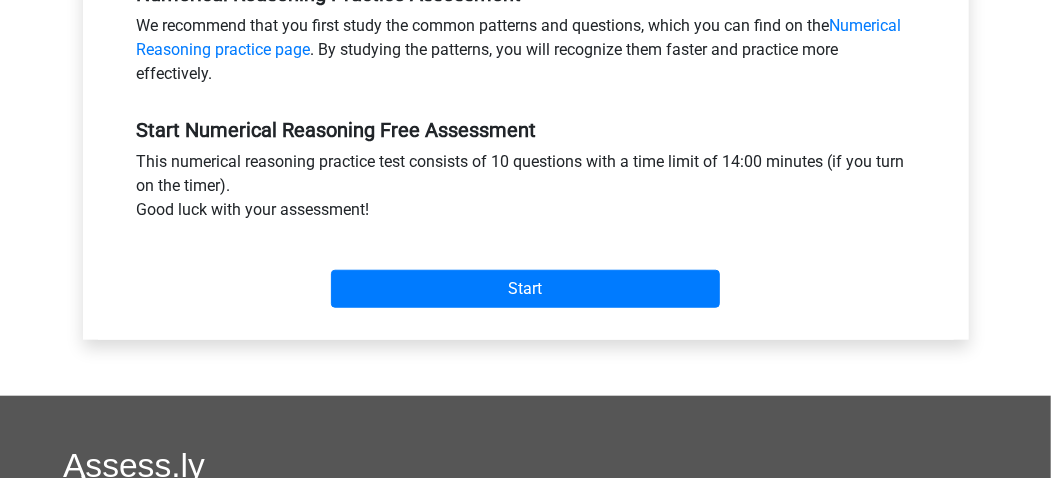 scroll, scrollTop: 700, scrollLeft: 0, axis: vertical 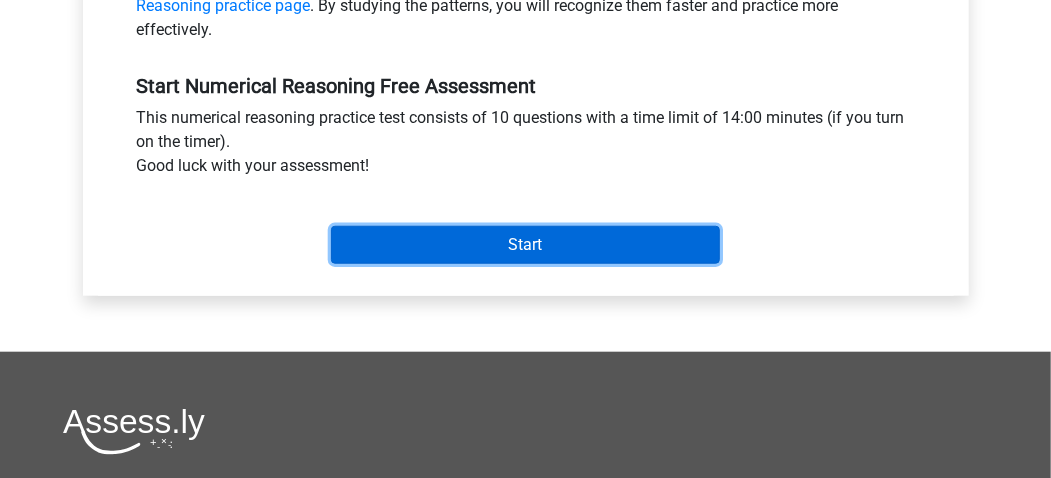click on "Start" at bounding box center (525, 245) 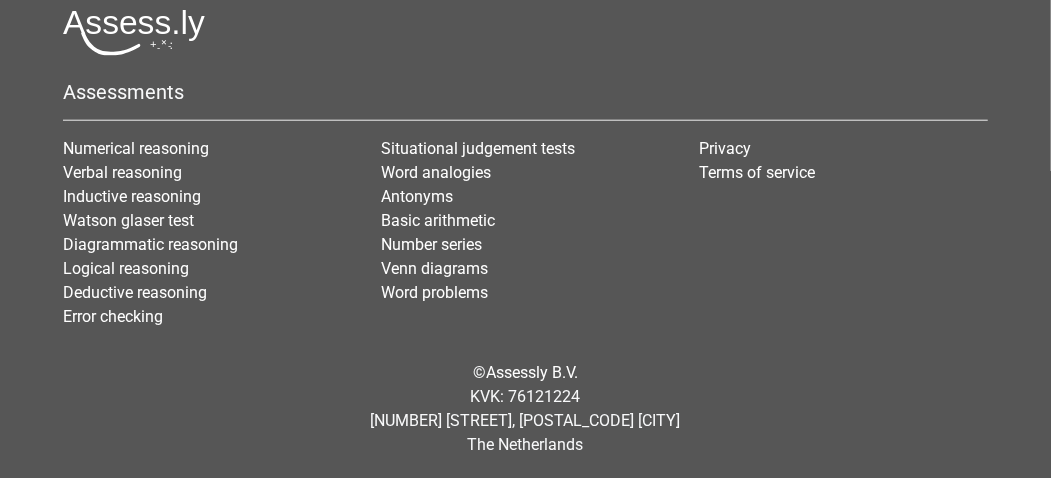 scroll, scrollTop: 846, scrollLeft: 0, axis: vertical 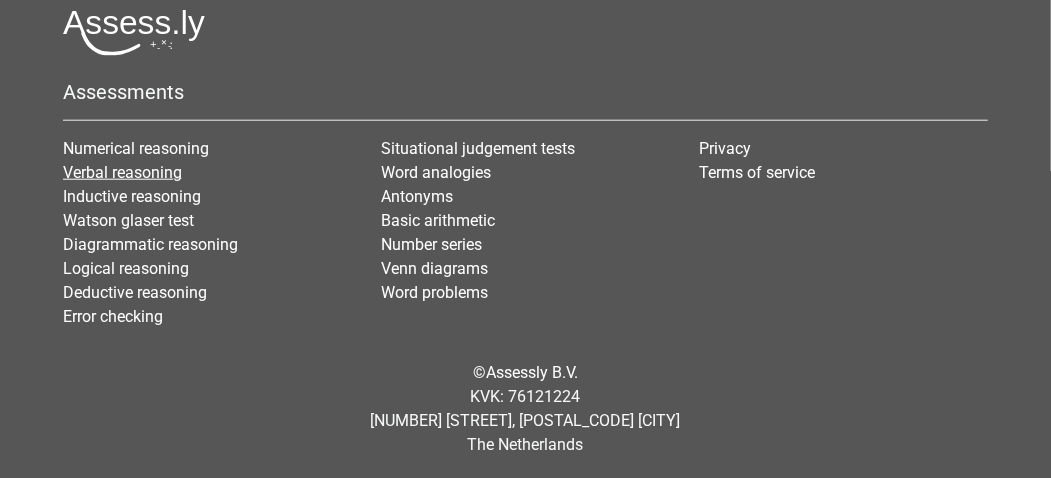 click on "Verbal reasoning" at bounding box center (122, 172) 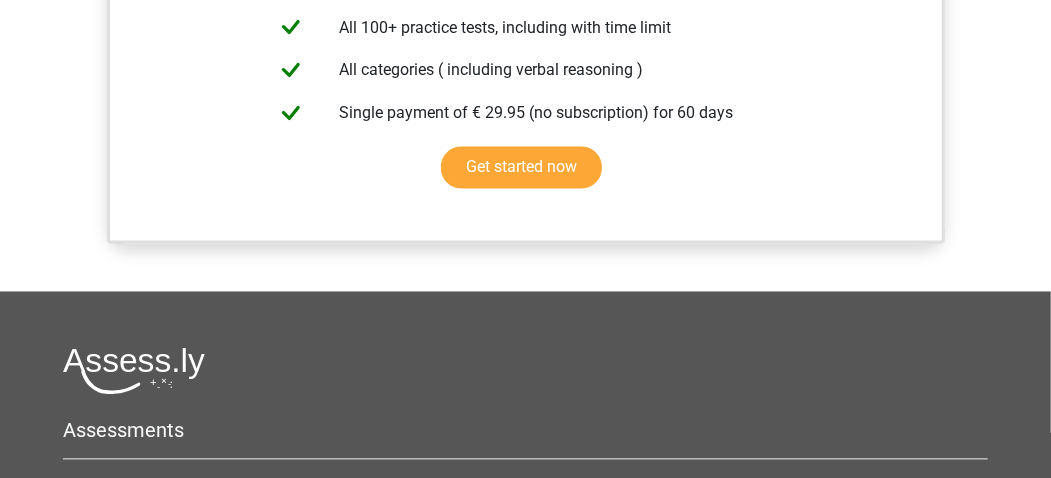 scroll, scrollTop: 1961, scrollLeft: 0, axis: vertical 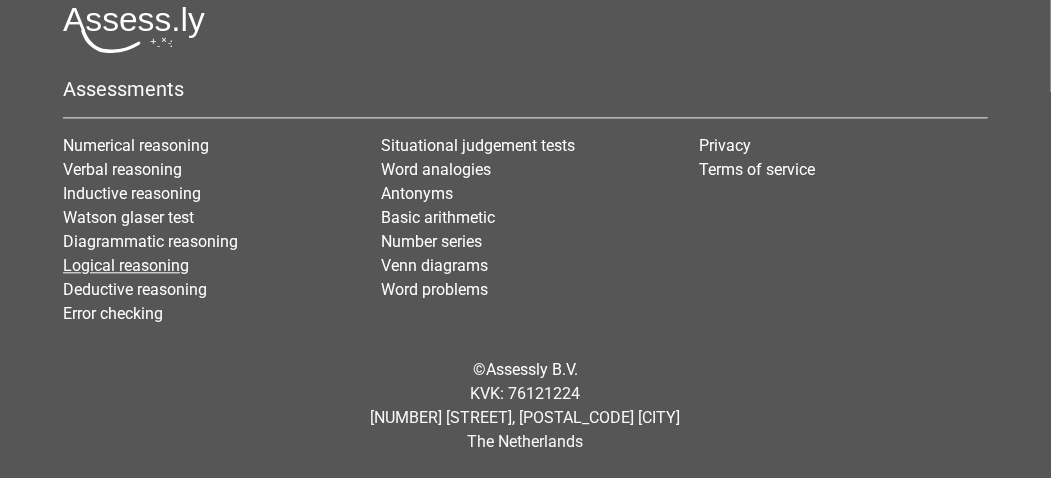 click on "Logical reasoning" at bounding box center [126, 265] 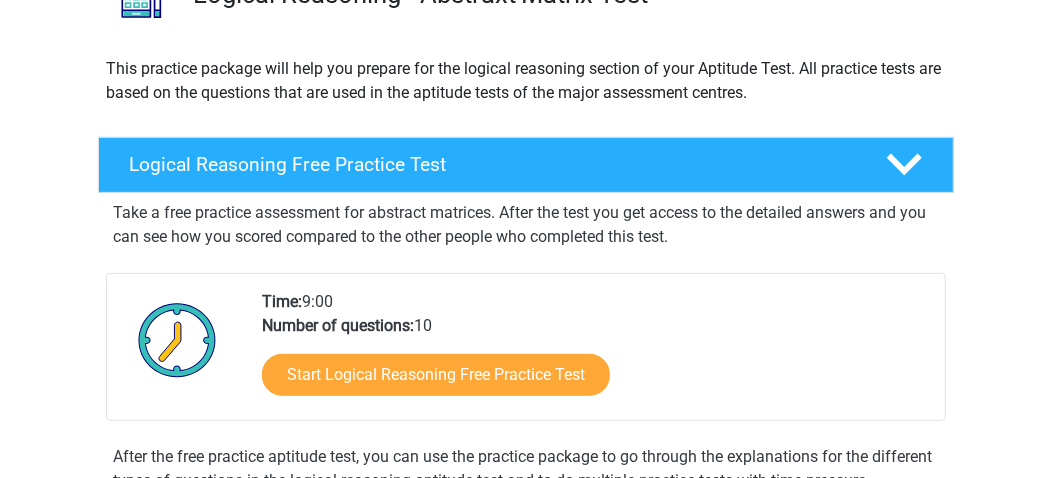 scroll, scrollTop: 266, scrollLeft: 0, axis: vertical 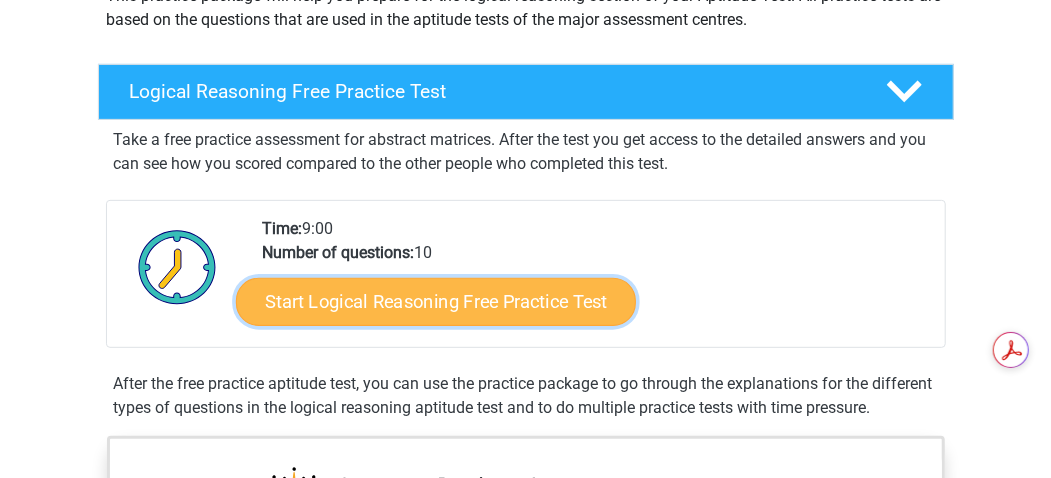click on "Start Logical Reasoning
Free Practice Test" at bounding box center (436, 301) 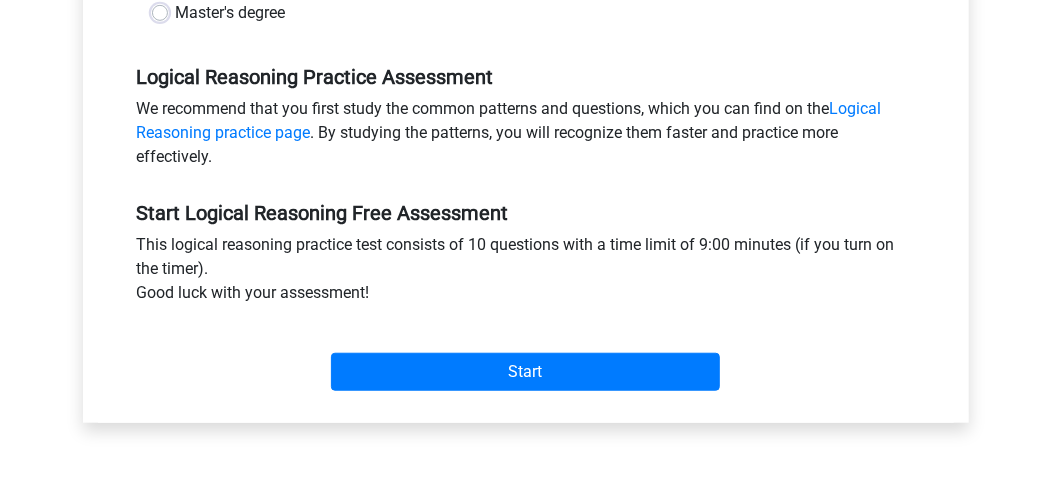 scroll, scrollTop: 666, scrollLeft: 0, axis: vertical 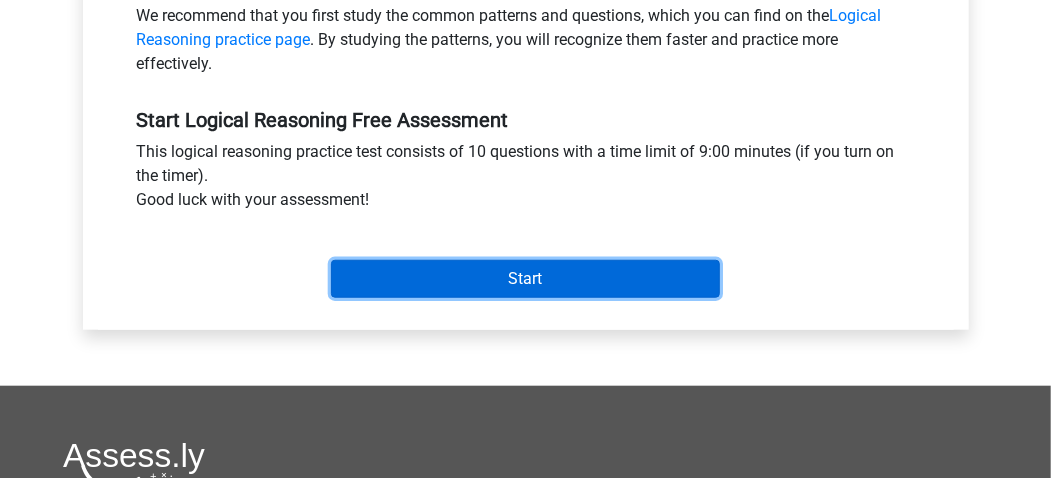 click on "Start" at bounding box center [525, 279] 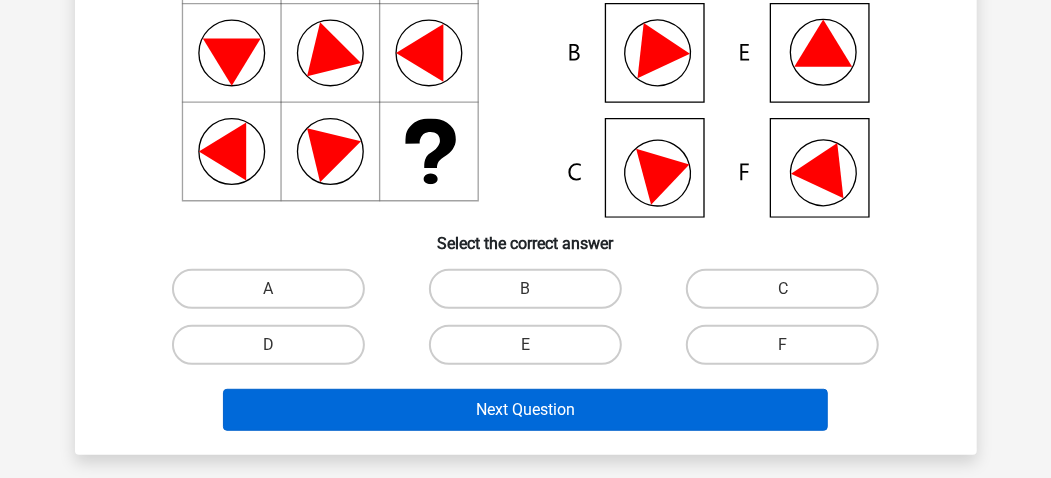scroll, scrollTop: 400, scrollLeft: 0, axis: vertical 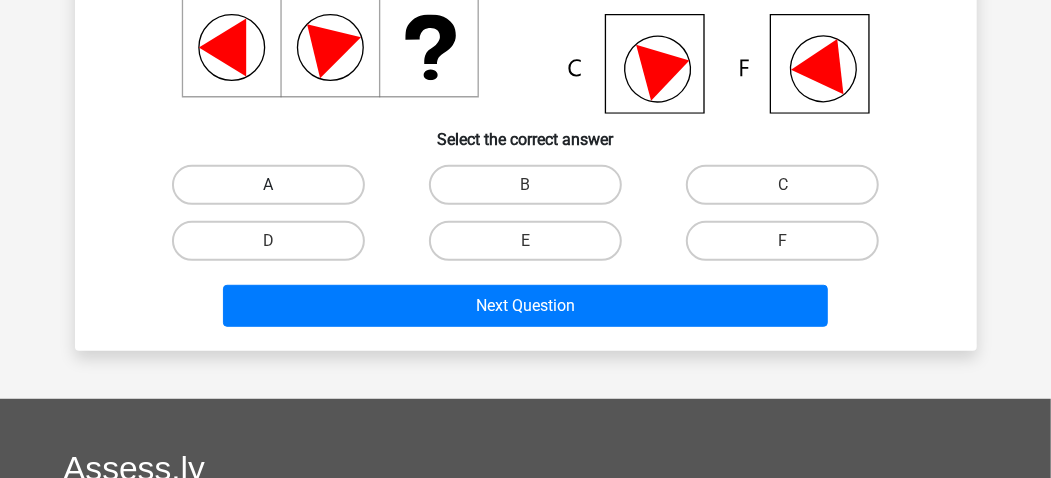 click on "A" at bounding box center [268, 185] 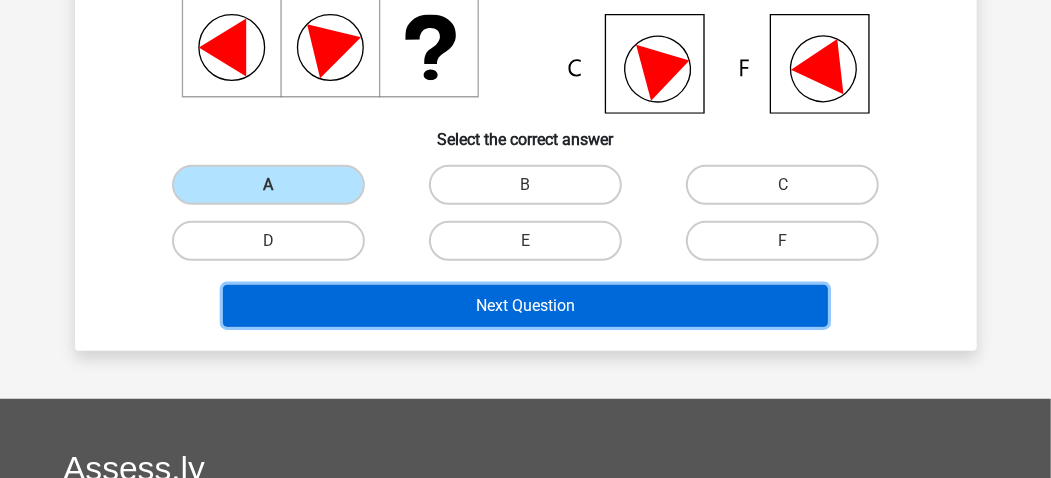 click on "Next Question" at bounding box center (525, 306) 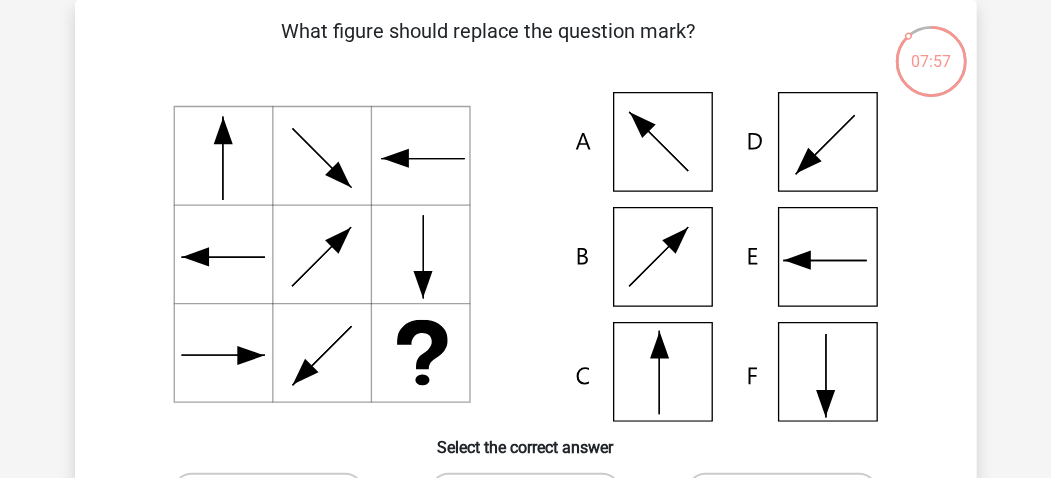 scroll, scrollTop: 358, scrollLeft: 0, axis: vertical 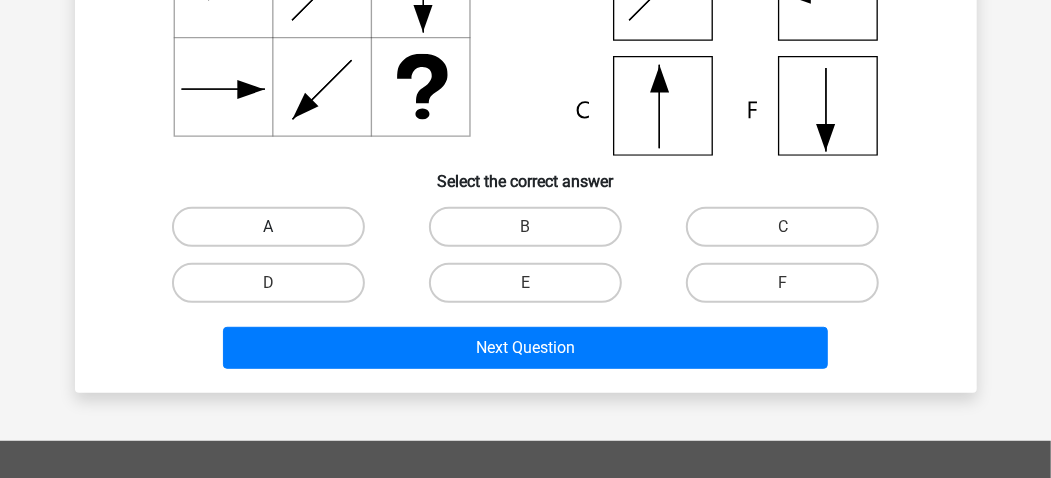 click on "A" at bounding box center [268, 227] 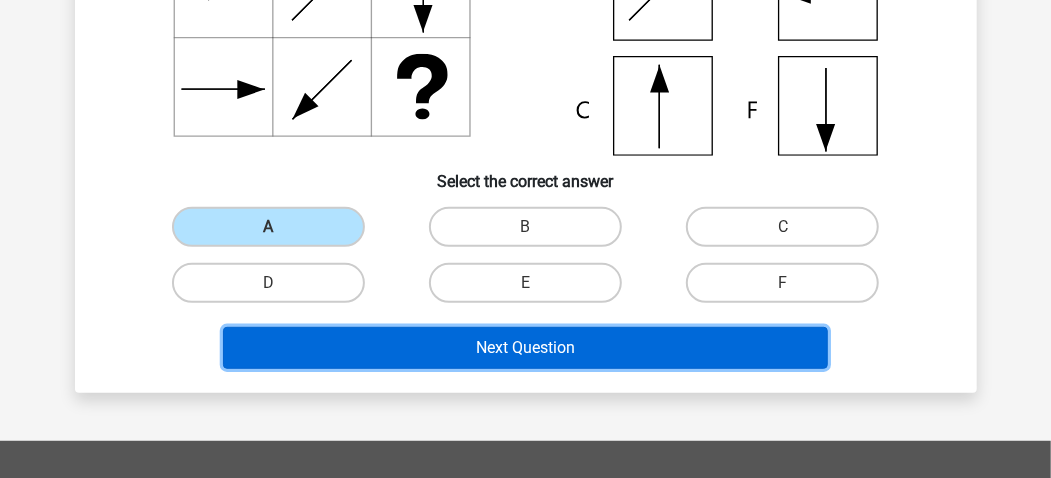click on "Next Question" at bounding box center (525, 348) 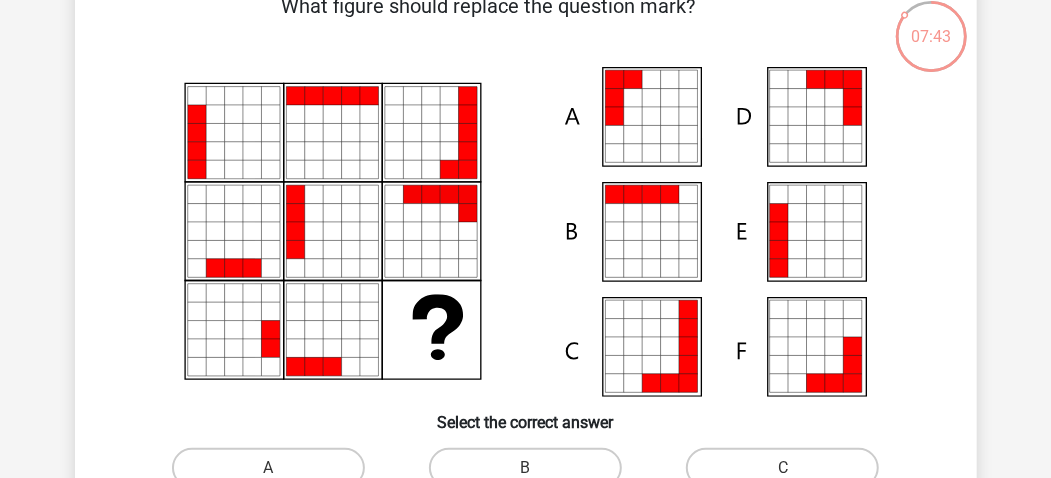 scroll, scrollTop: 358, scrollLeft: 0, axis: vertical 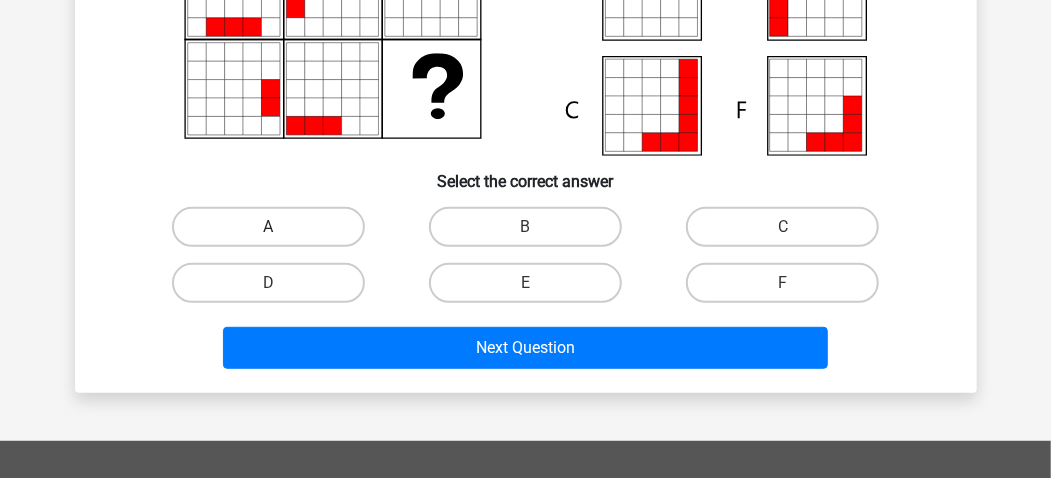click on "A" at bounding box center [268, 227] 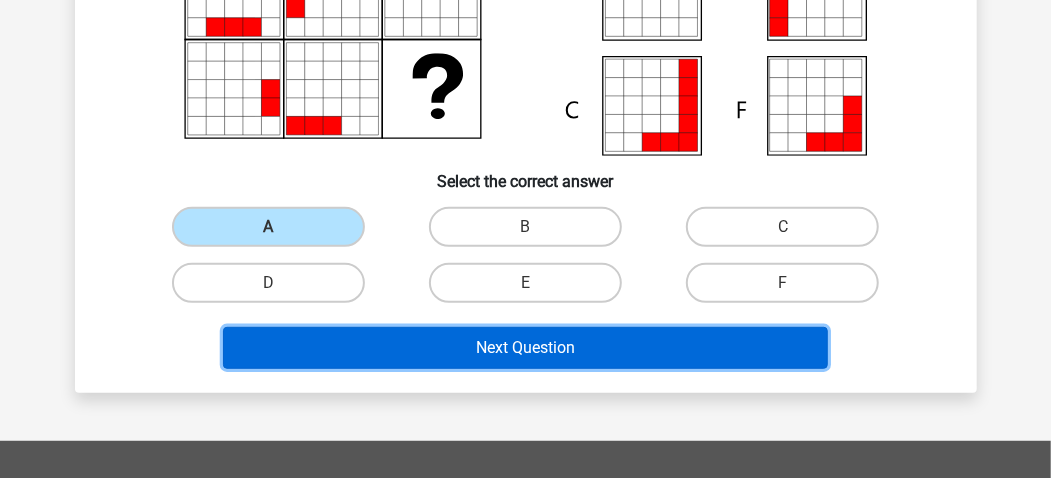 click on "Next Question" at bounding box center (525, 348) 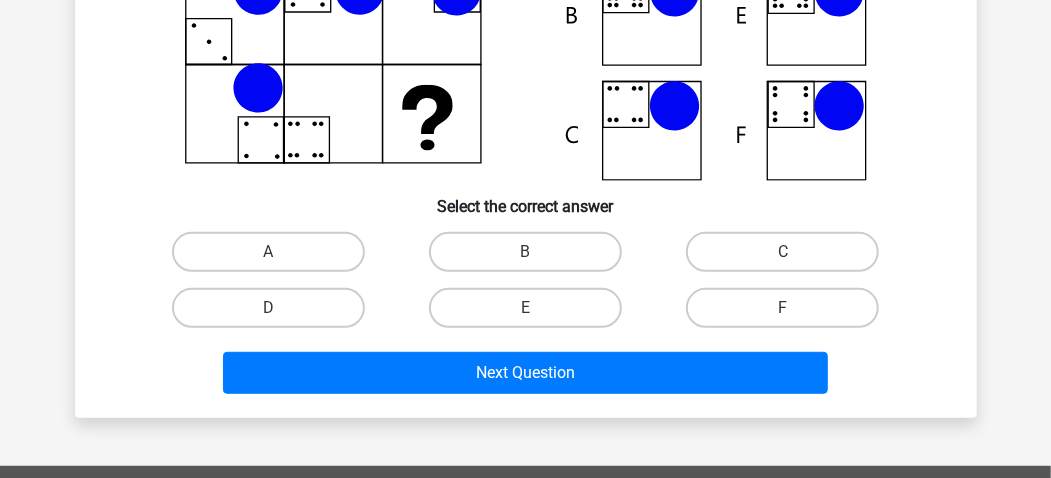 scroll, scrollTop: 358, scrollLeft: 0, axis: vertical 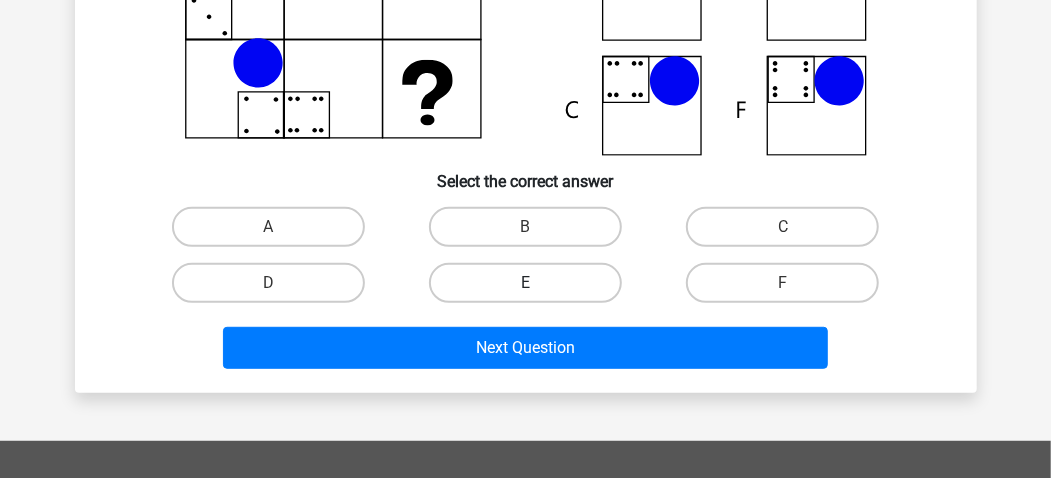 click on "E" at bounding box center (525, 283) 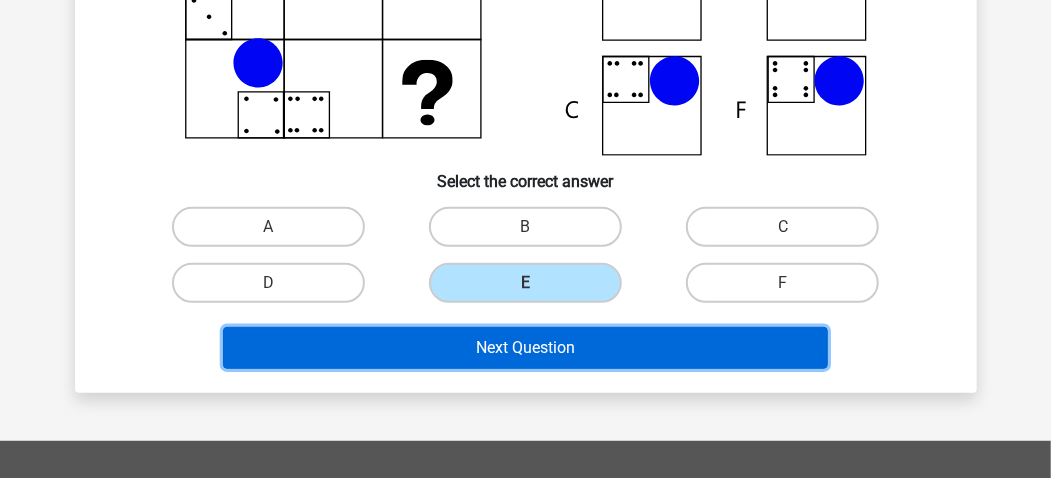 click on "Next Question" at bounding box center [525, 348] 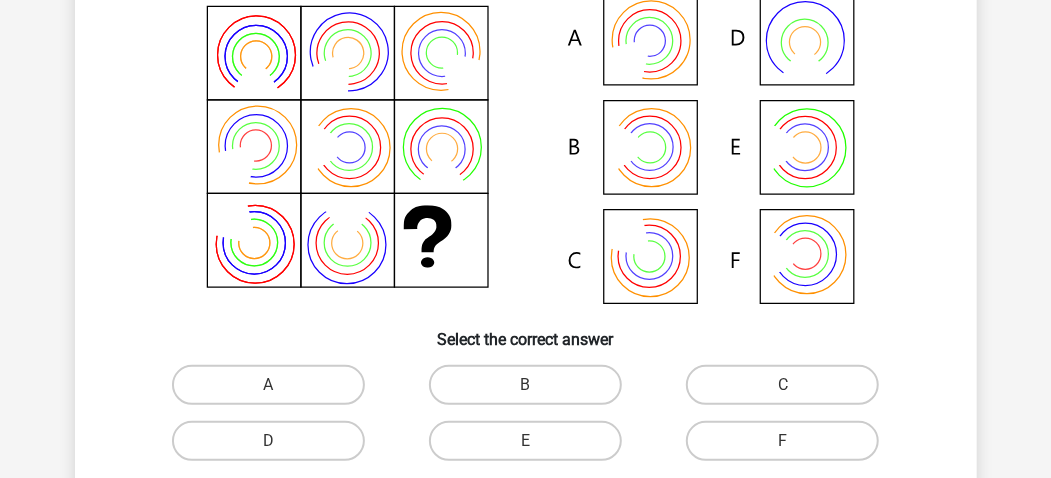 scroll, scrollTop: 225, scrollLeft: 0, axis: vertical 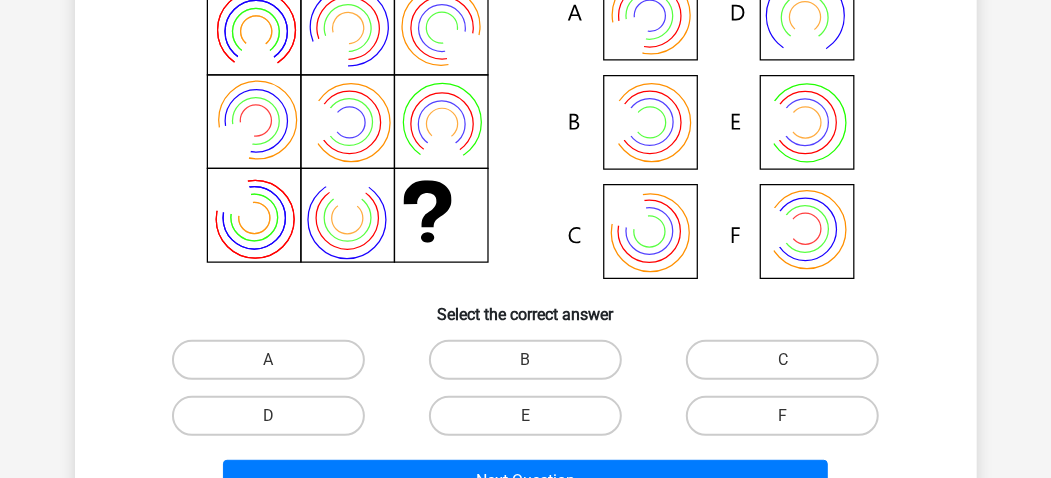 click on "B" at bounding box center (531, 366) 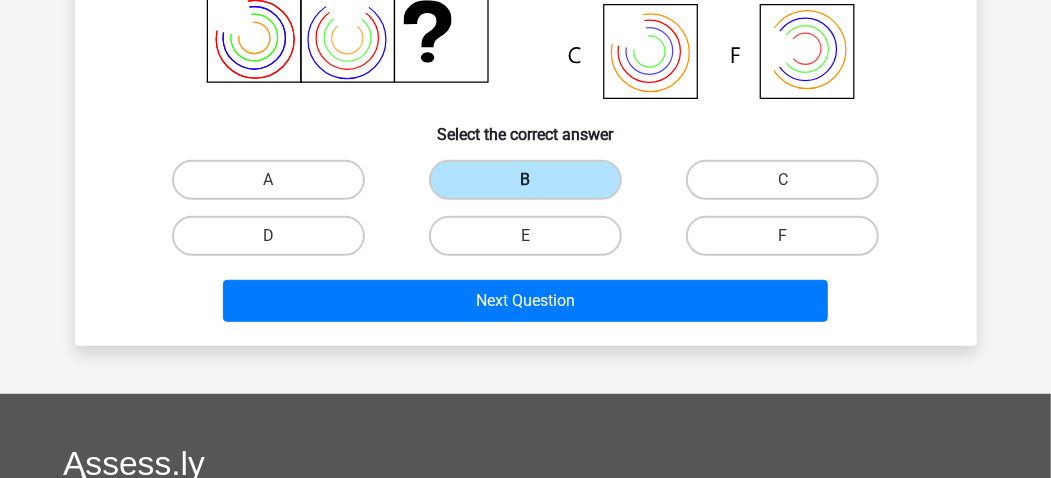 scroll, scrollTop: 492, scrollLeft: 0, axis: vertical 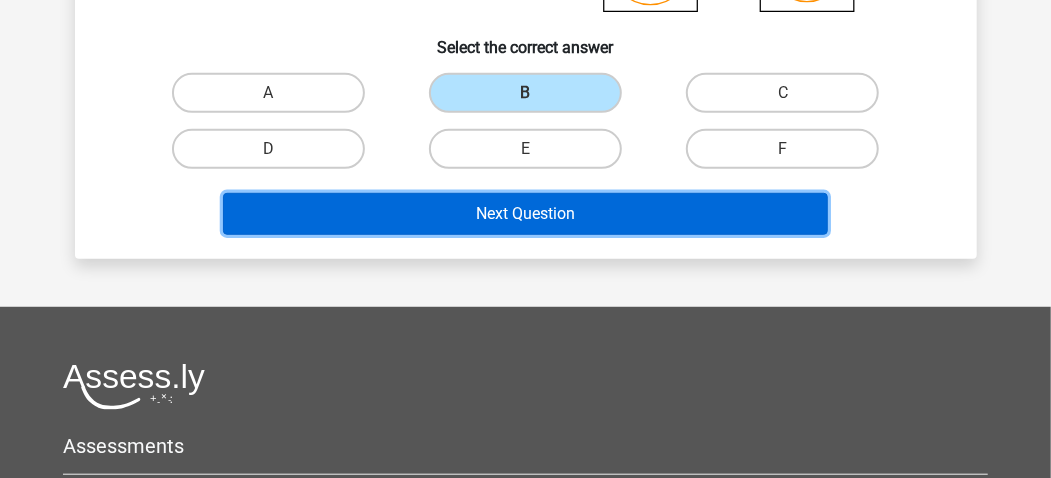 click on "Next Question" at bounding box center (525, 214) 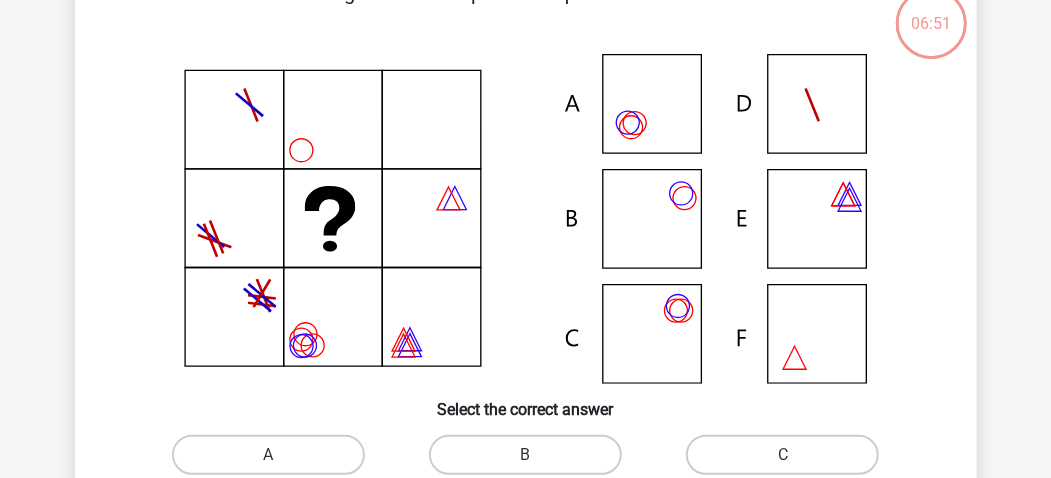 scroll, scrollTop: 92, scrollLeft: 0, axis: vertical 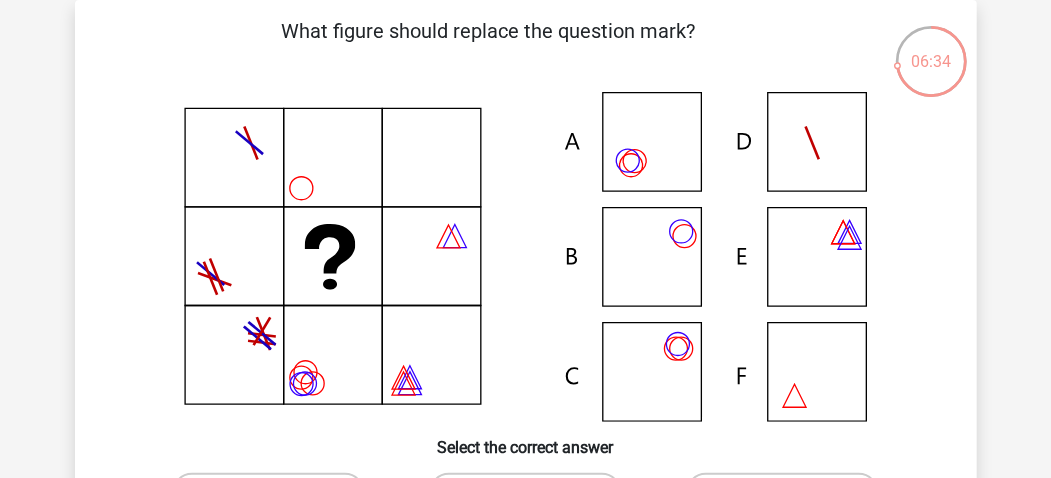 click 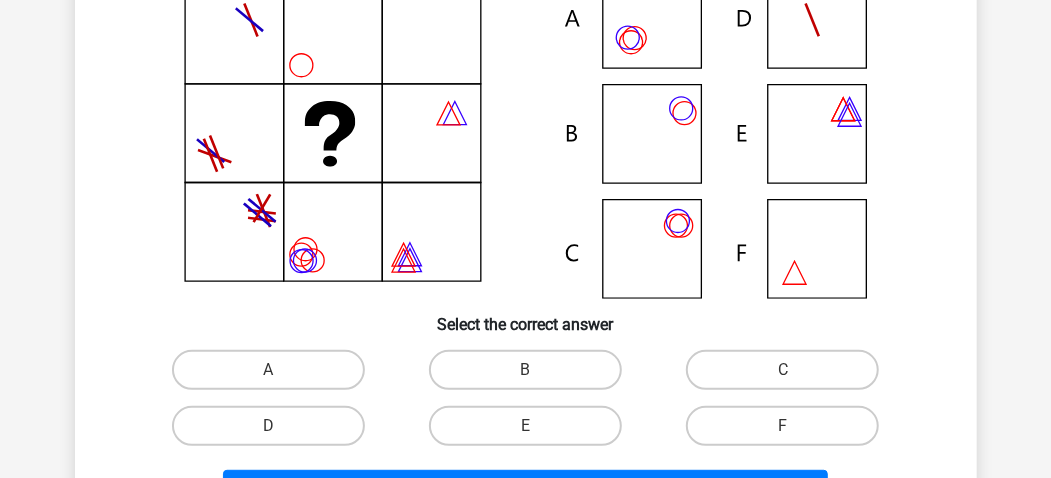 scroll, scrollTop: 225, scrollLeft: 0, axis: vertical 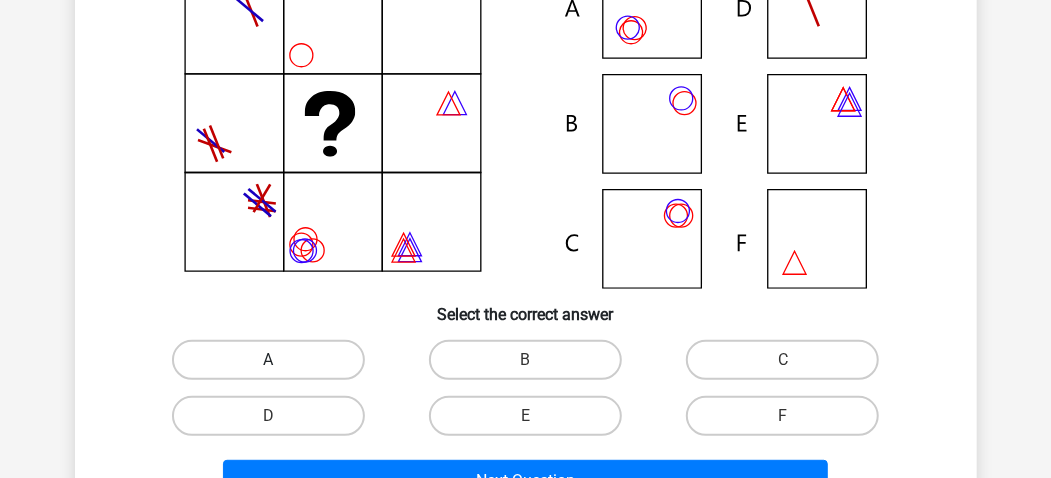 click on "A" at bounding box center (268, 360) 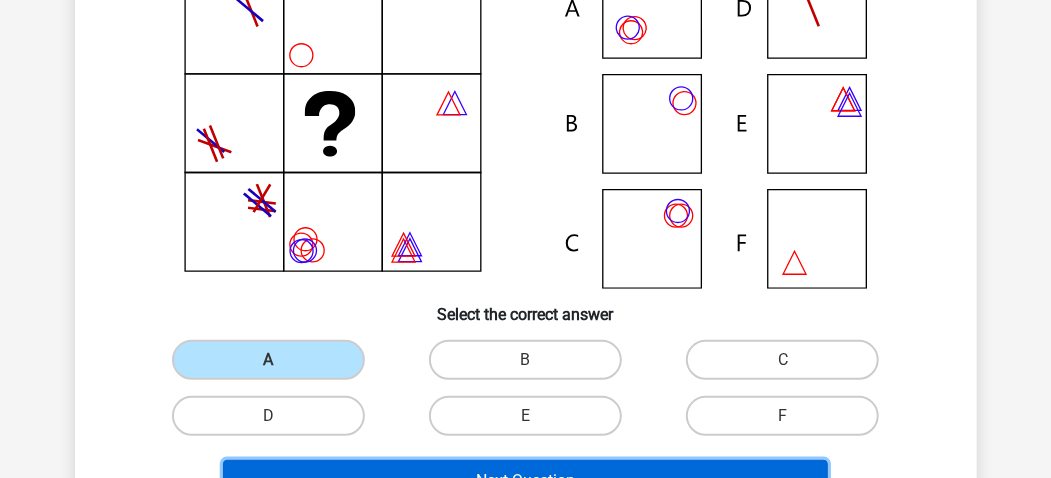 click on "Next Question" at bounding box center (525, 481) 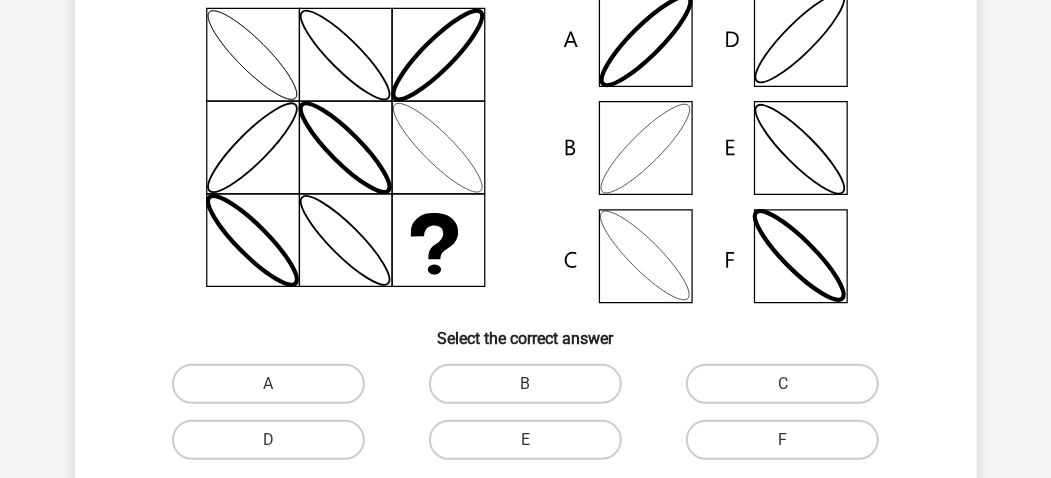 scroll, scrollTop: 225, scrollLeft: 0, axis: vertical 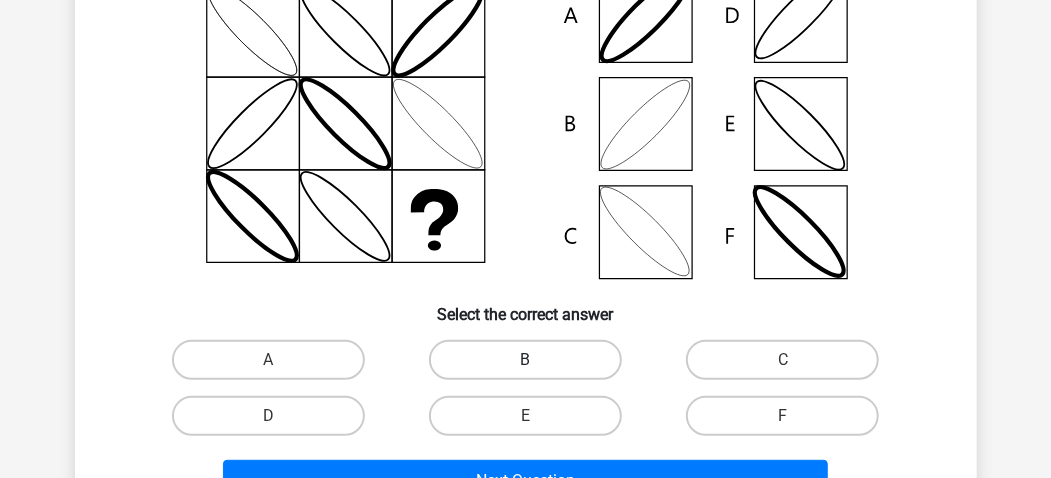 click on "B" at bounding box center (525, 360) 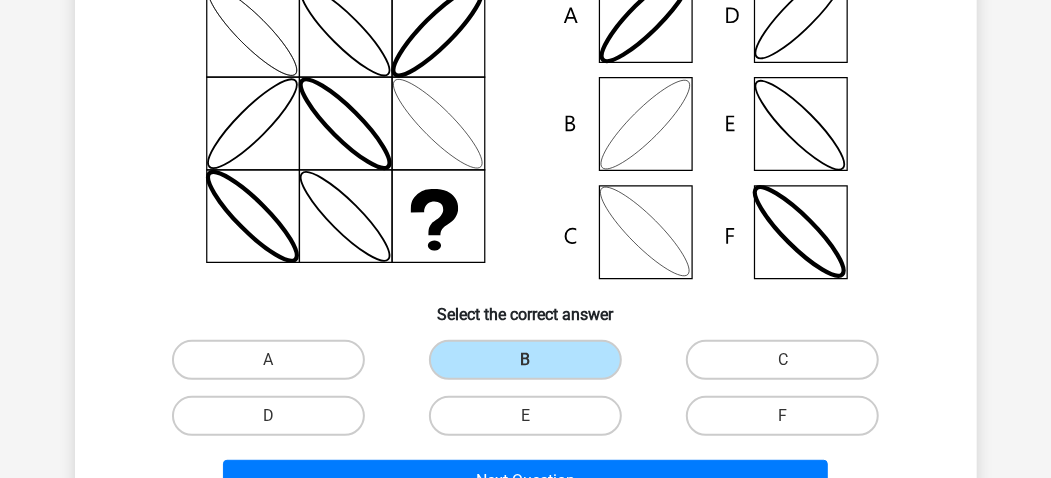 scroll, scrollTop: 358, scrollLeft: 0, axis: vertical 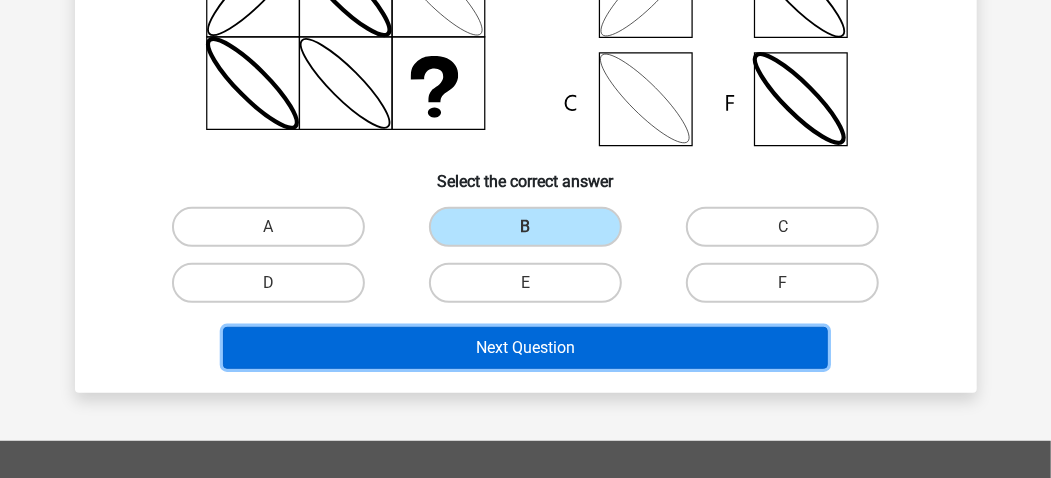 click on "Next Question" at bounding box center (525, 348) 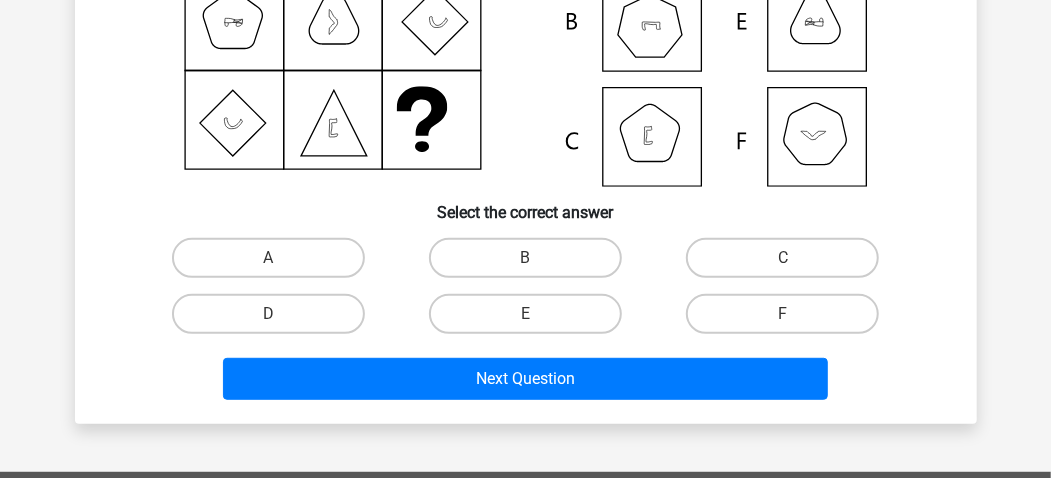 scroll, scrollTop: 492, scrollLeft: 0, axis: vertical 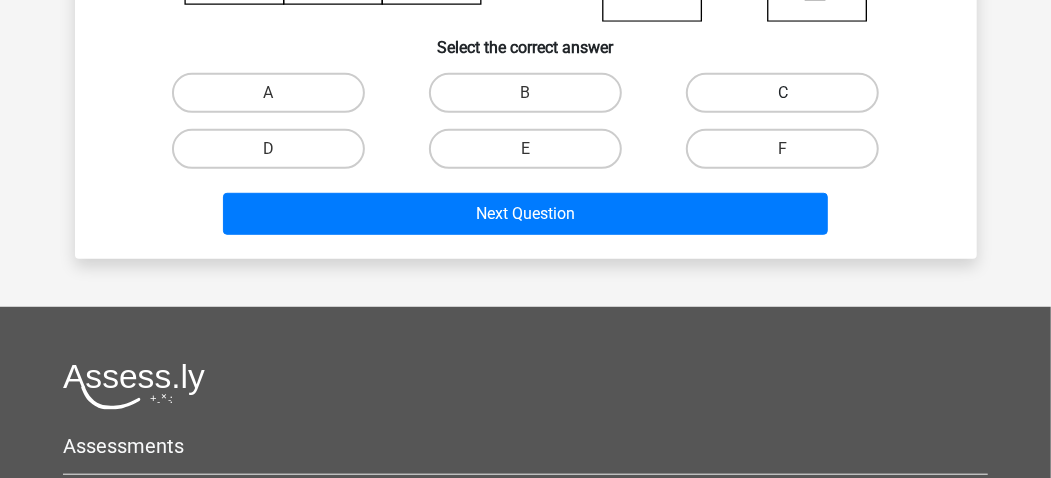 click on "C" at bounding box center [782, 93] 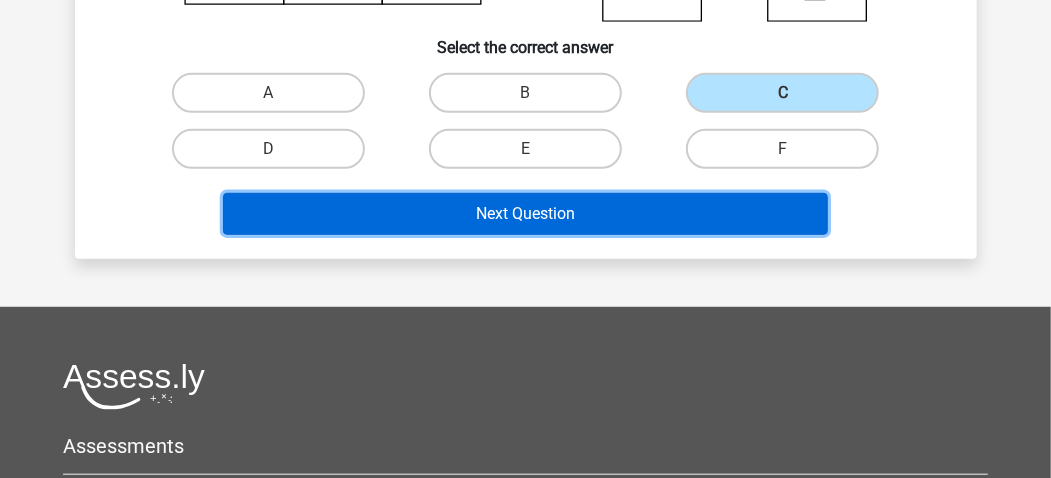 click on "Next Question" at bounding box center [525, 214] 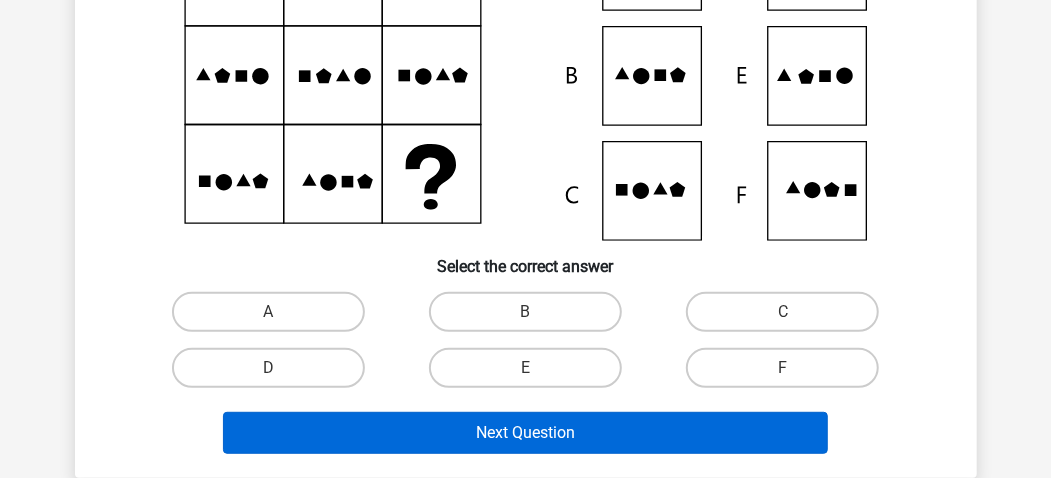 scroll, scrollTop: 358, scrollLeft: 0, axis: vertical 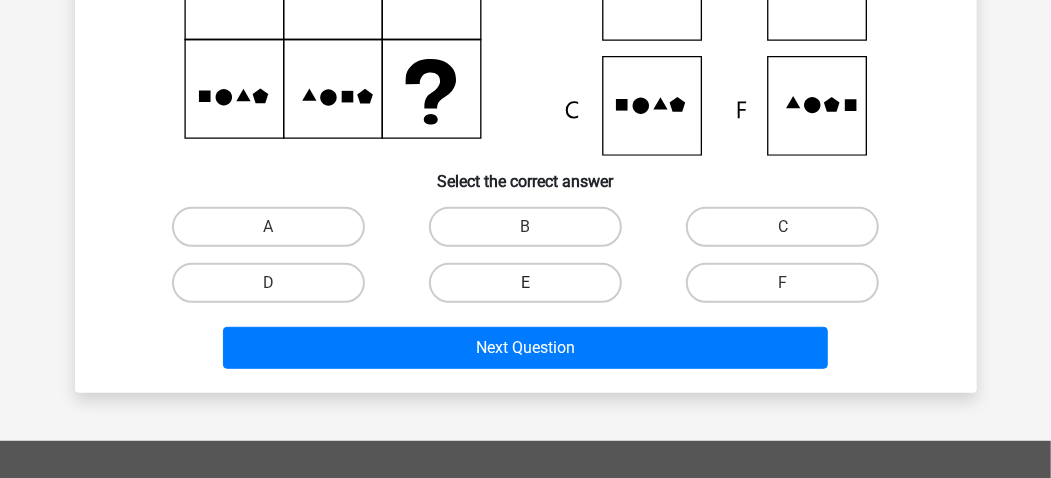click on "E" at bounding box center (525, 283) 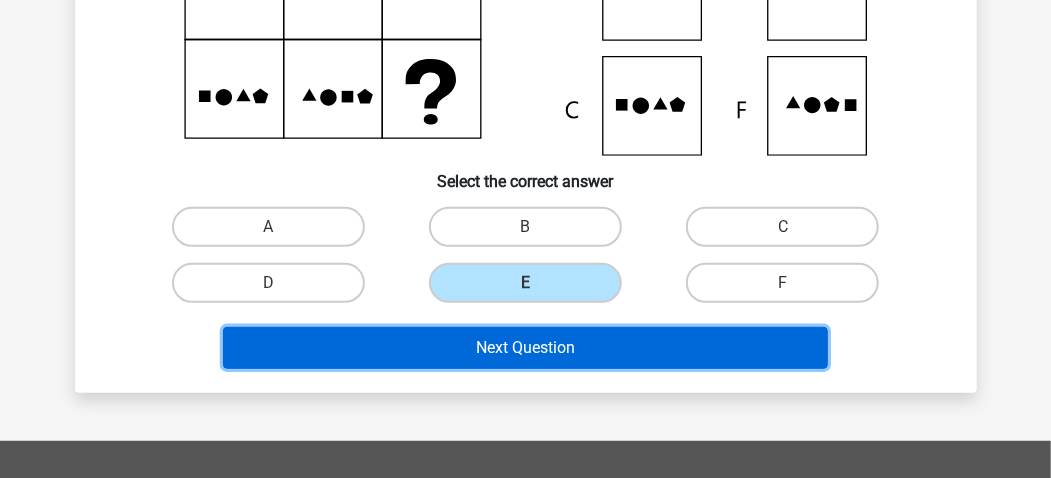 click on "Next Question" at bounding box center [525, 348] 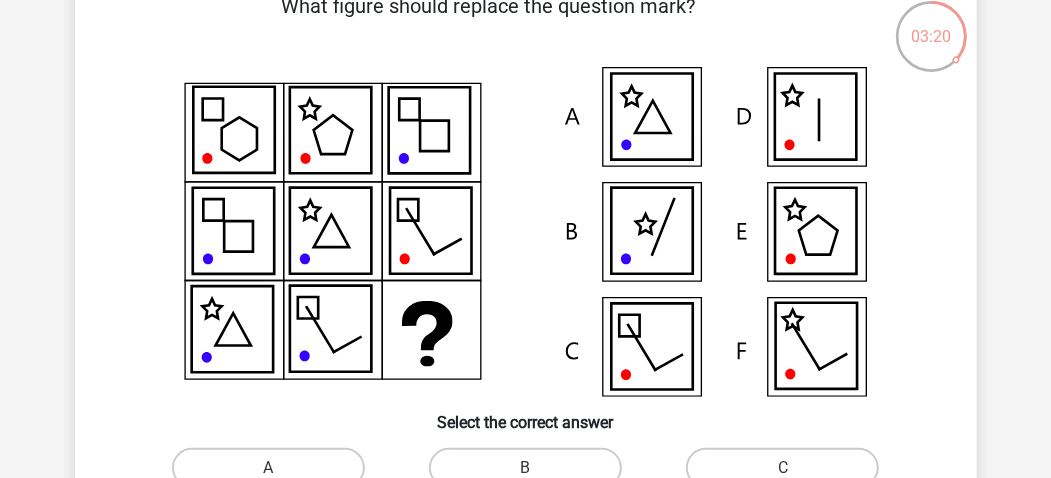 scroll, scrollTop: 225, scrollLeft: 0, axis: vertical 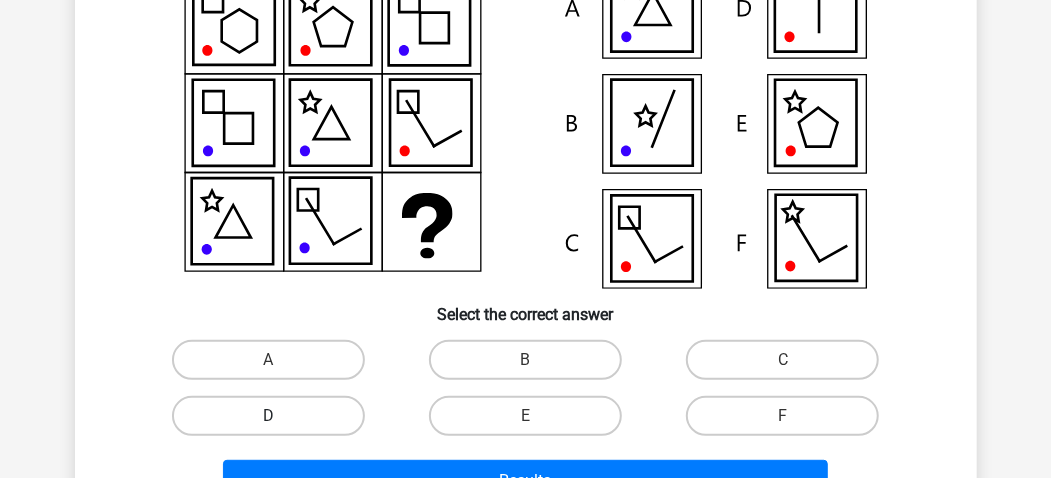 click on "D" at bounding box center (268, 416) 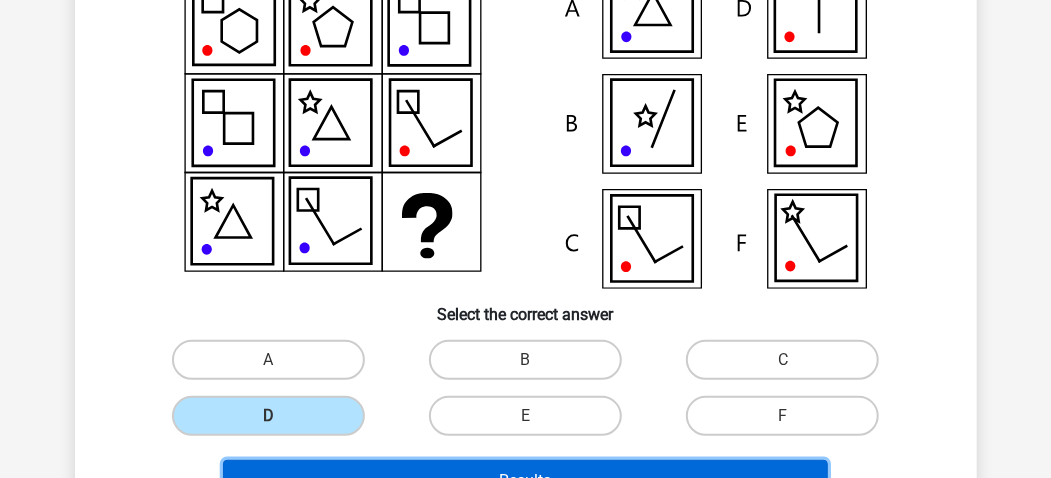 click on "Results" at bounding box center (525, 481) 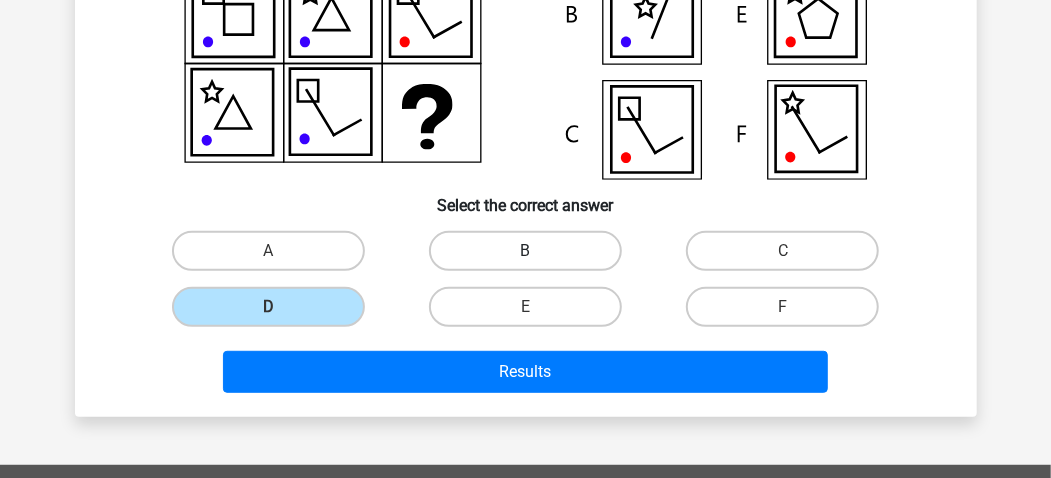 scroll, scrollTop: 358, scrollLeft: 0, axis: vertical 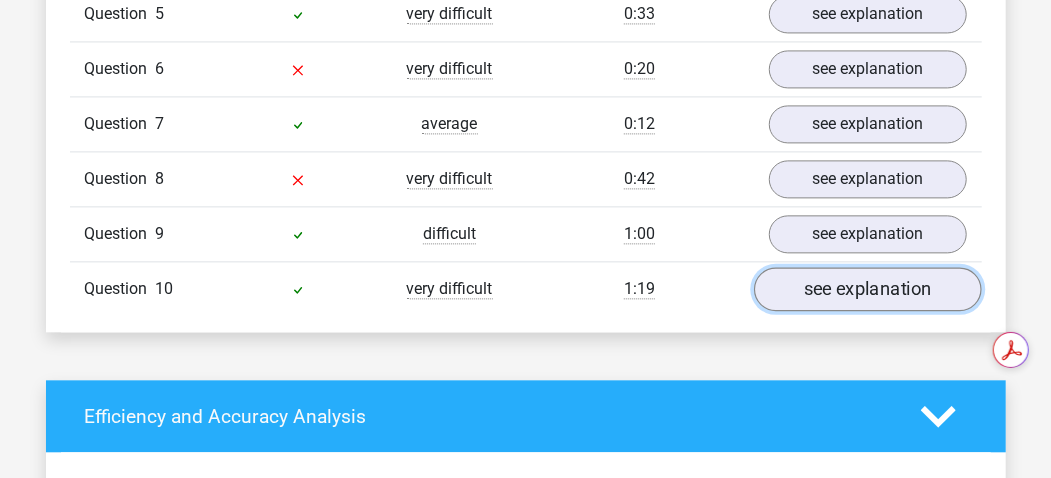 click on "see explanation" at bounding box center (868, 289) 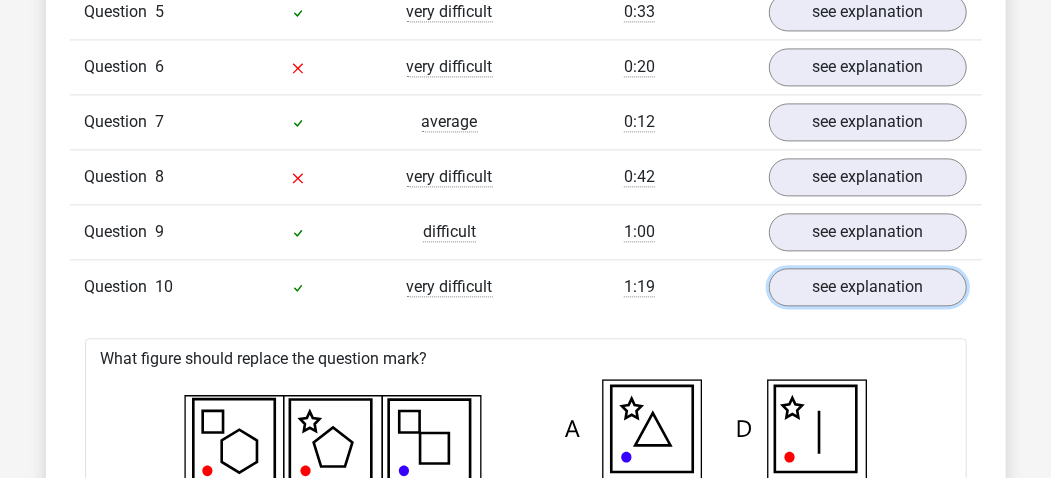 scroll, scrollTop: 1866, scrollLeft: 0, axis: vertical 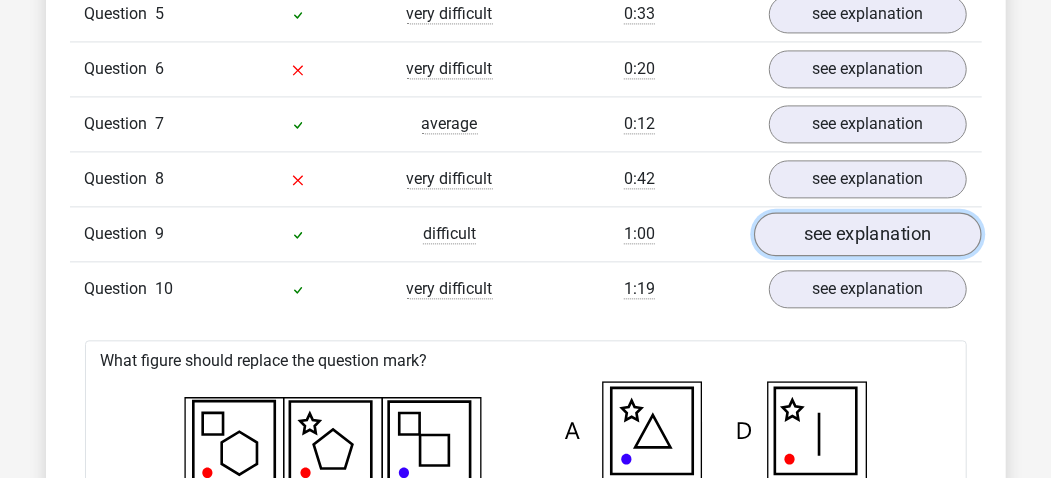 click on "see explanation" at bounding box center [868, 234] 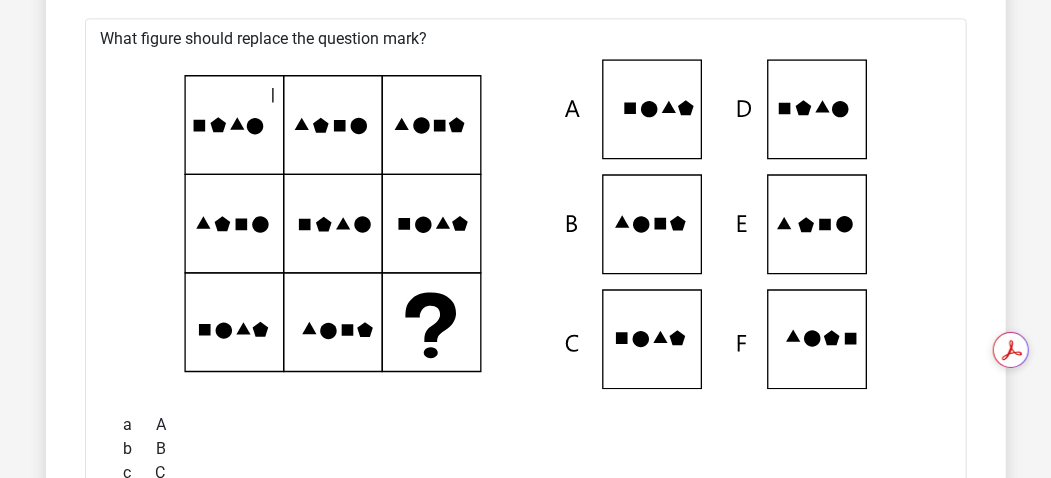 scroll, scrollTop: 1733, scrollLeft: 0, axis: vertical 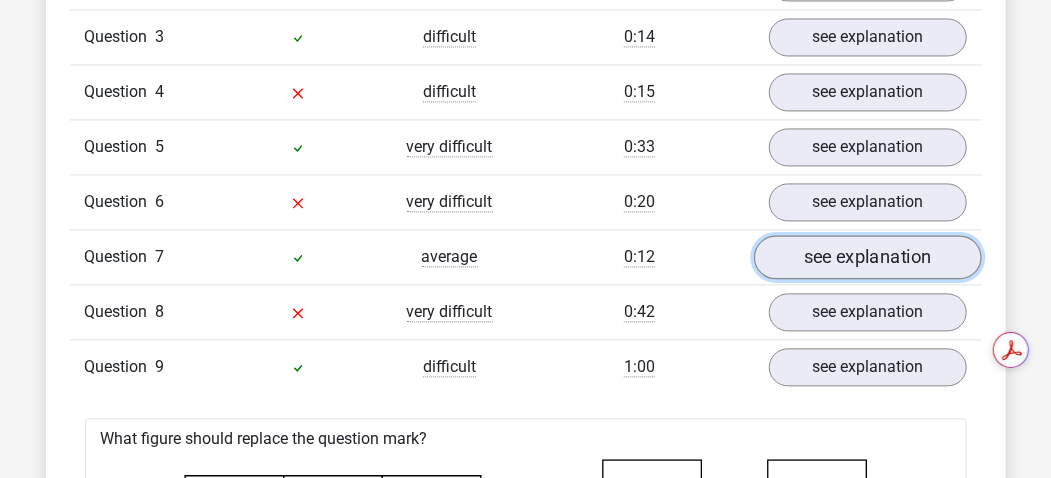 click on "see explanation" at bounding box center (868, 257) 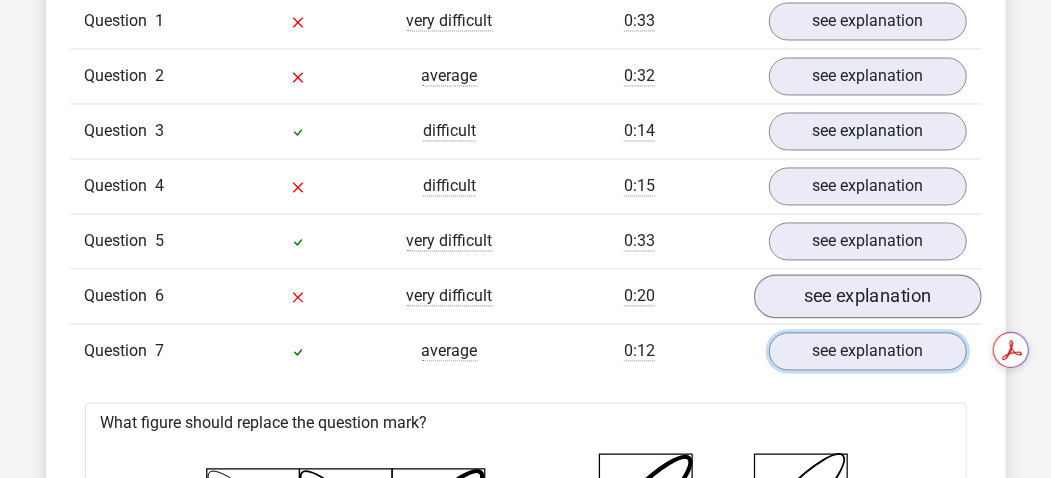 scroll, scrollTop: 1600, scrollLeft: 0, axis: vertical 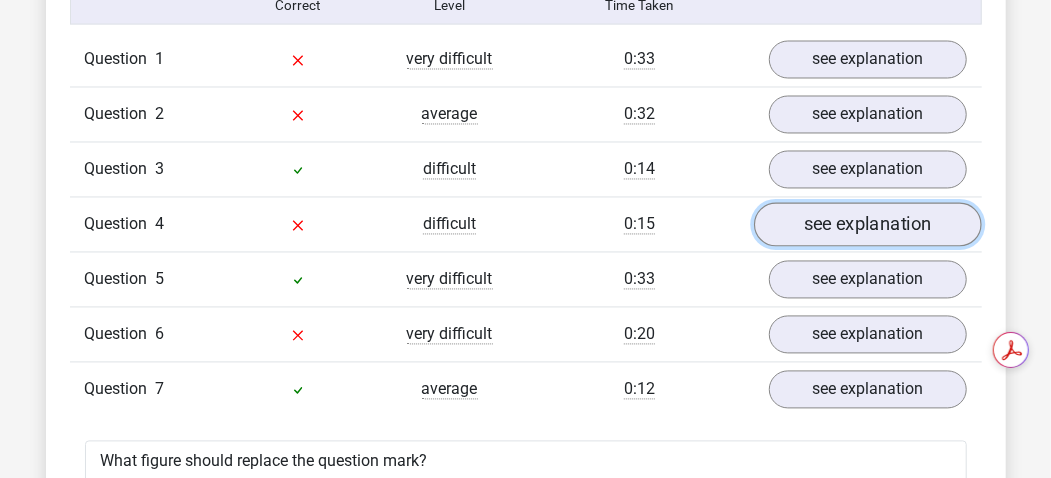 click on "see explanation" at bounding box center [868, 225] 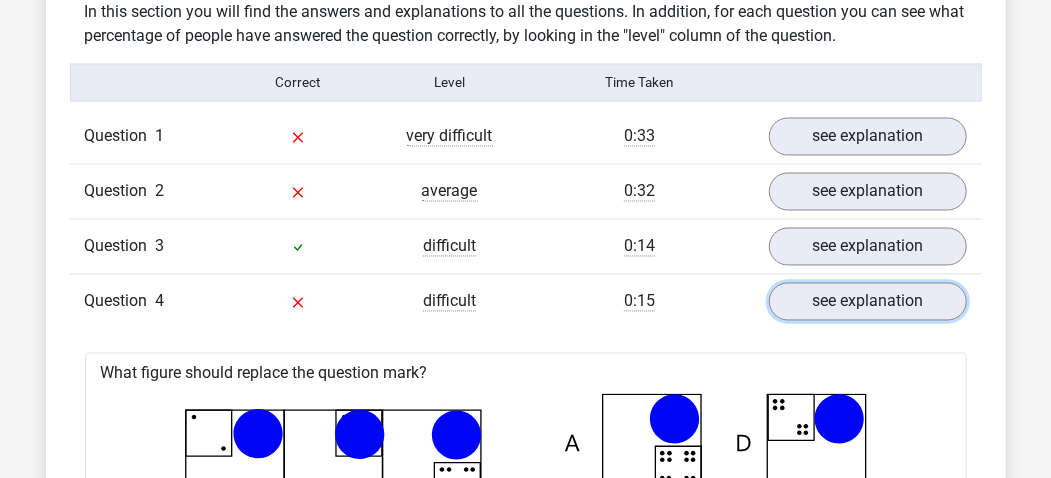 scroll, scrollTop: 1466, scrollLeft: 0, axis: vertical 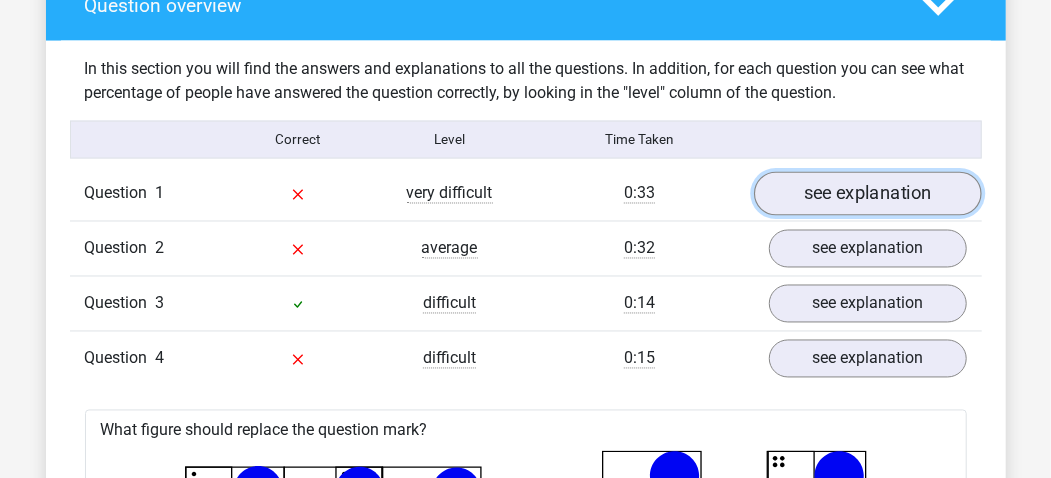 click on "see explanation" at bounding box center (868, 194) 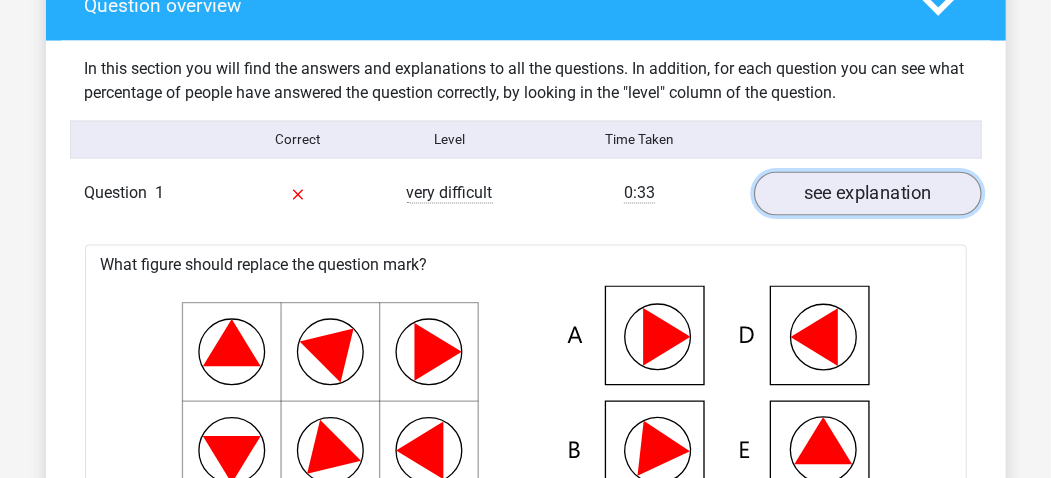 click on "see explanation" at bounding box center (868, 194) 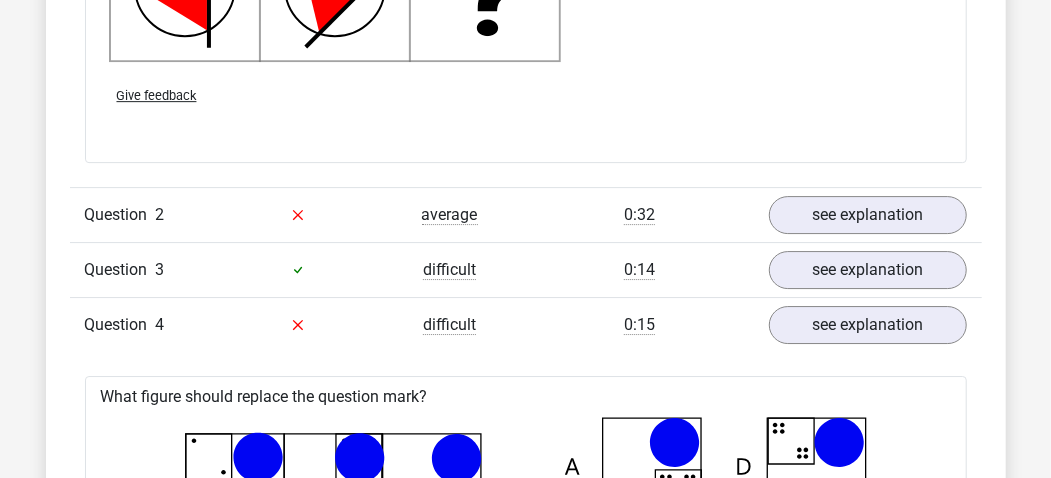 scroll, scrollTop: 2800, scrollLeft: 0, axis: vertical 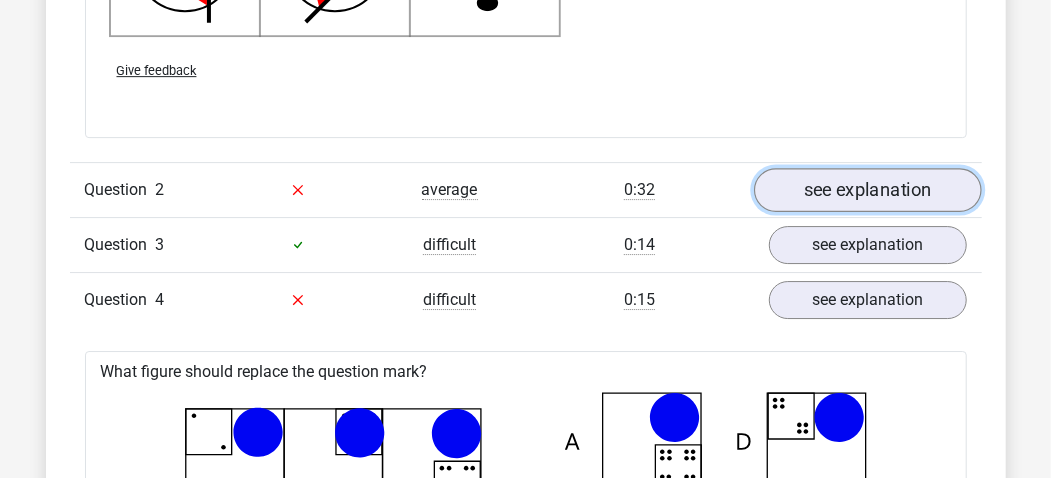 click on "see explanation" at bounding box center [868, 190] 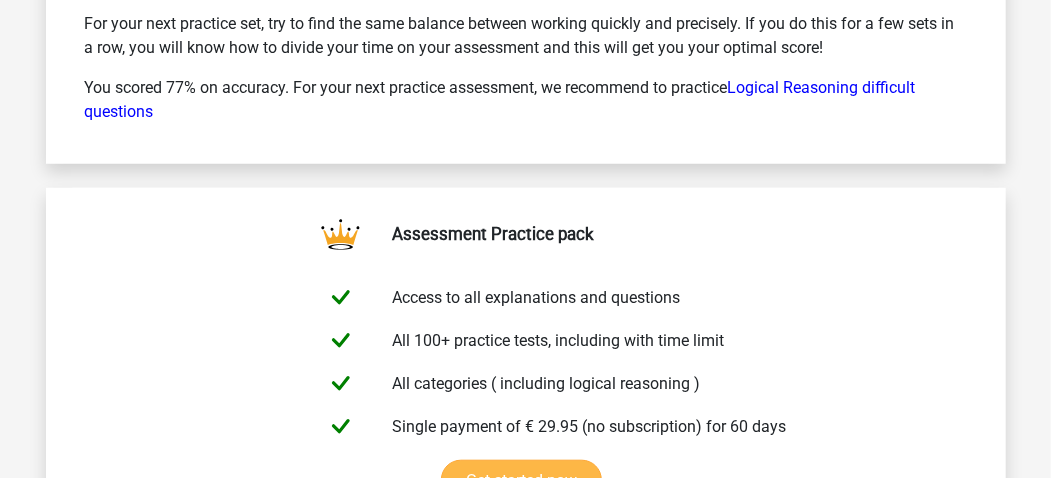 scroll, scrollTop: 11139, scrollLeft: 0, axis: vertical 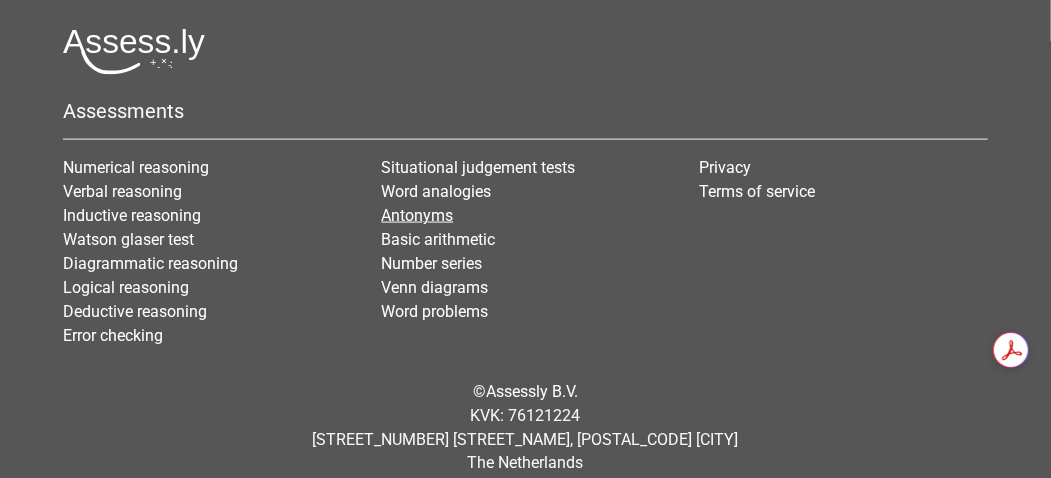 click on "Antonyms" at bounding box center (417, 215) 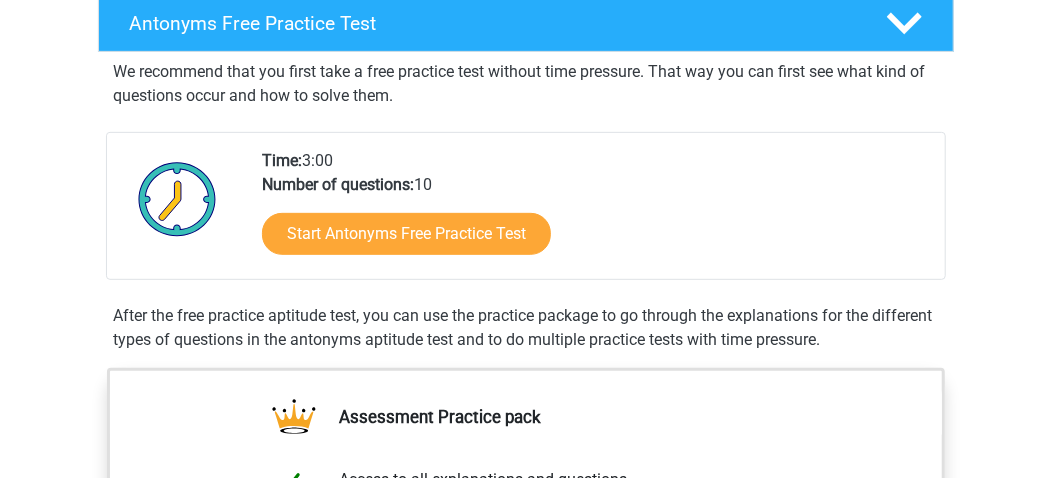 scroll, scrollTop: 400, scrollLeft: 0, axis: vertical 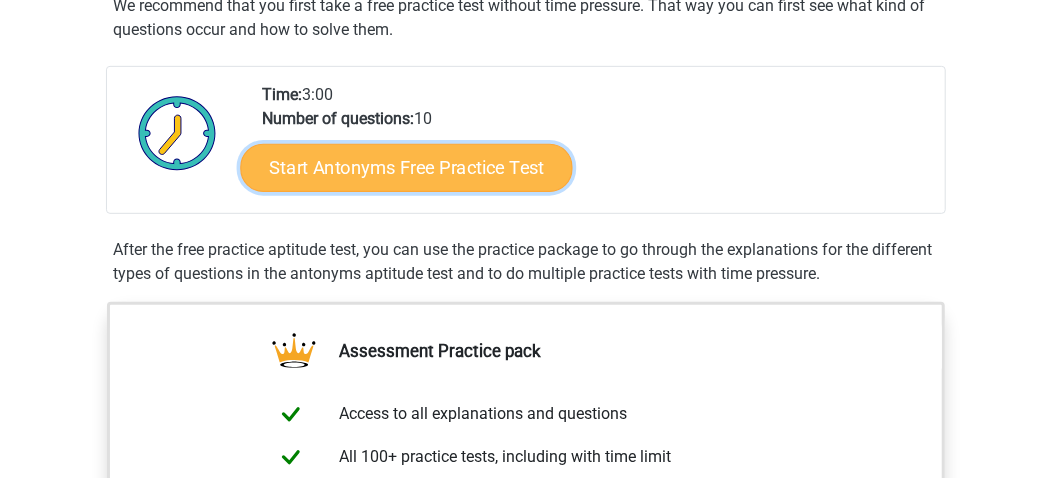 click on "Start Antonyms
Free Practice Test" at bounding box center [406, 167] 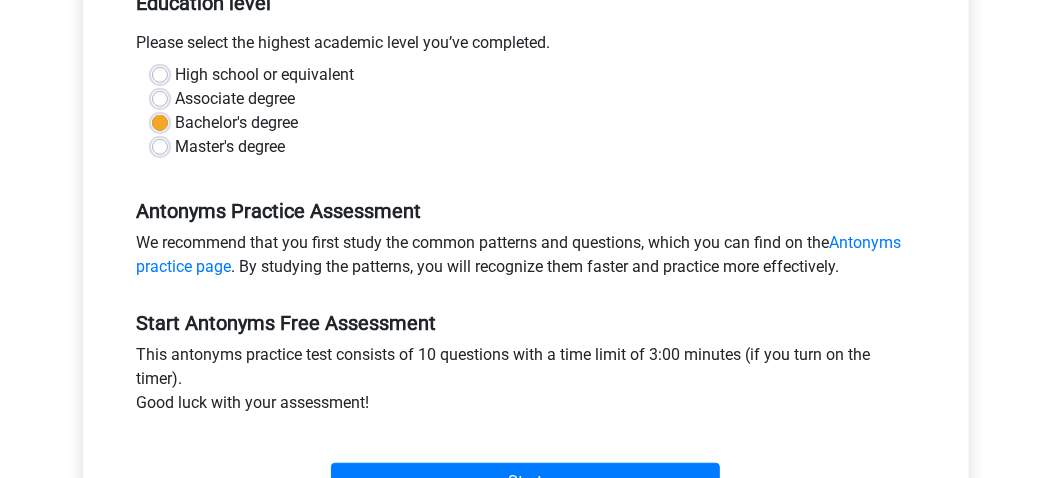scroll, scrollTop: 533, scrollLeft: 0, axis: vertical 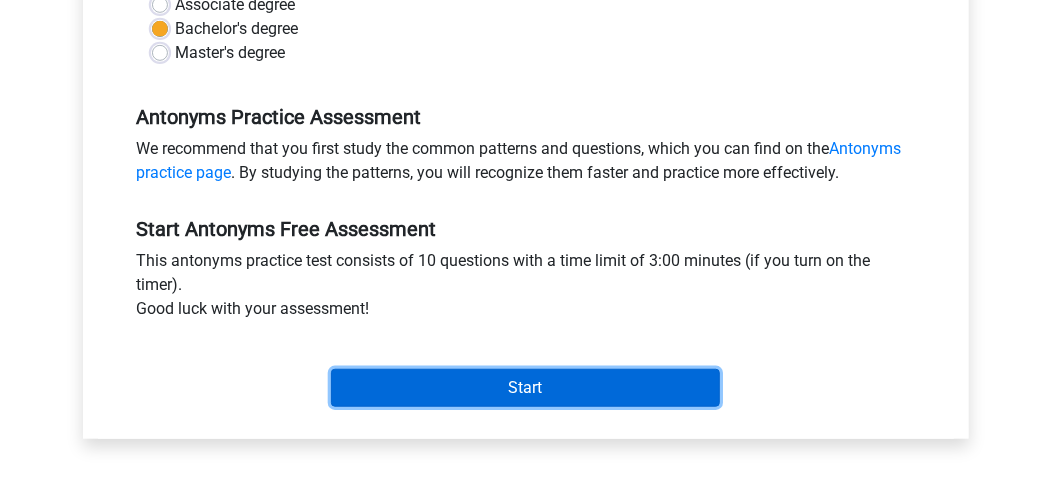 click on "Start" at bounding box center (525, 388) 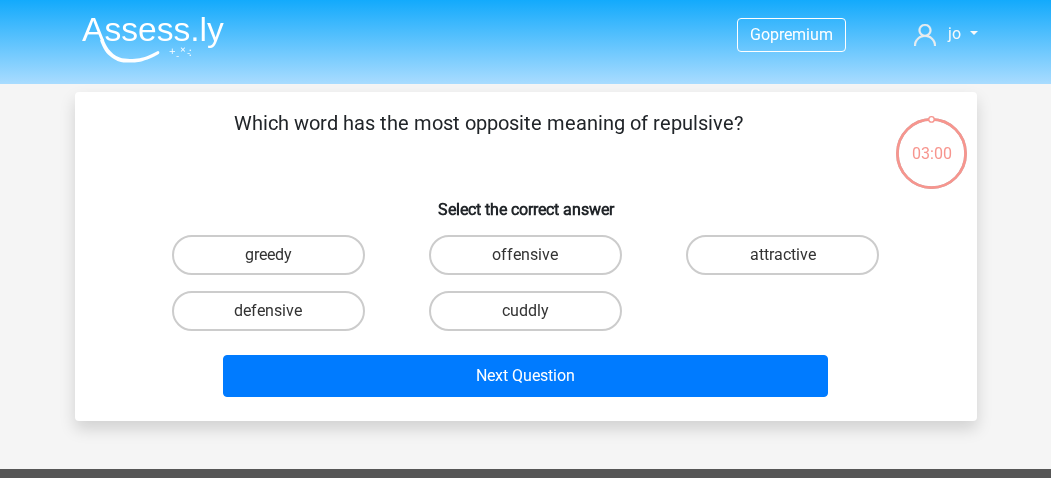 scroll, scrollTop: 0, scrollLeft: 0, axis: both 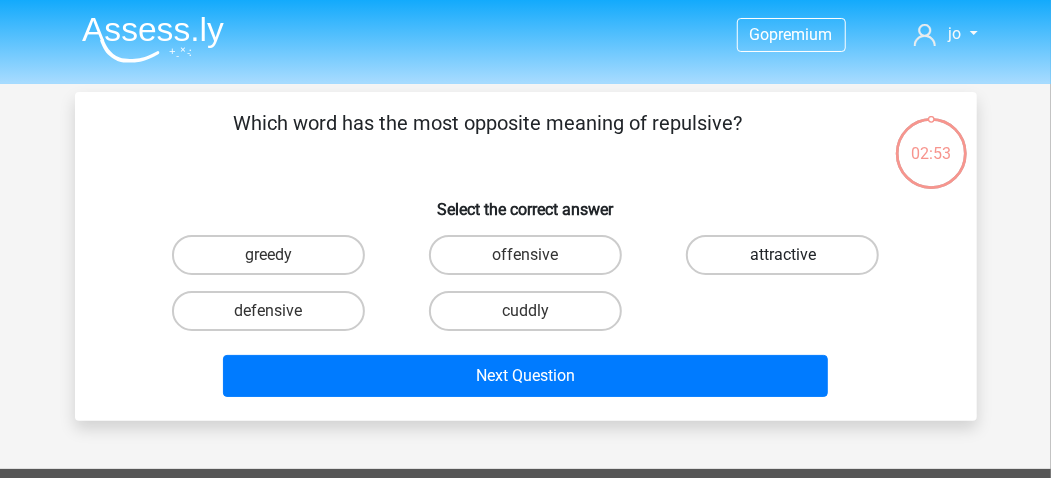click on "attractive" at bounding box center [782, 255] 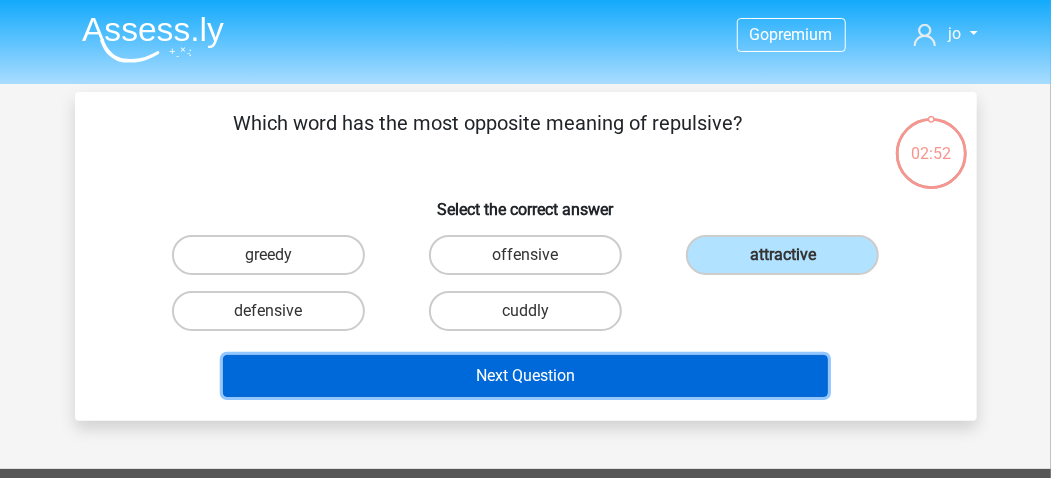 click on "Next Question" at bounding box center (525, 376) 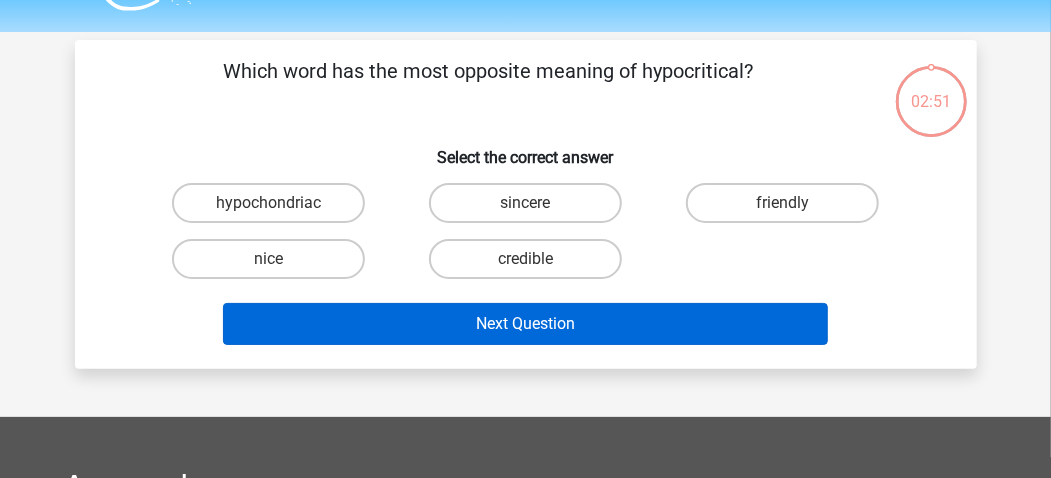 scroll, scrollTop: 92, scrollLeft: 0, axis: vertical 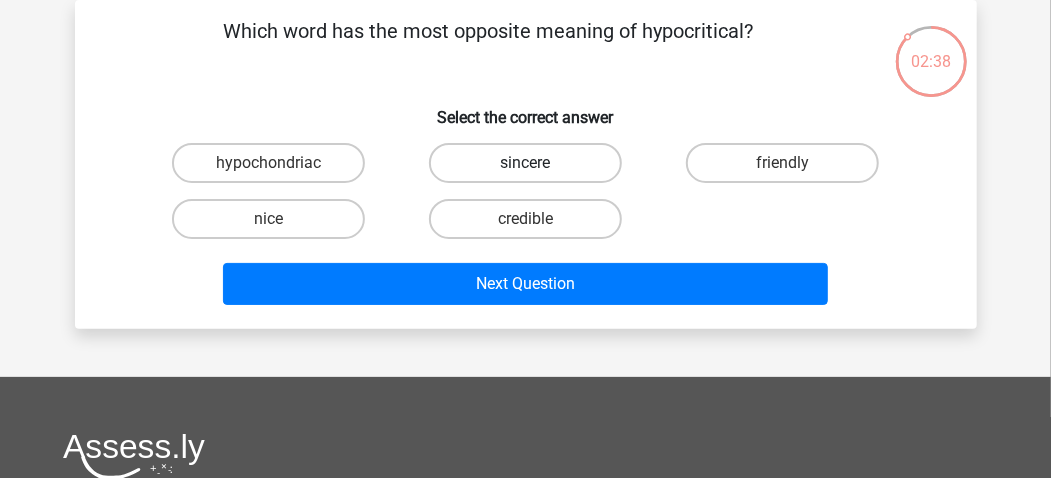 click on "sincere" at bounding box center [525, 163] 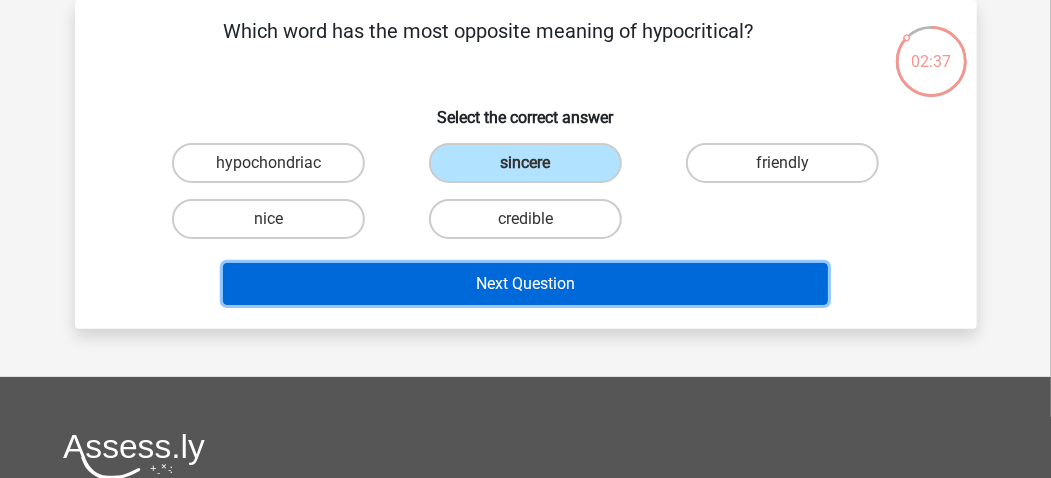 click on "Next Question" at bounding box center [525, 284] 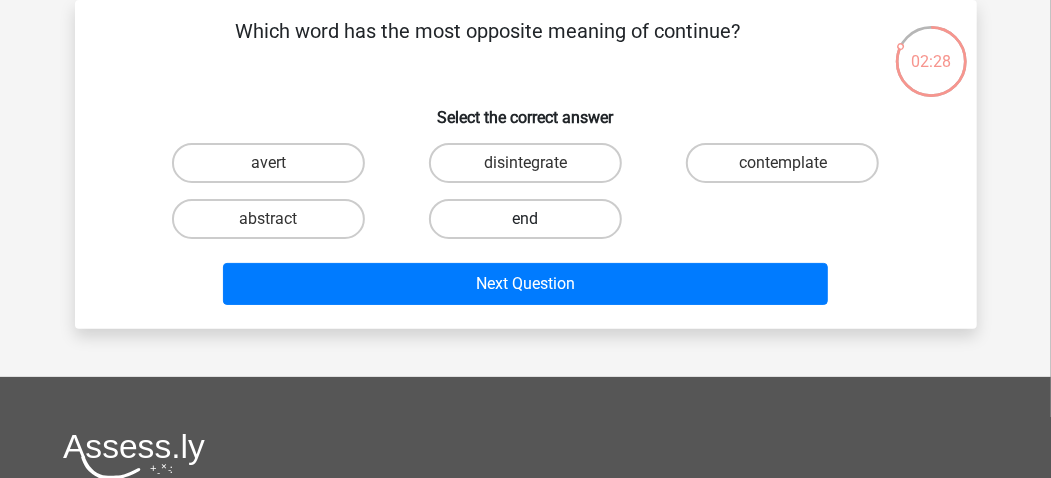 click on "end" at bounding box center (525, 219) 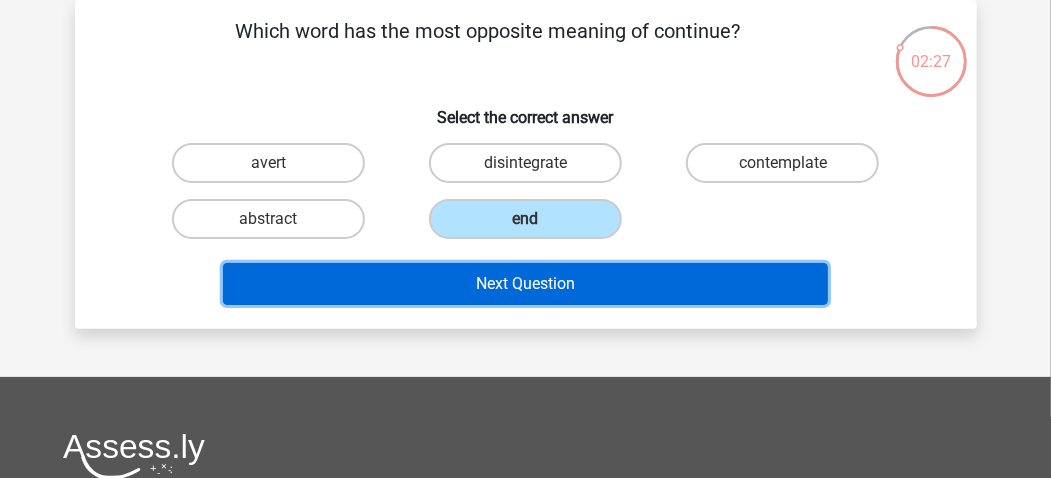 click on "Next Question" at bounding box center (525, 284) 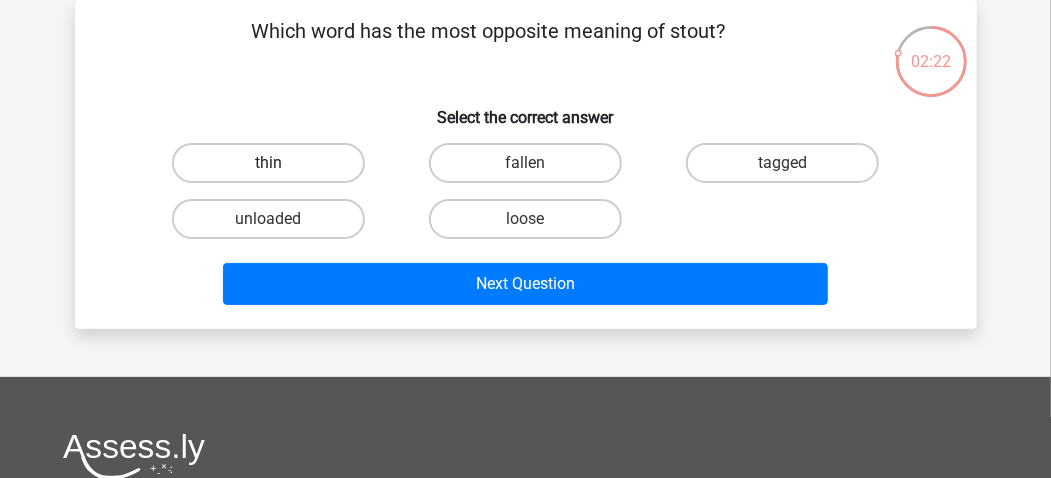 click on "thin" at bounding box center [268, 163] 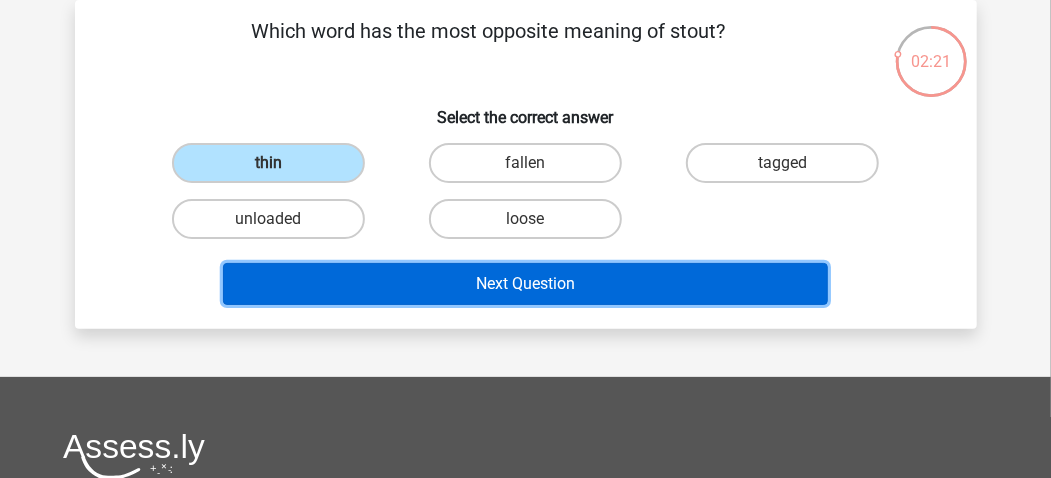 click on "Next Question" at bounding box center (525, 284) 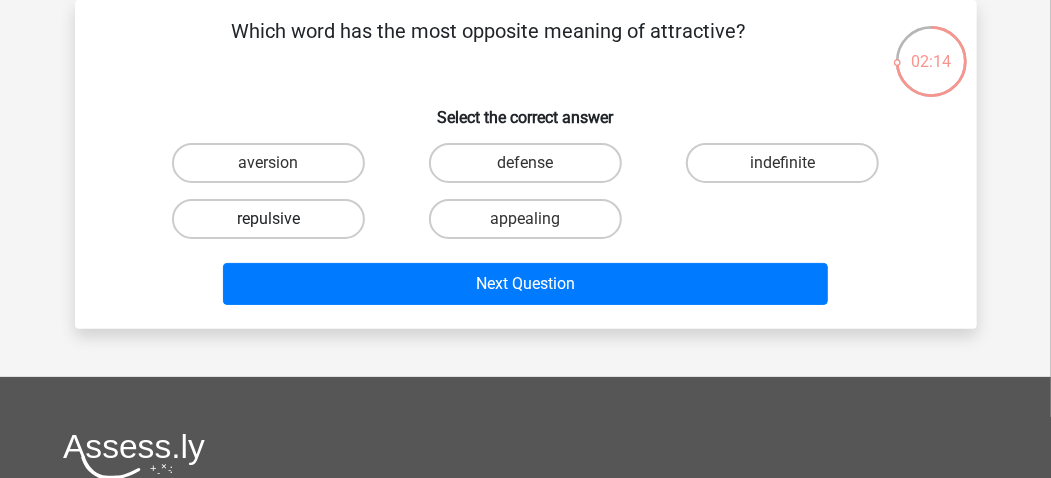click on "repulsive" at bounding box center [268, 219] 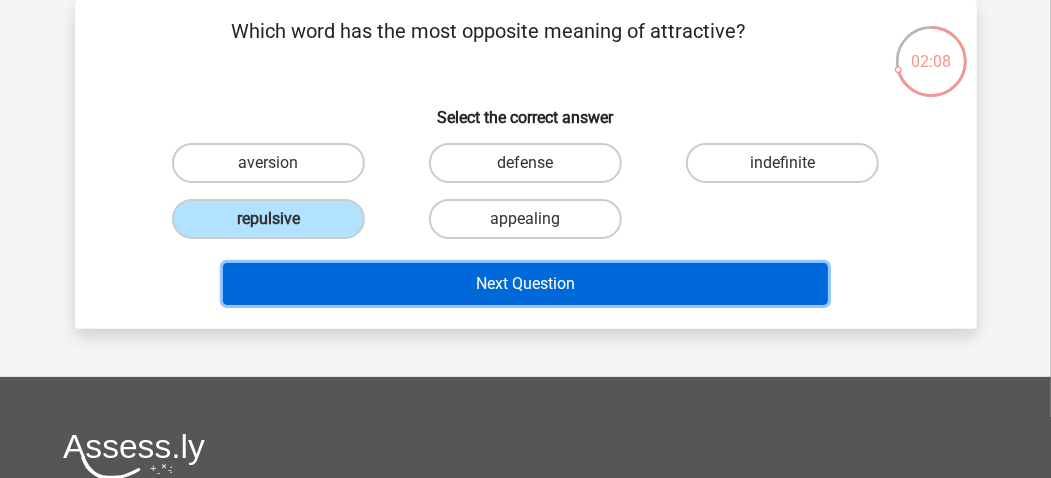 click on "Next Question" at bounding box center (525, 284) 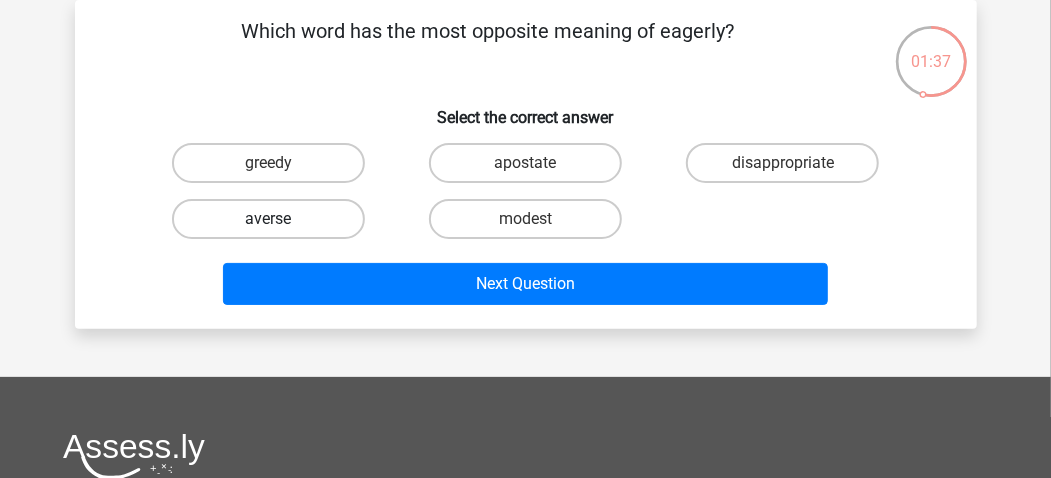 click on "averse" at bounding box center [268, 219] 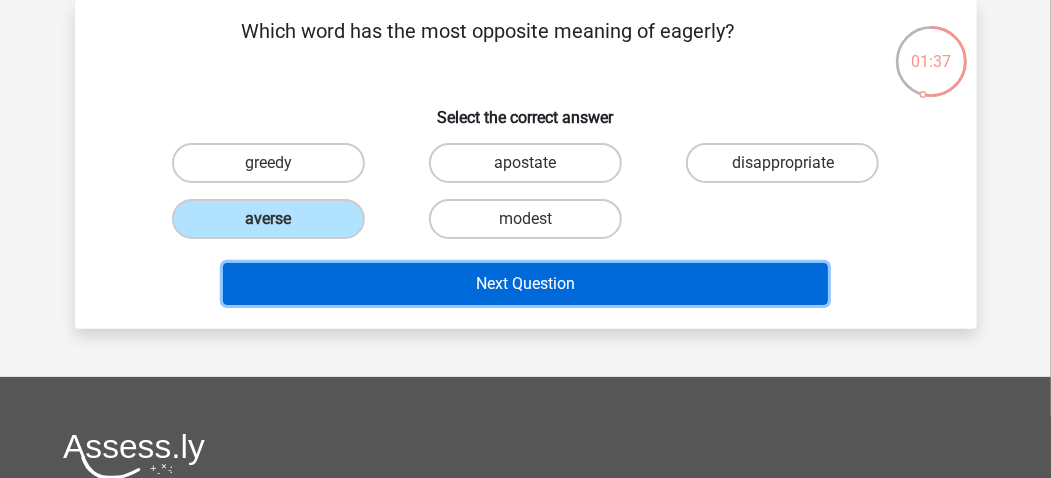 click on "Next Question" at bounding box center [525, 284] 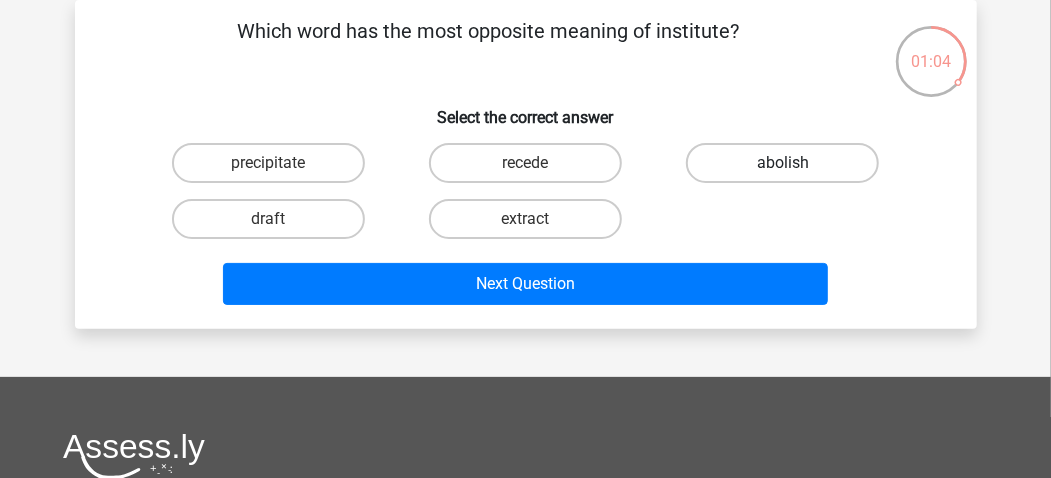 click on "abolish" at bounding box center [782, 163] 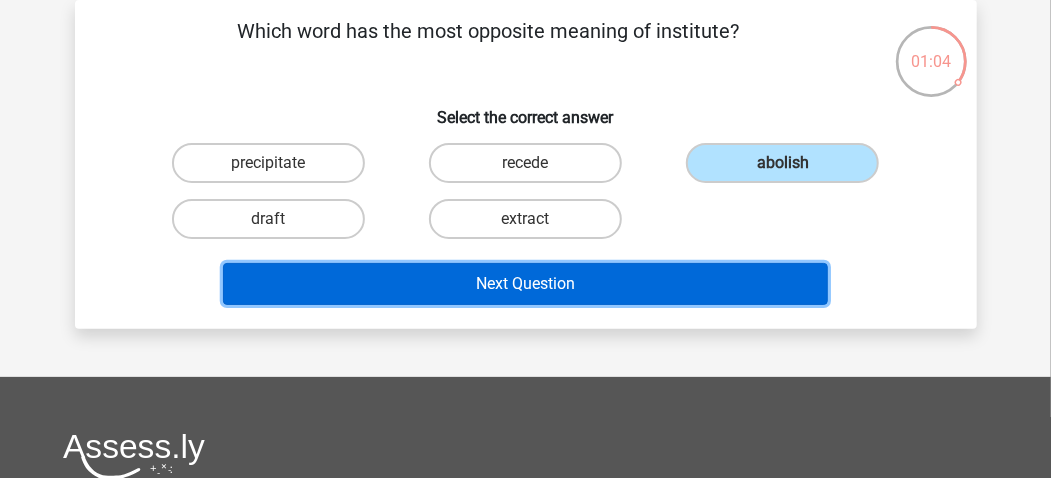 click on "Next Question" at bounding box center (525, 284) 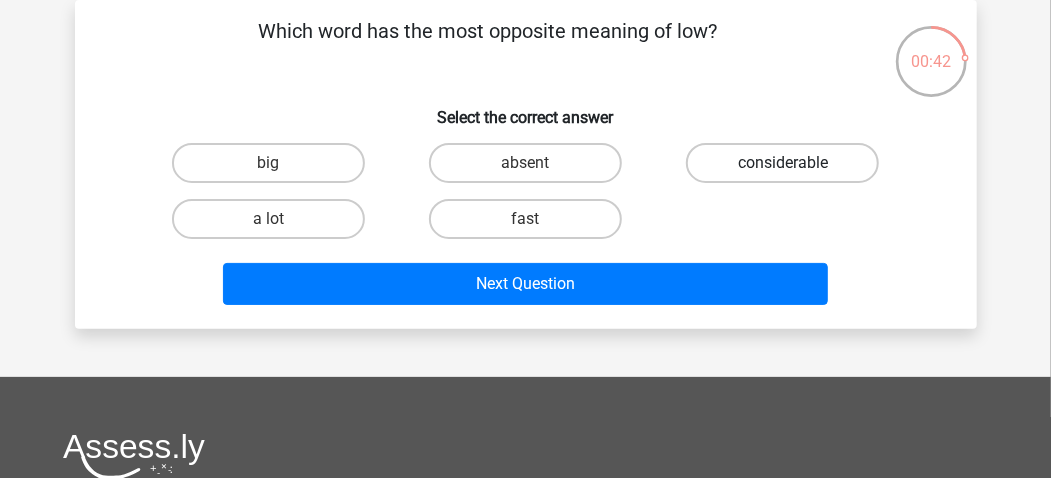 click on "considerable" at bounding box center (782, 163) 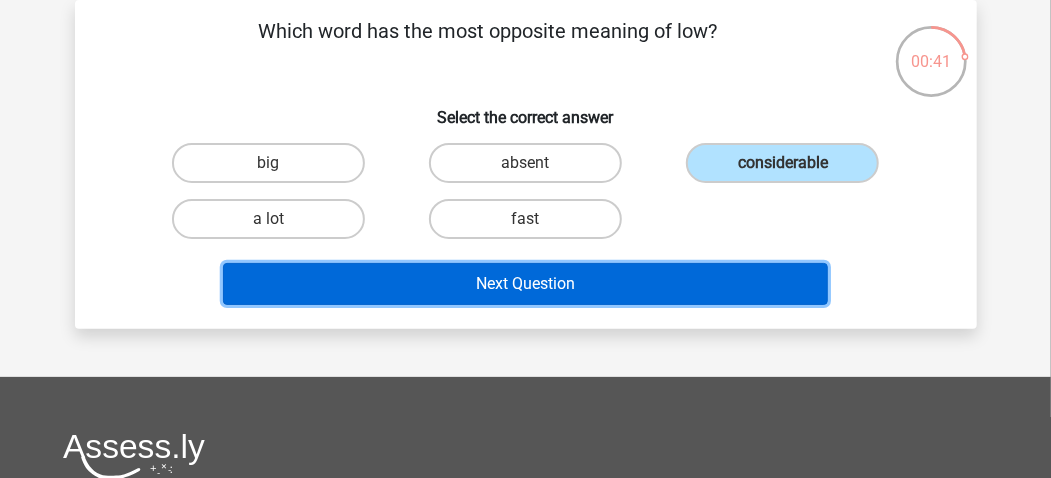 click on "Next Question" at bounding box center (525, 284) 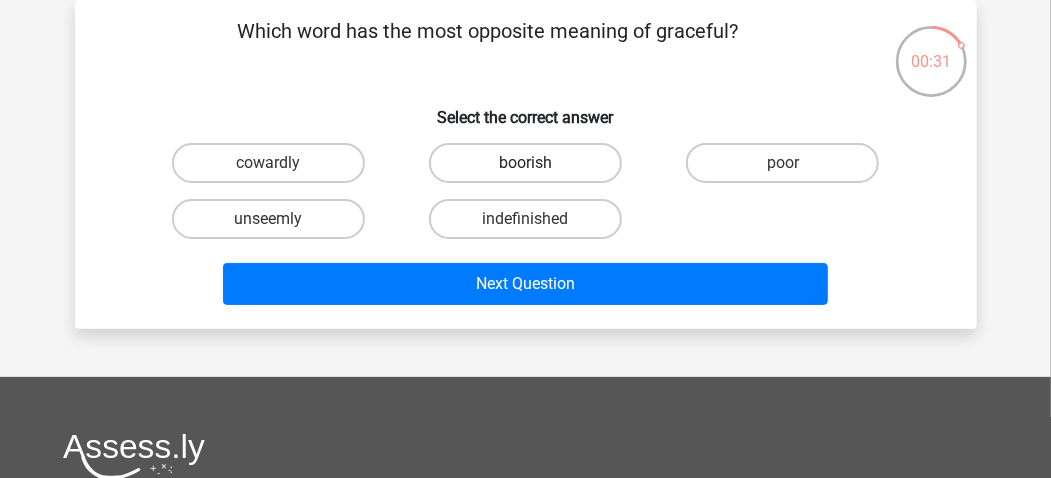 click on "boorish" at bounding box center (525, 163) 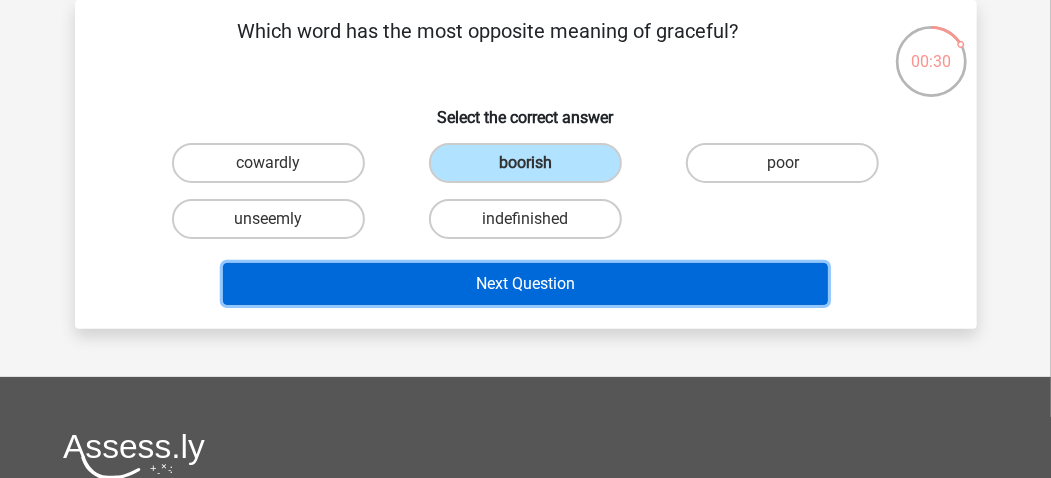 click on "Next Question" at bounding box center [525, 284] 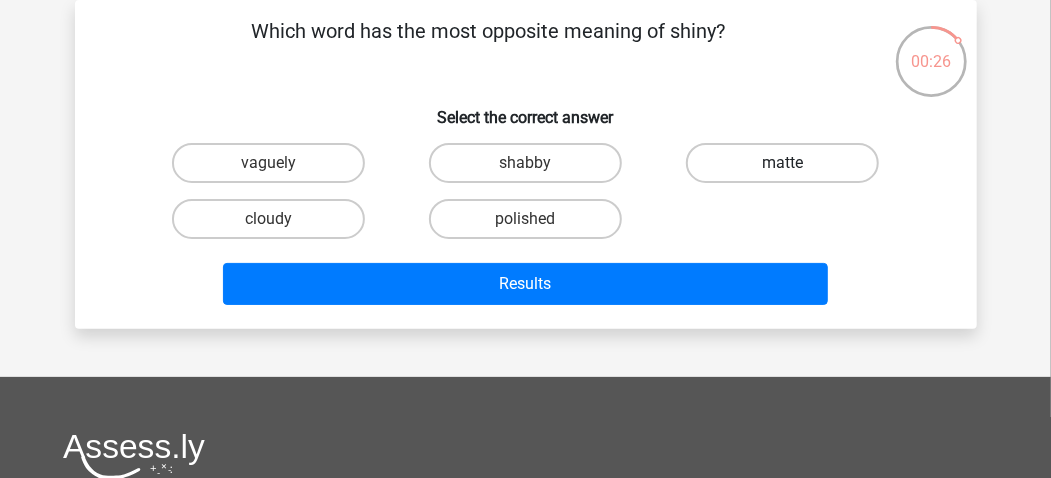 drag, startPoint x: 749, startPoint y: 155, endPoint x: 720, endPoint y: 166, distance: 31.016125 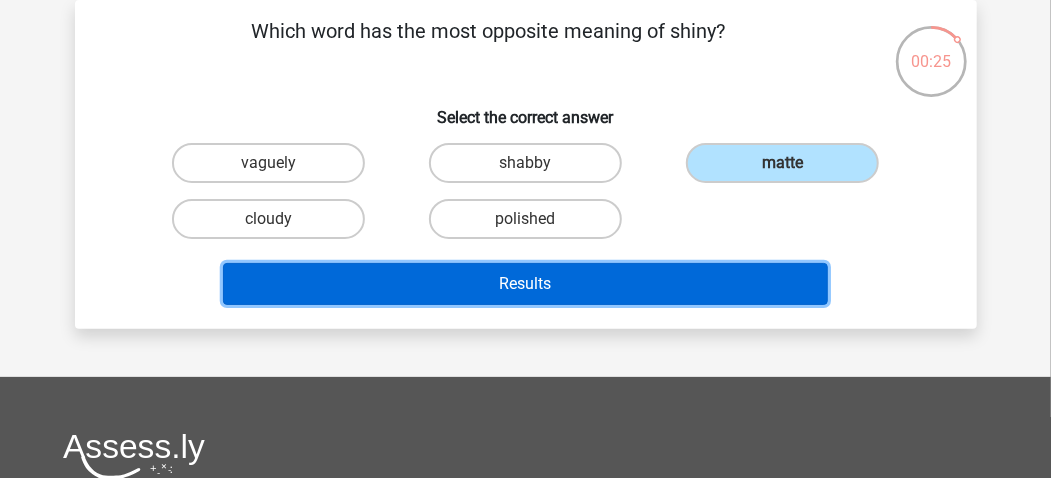 click on "Results" at bounding box center [525, 284] 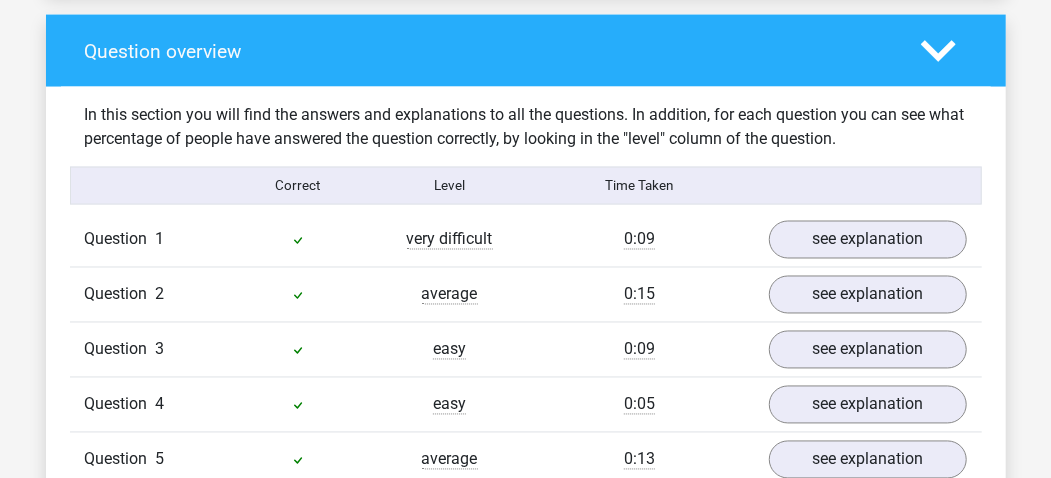 scroll, scrollTop: 1600, scrollLeft: 0, axis: vertical 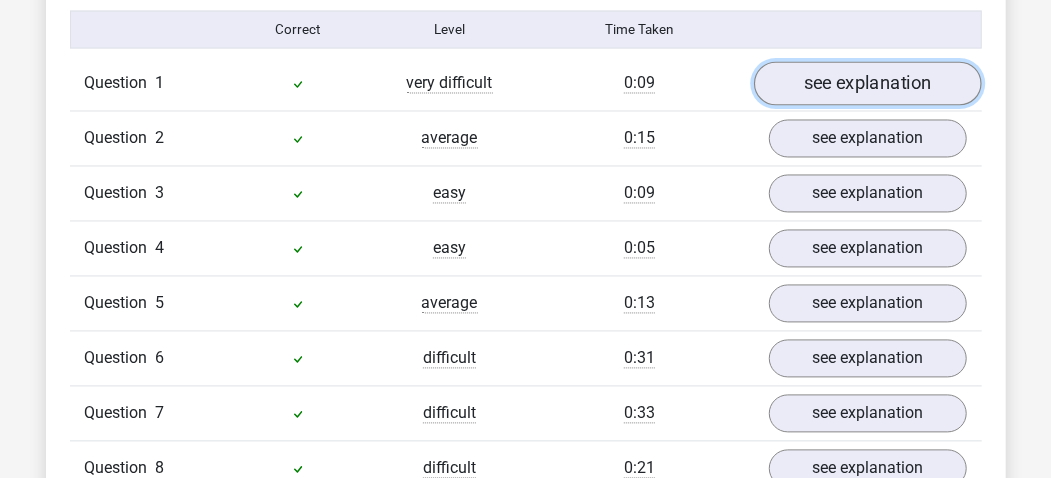 click on "see explanation" at bounding box center [868, 84] 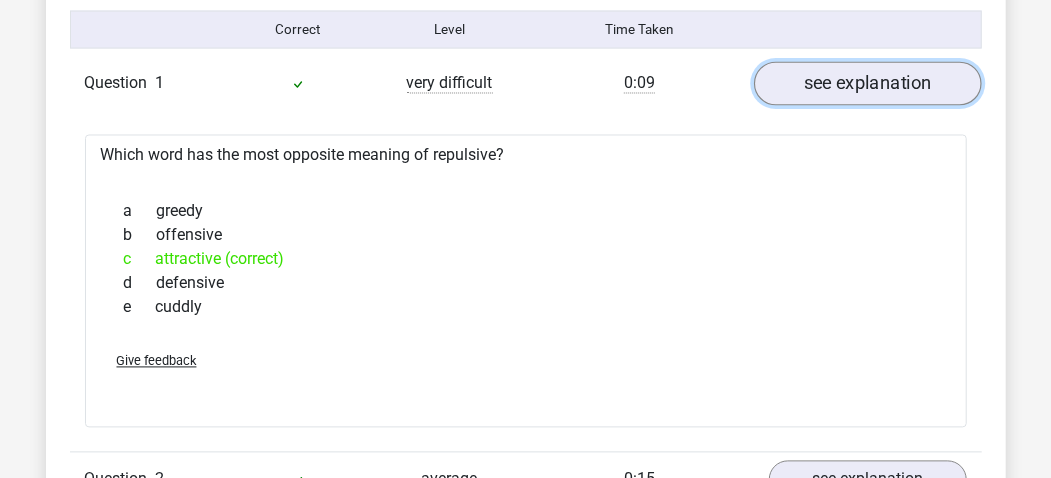 click on "see explanation" at bounding box center [868, 84] 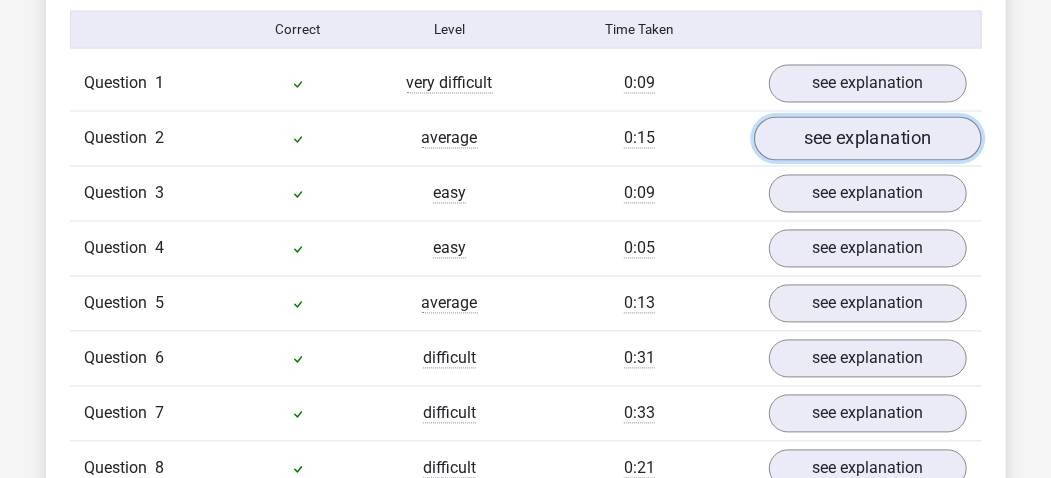click on "see explanation" at bounding box center [868, 139] 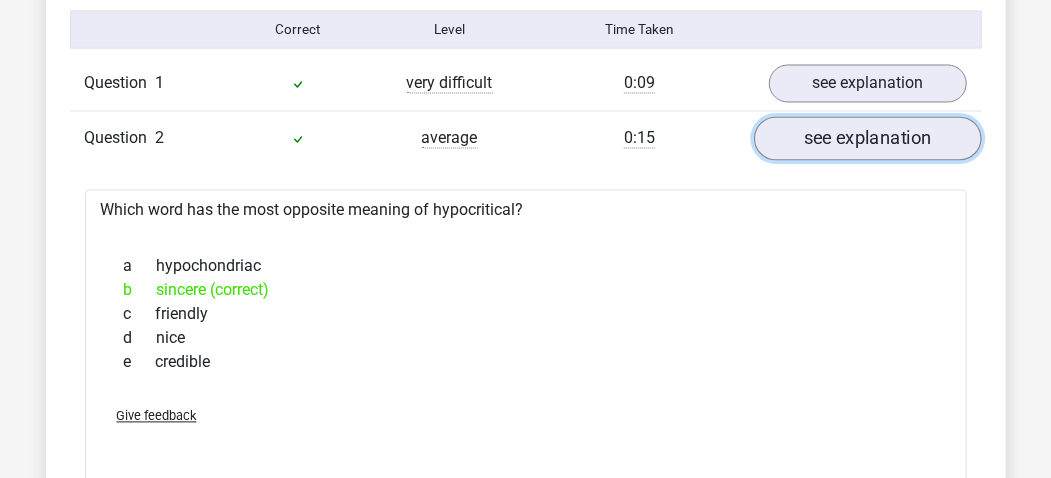 click on "see explanation" at bounding box center [868, 139] 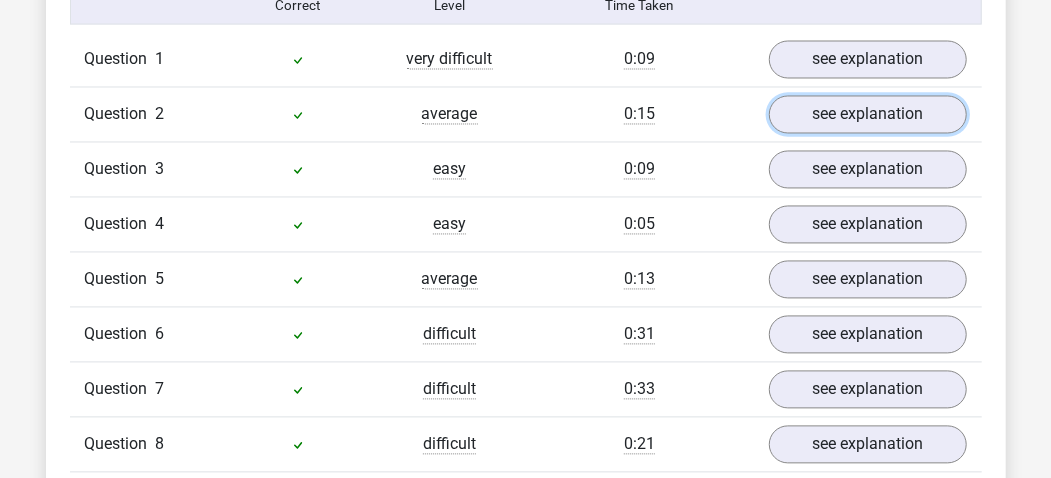 scroll, scrollTop: 1600, scrollLeft: 0, axis: vertical 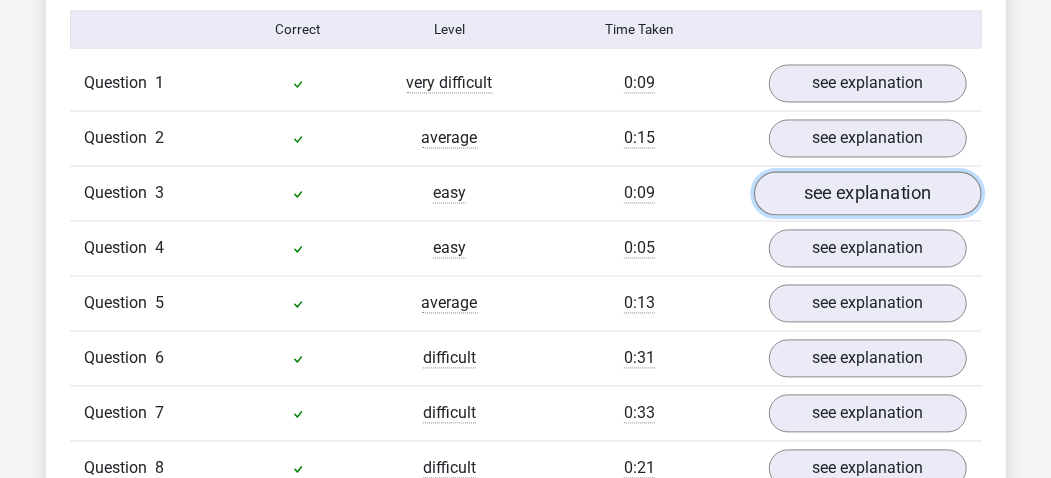 click on "see explanation" at bounding box center [868, 194] 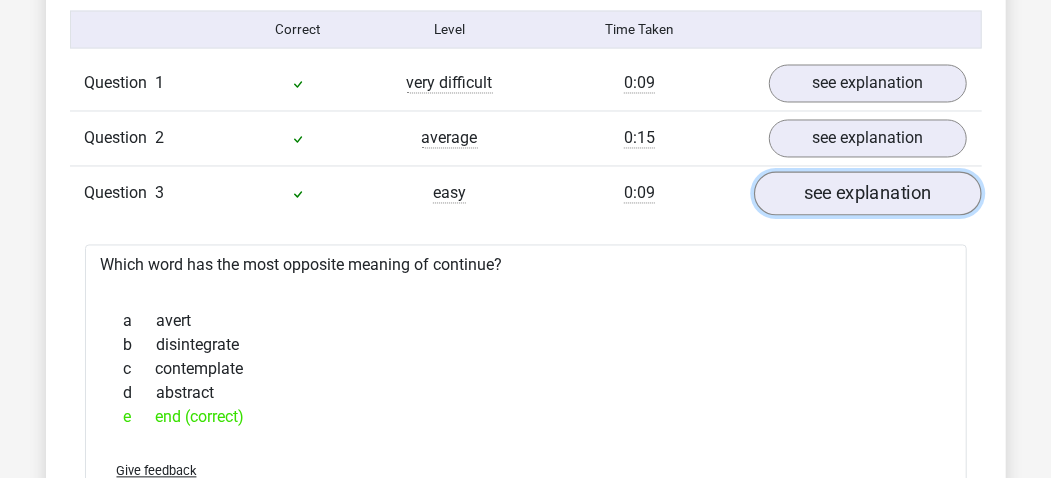 click on "see explanation" at bounding box center [868, 194] 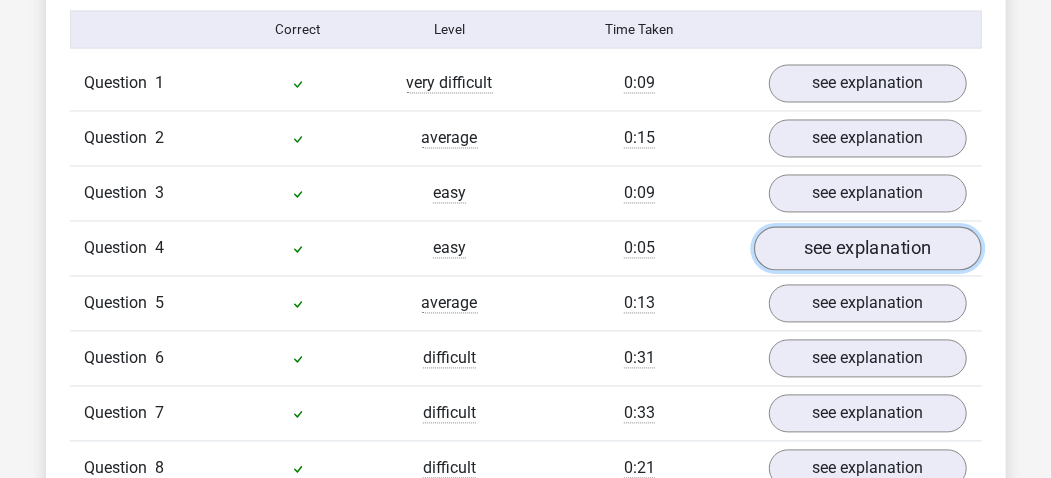click on "see explanation" at bounding box center [868, 249] 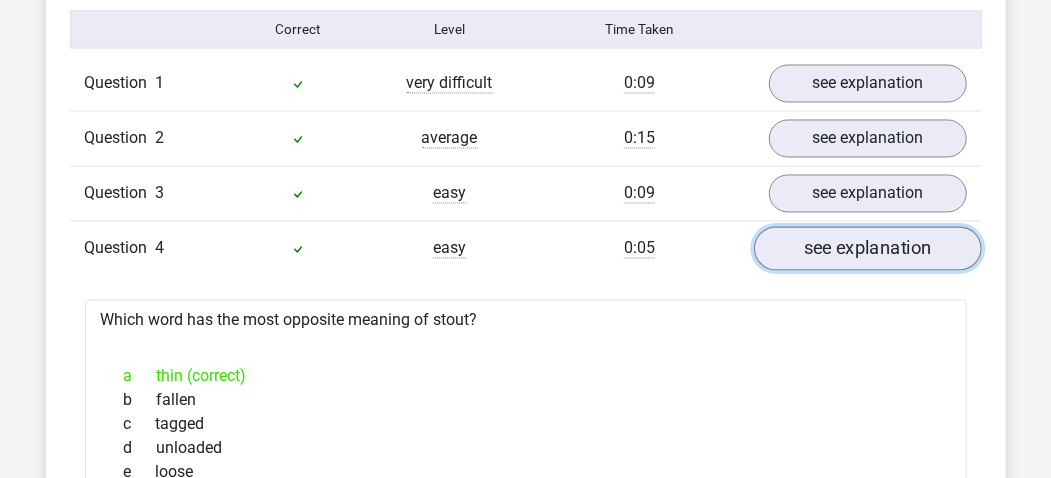 click on "see explanation" at bounding box center (868, 249) 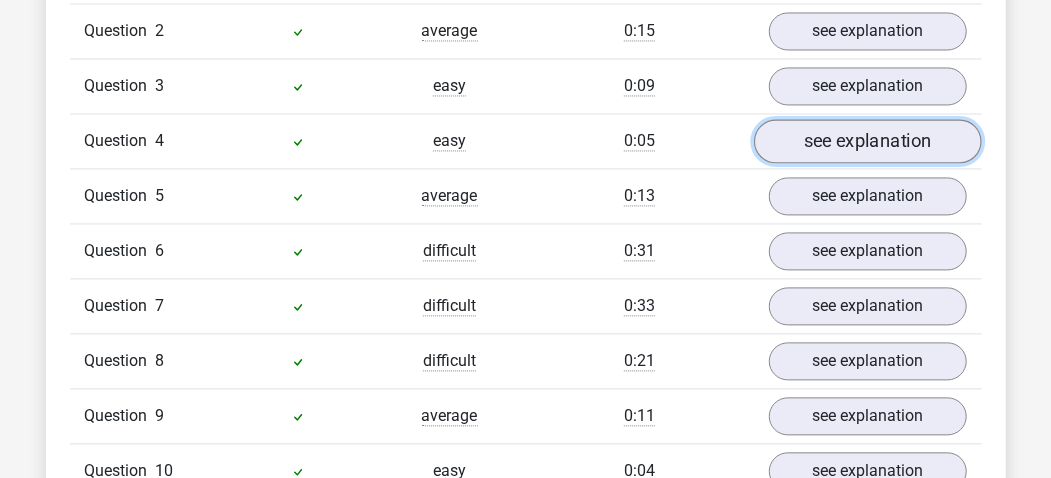 scroll, scrollTop: 1733, scrollLeft: 0, axis: vertical 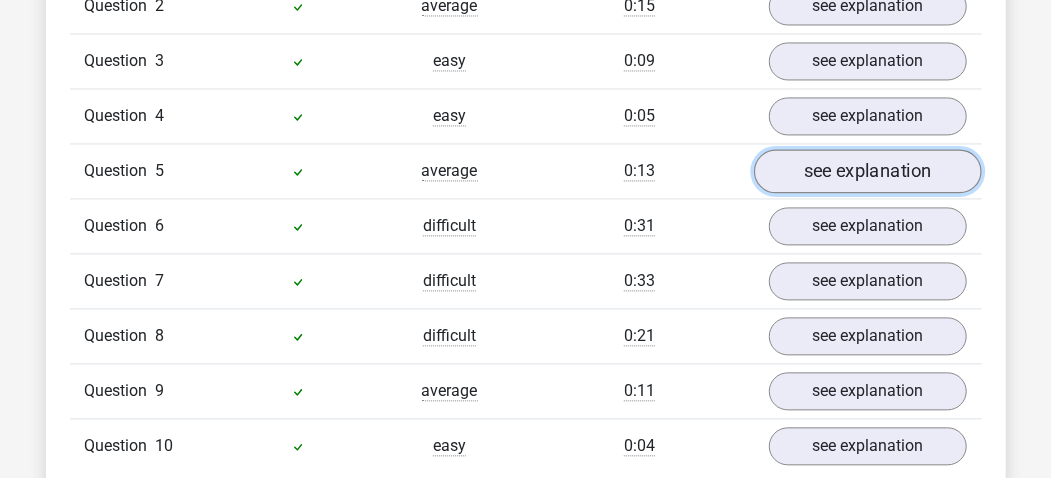 click on "see explanation" at bounding box center (868, 171) 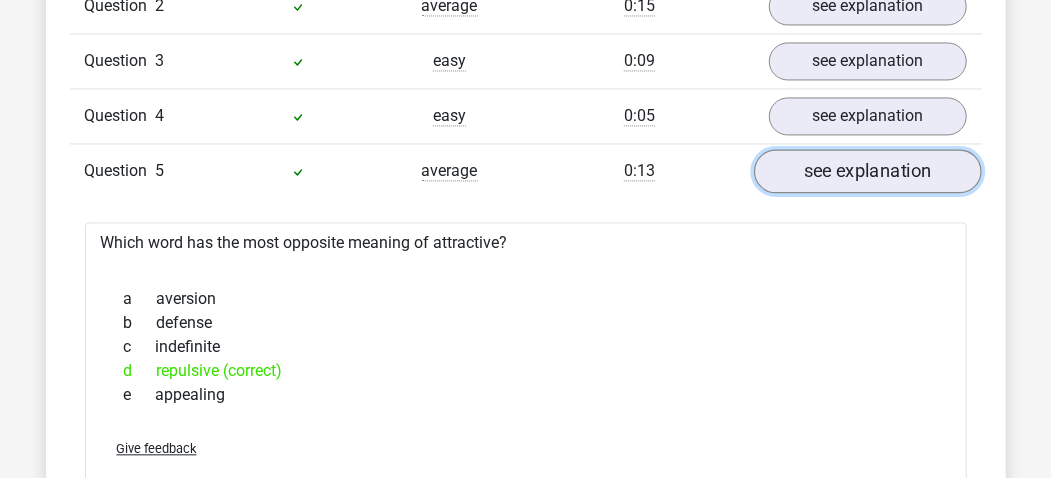 click on "see explanation" at bounding box center (868, 171) 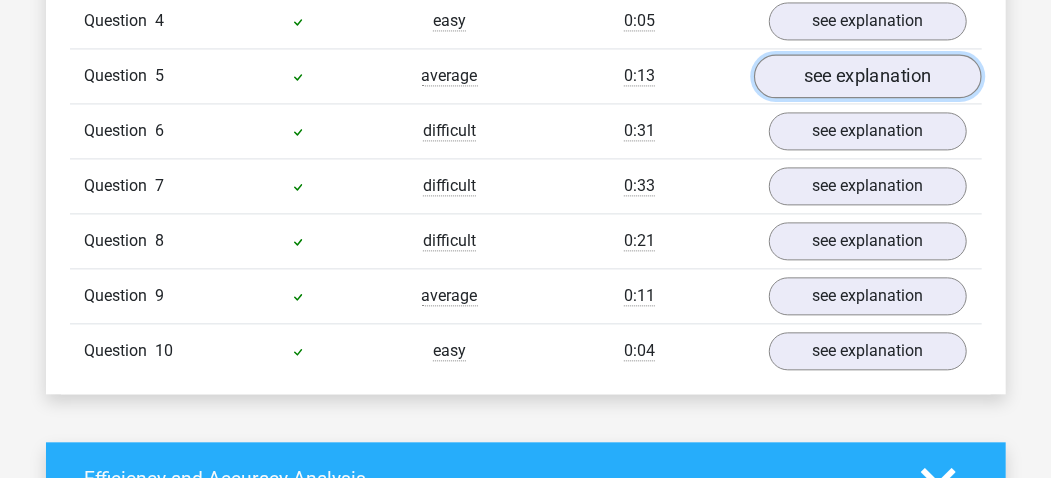 scroll, scrollTop: 1866, scrollLeft: 0, axis: vertical 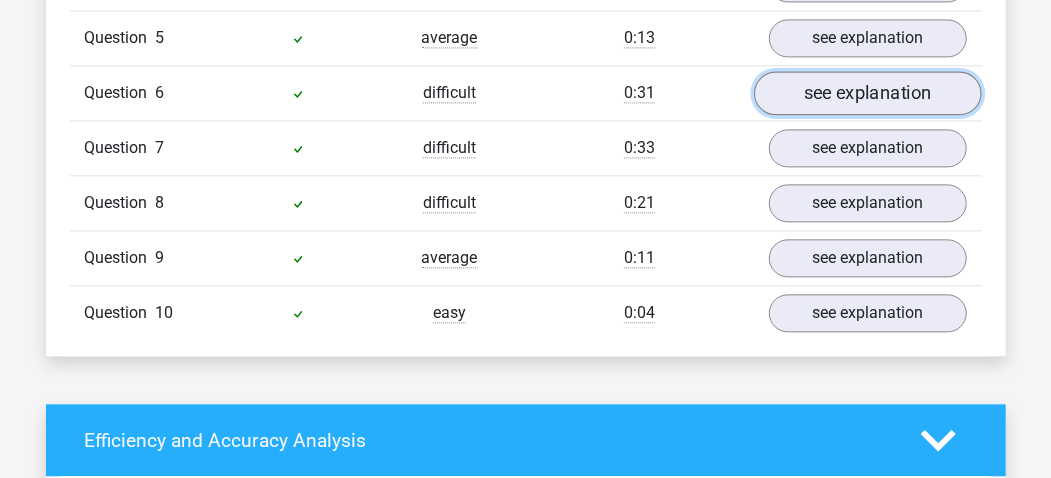 click on "see explanation" at bounding box center [868, 93] 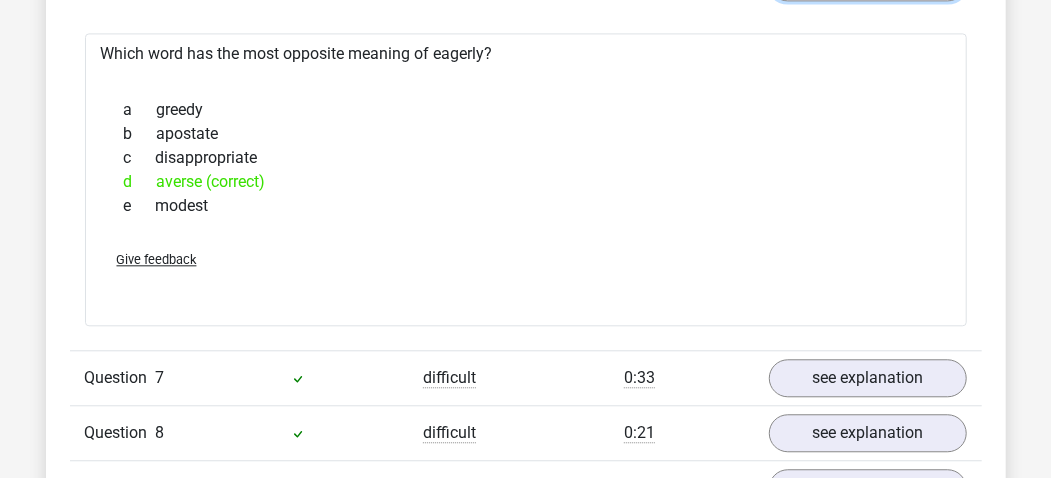 scroll, scrollTop: 2000, scrollLeft: 0, axis: vertical 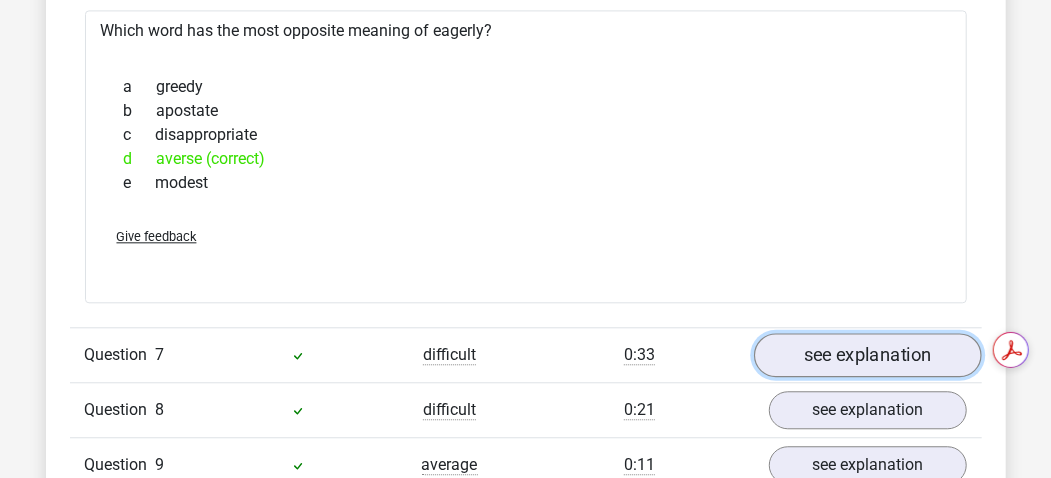 click on "see explanation" at bounding box center [868, 356] 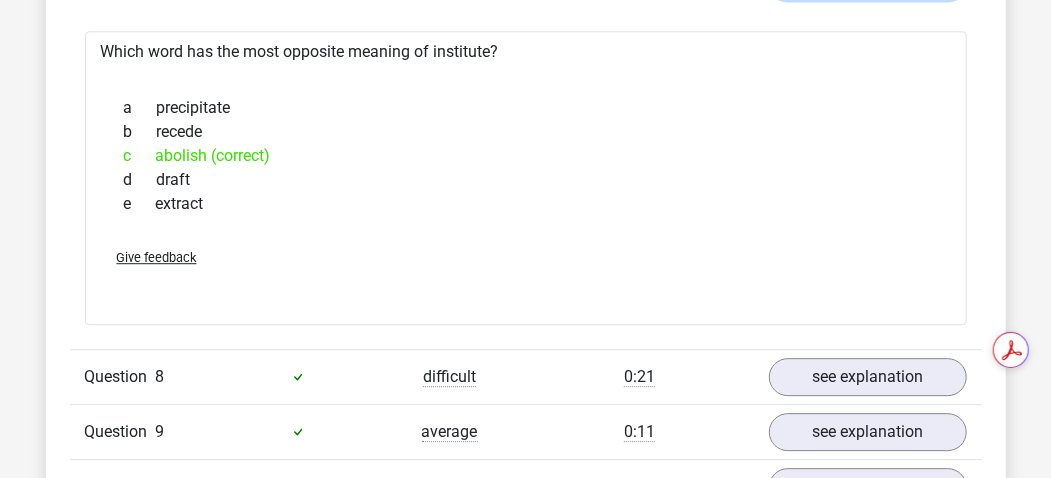 scroll, scrollTop: 2400, scrollLeft: 0, axis: vertical 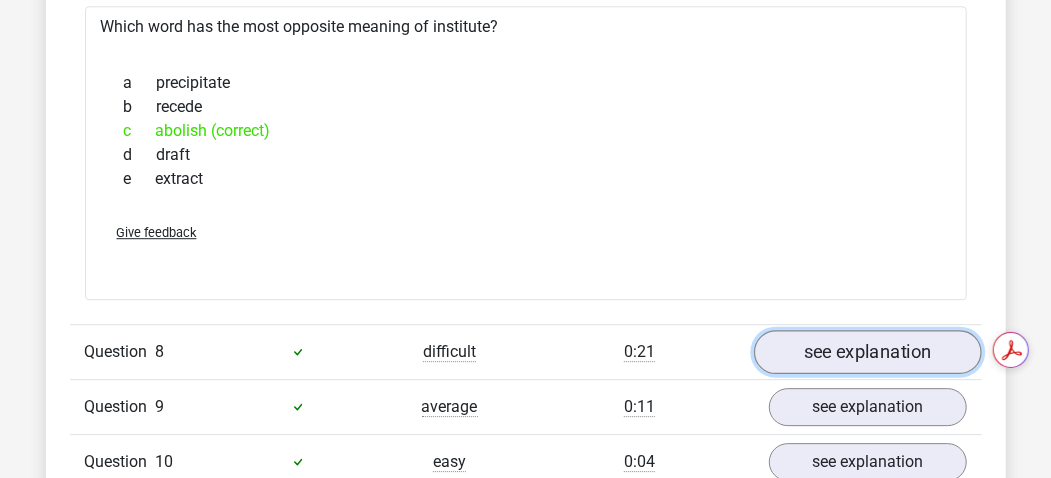 click on "see explanation" at bounding box center (868, 352) 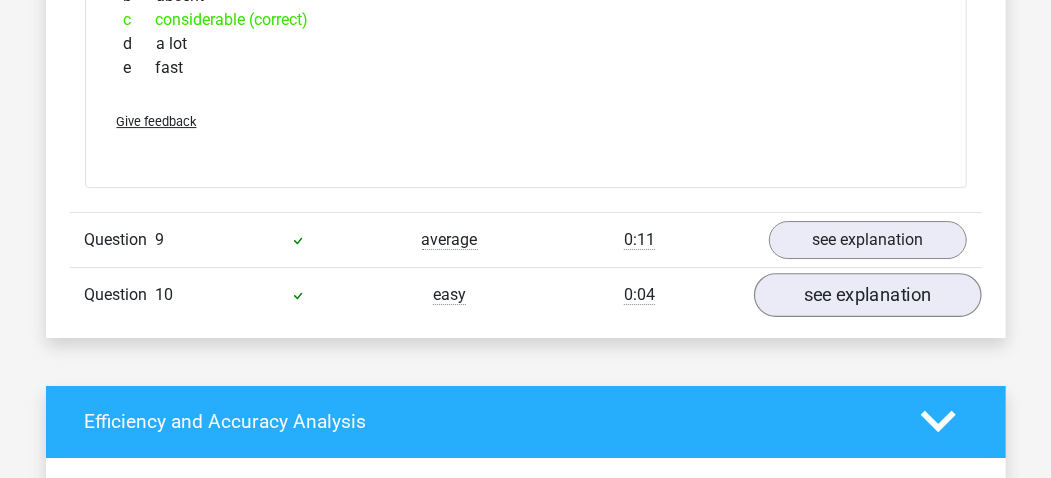 scroll, scrollTop: 2933, scrollLeft: 0, axis: vertical 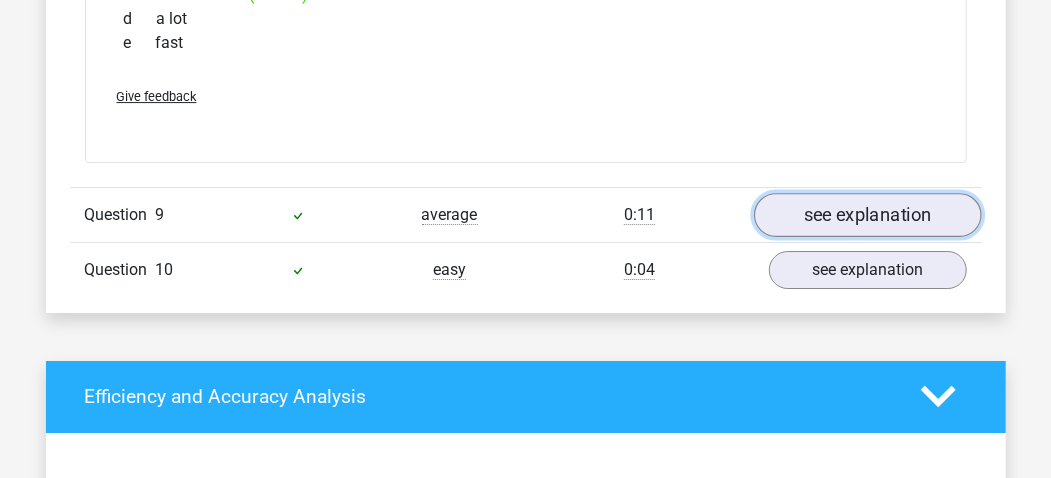 click on "see explanation" at bounding box center (868, 215) 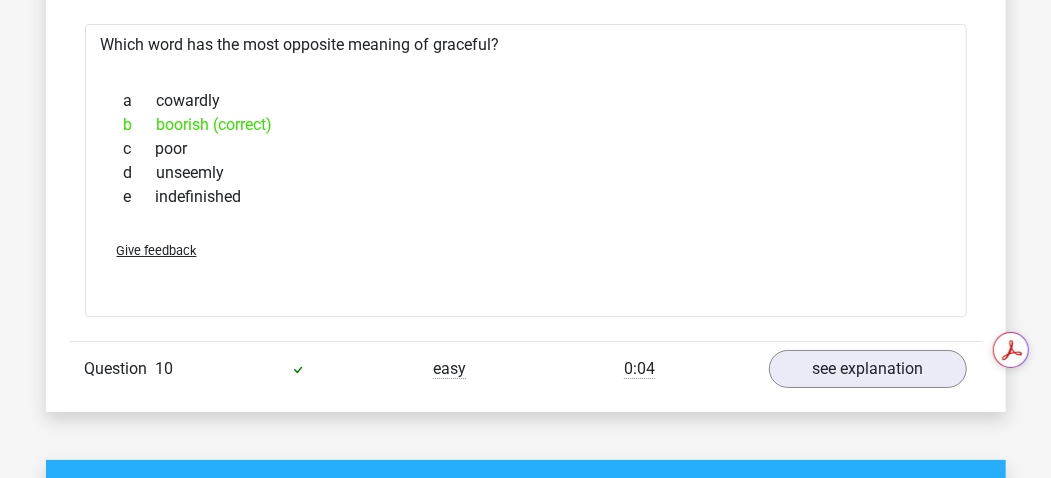 scroll, scrollTop: 3200, scrollLeft: 0, axis: vertical 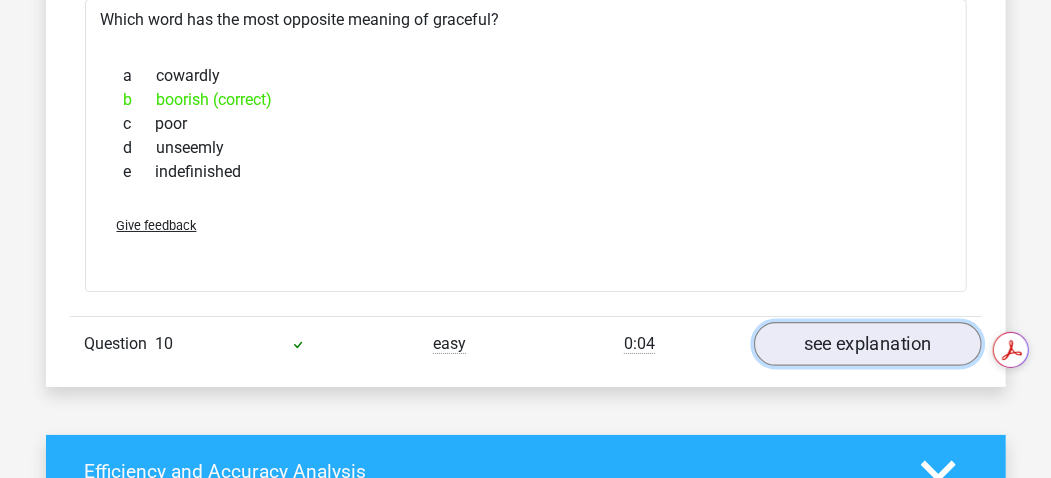 click on "see explanation" at bounding box center [868, 344] 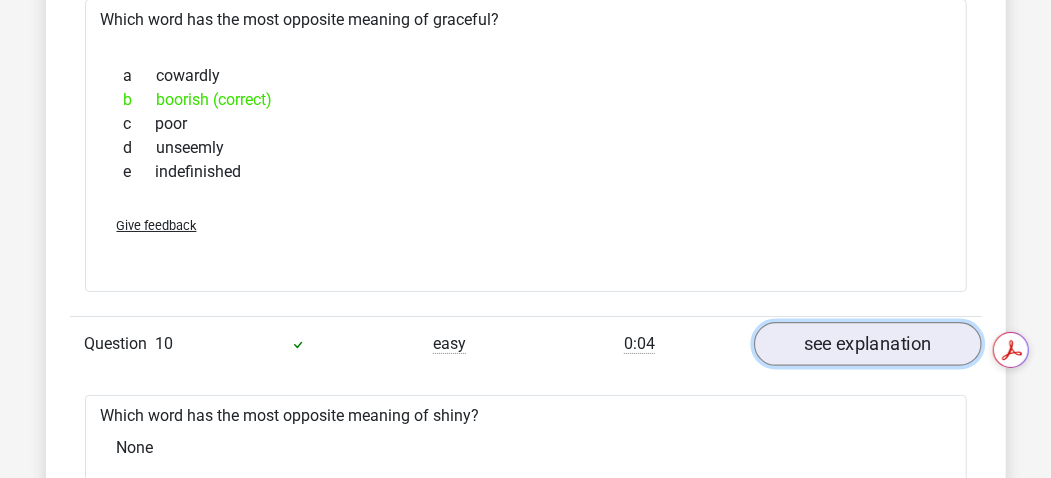 click on "see explanation" at bounding box center (868, 344) 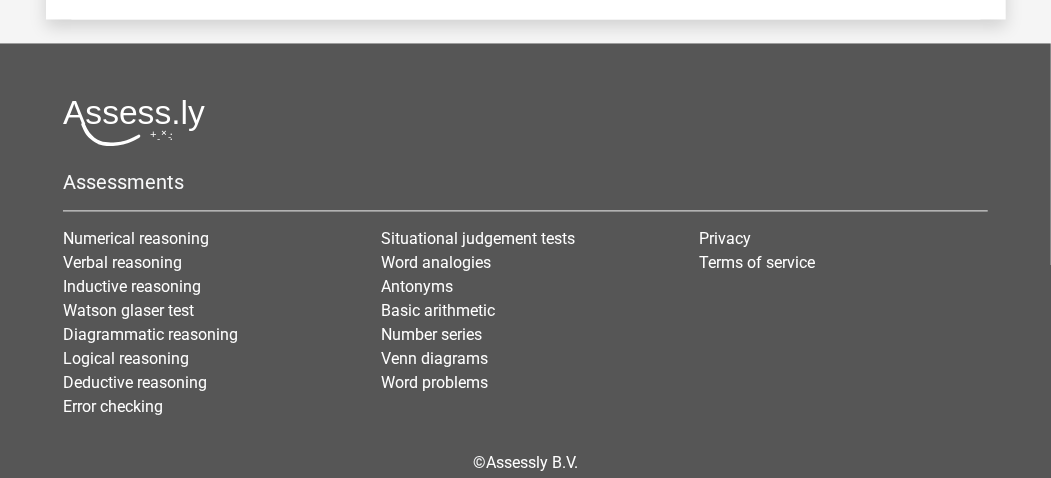 scroll, scrollTop: 5096, scrollLeft: 0, axis: vertical 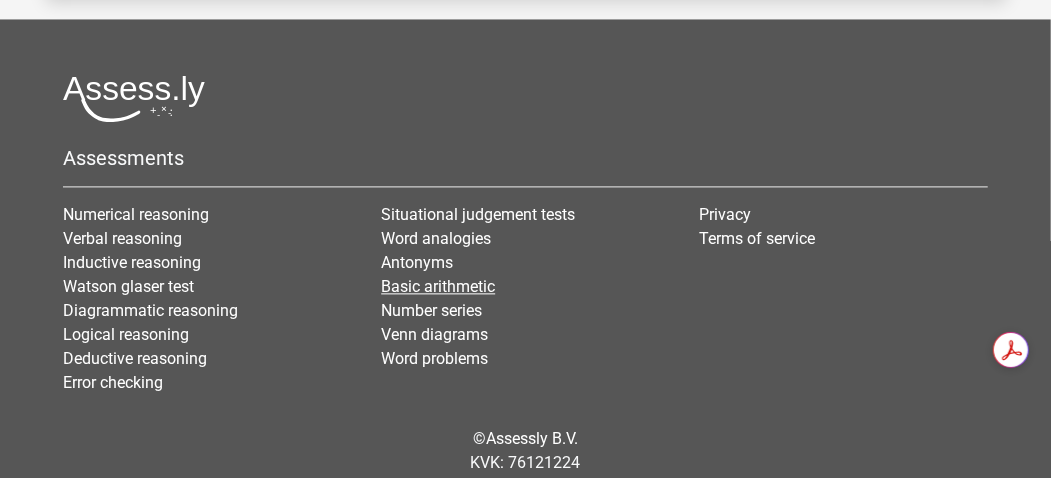 click on "Basic arithmetic" at bounding box center (438, 286) 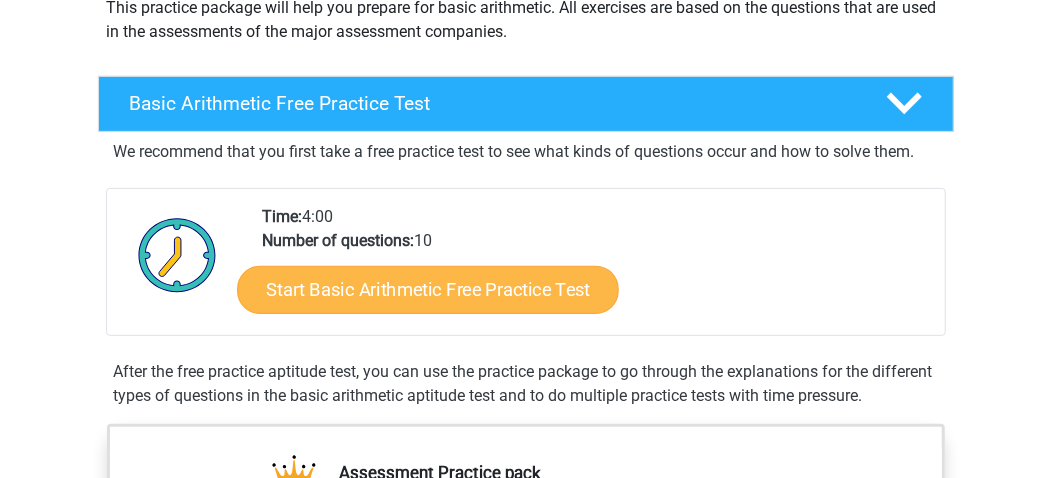 scroll, scrollTop: 266, scrollLeft: 0, axis: vertical 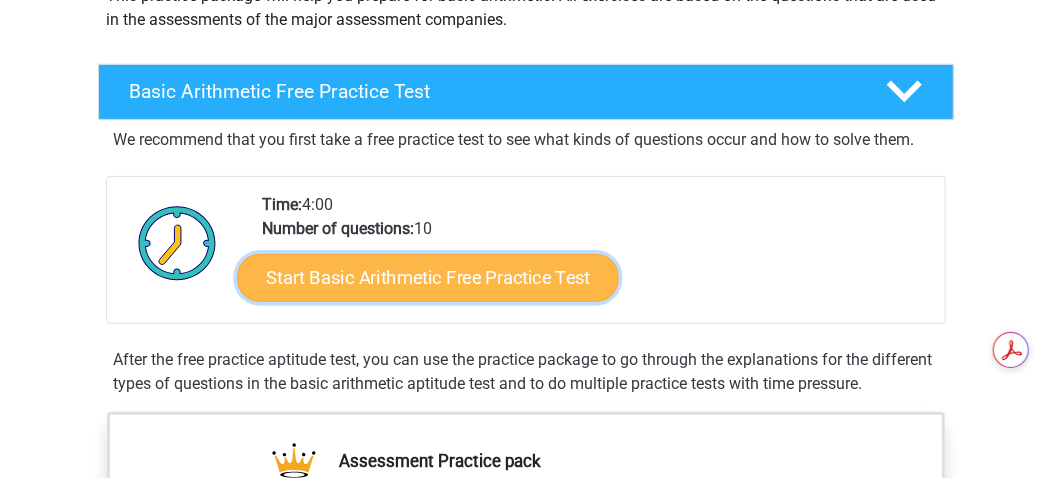 click on "Start Basic Arithmetic
Free Practice Test" at bounding box center [428, 277] 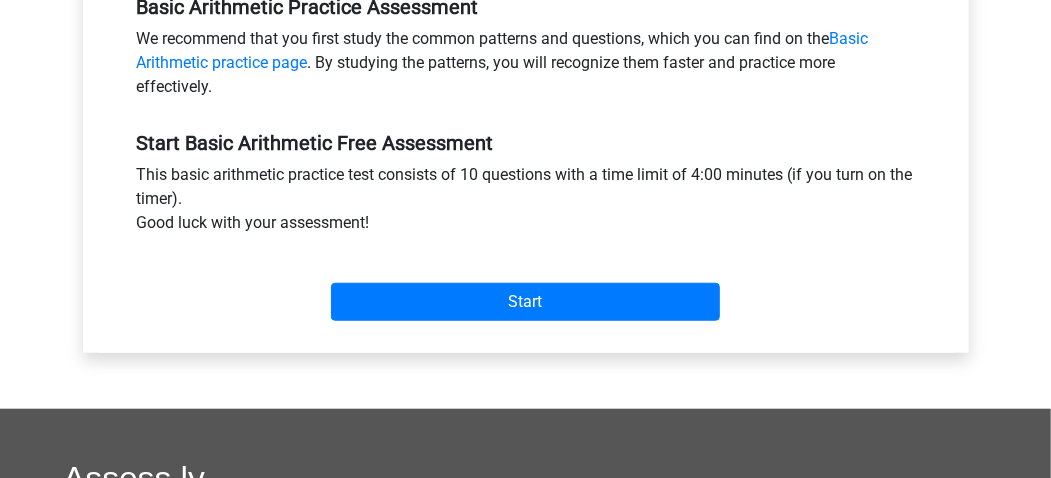 scroll, scrollTop: 666, scrollLeft: 0, axis: vertical 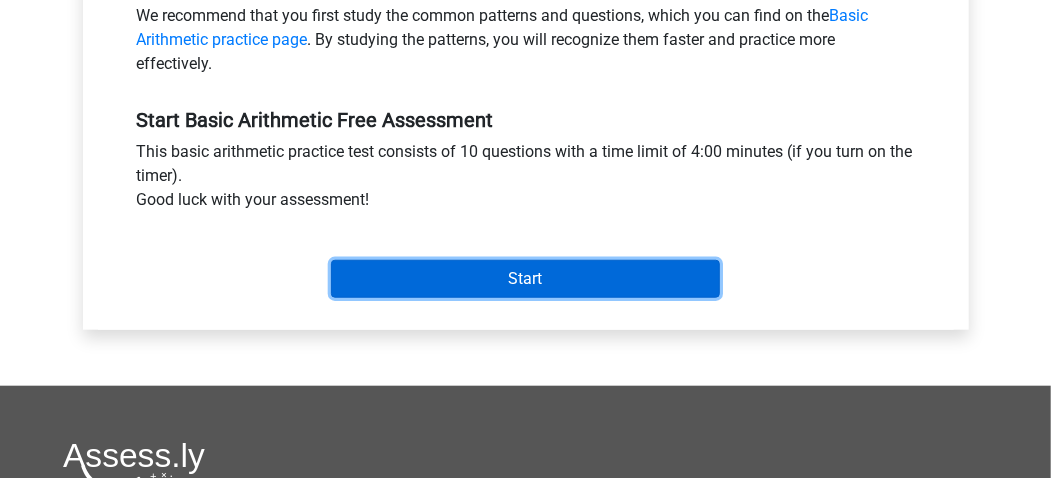 click on "Start" at bounding box center (525, 279) 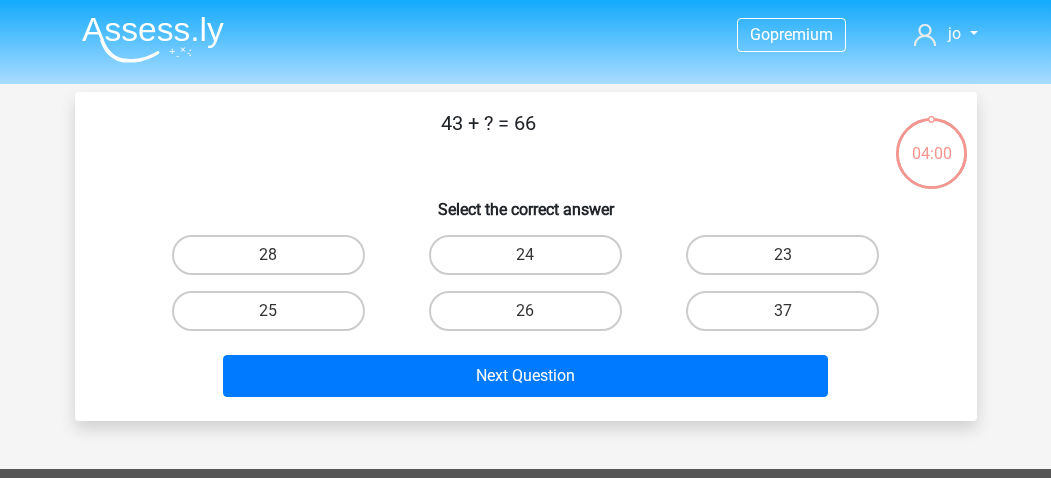 scroll, scrollTop: 0, scrollLeft: 0, axis: both 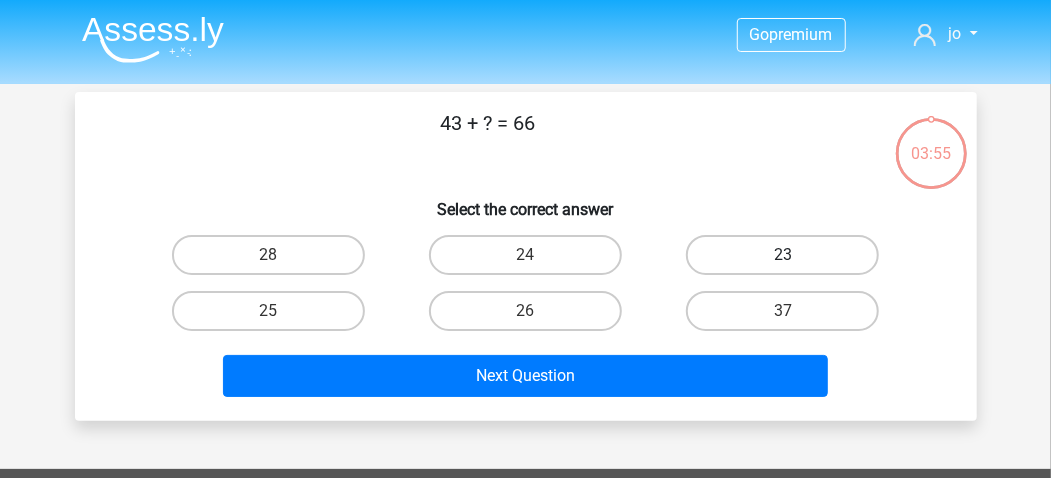 click on "23" at bounding box center [782, 255] 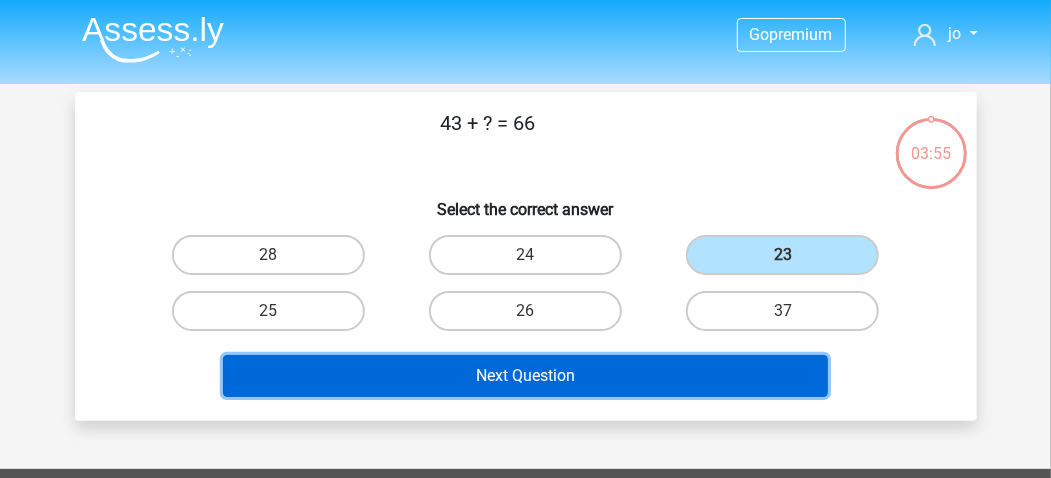 click on "Next Question" at bounding box center [525, 376] 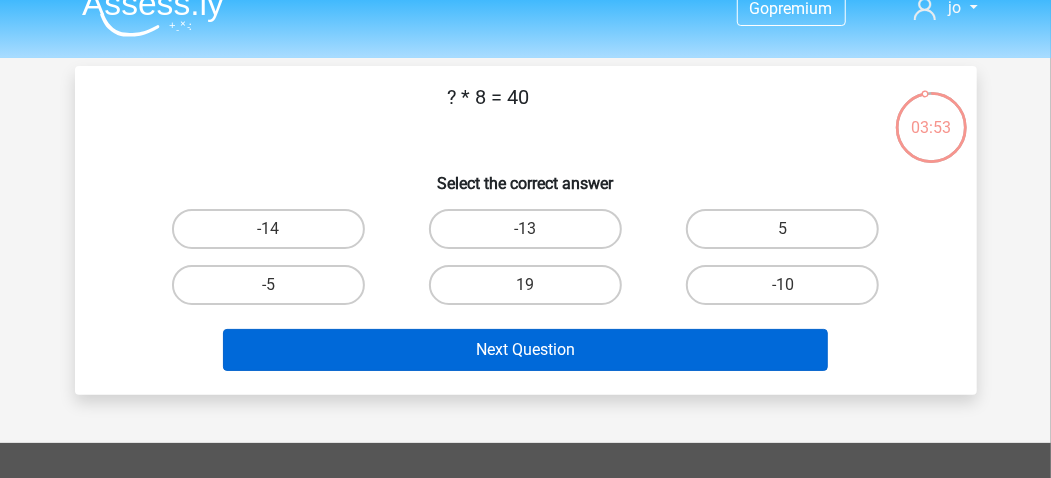 scroll, scrollTop: 0, scrollLeft: 0, axis: both 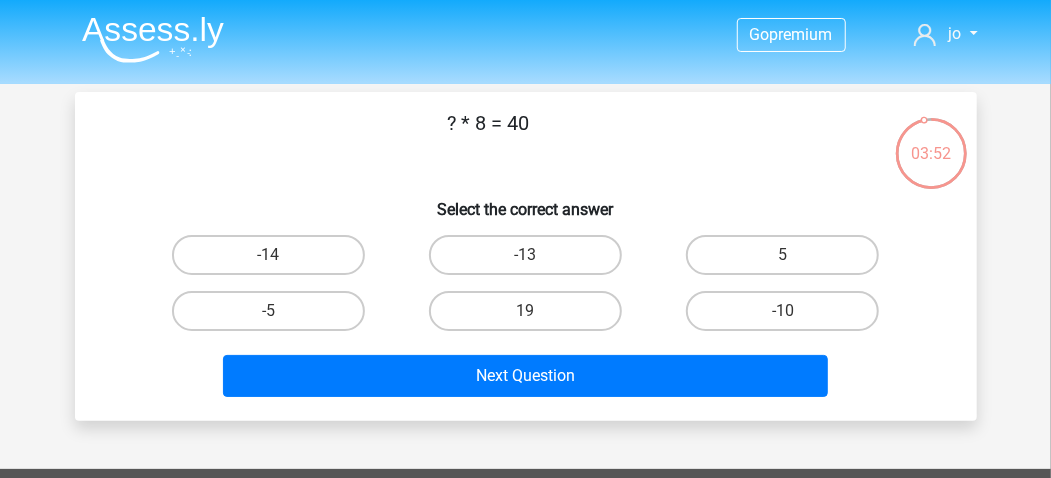click on "5" at bounding box center [789, 261] 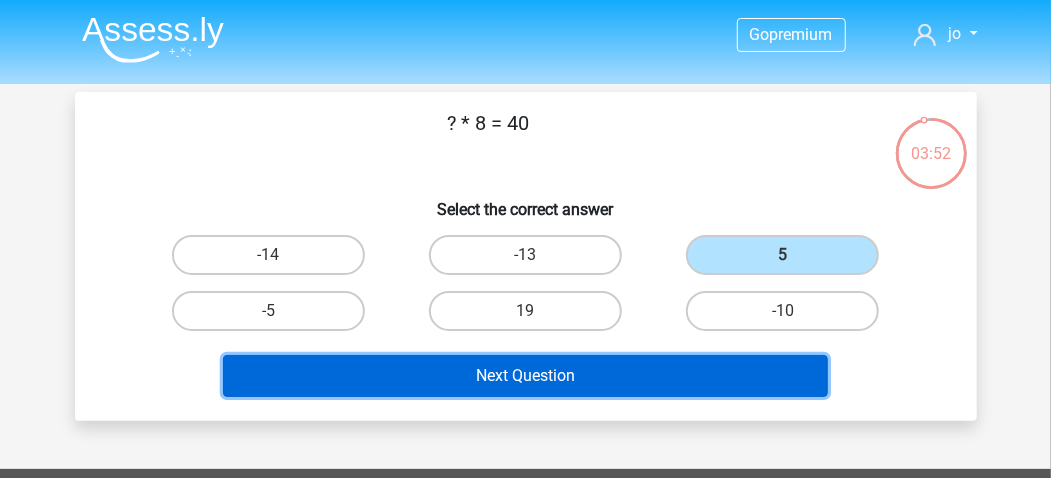 click on "Next Question" at bounding box center [525, 376] 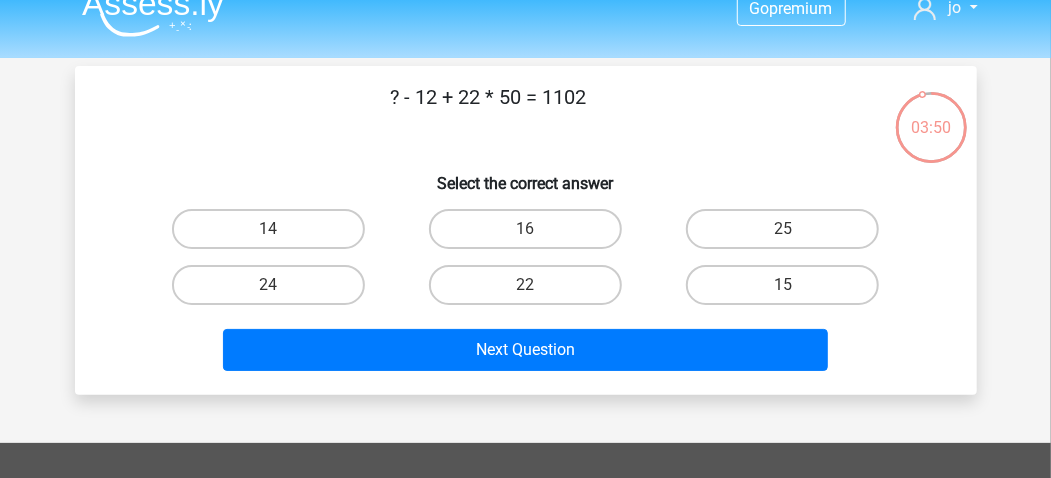 scroll, scrollTop: 0, scrollLeft: 0, axis: both 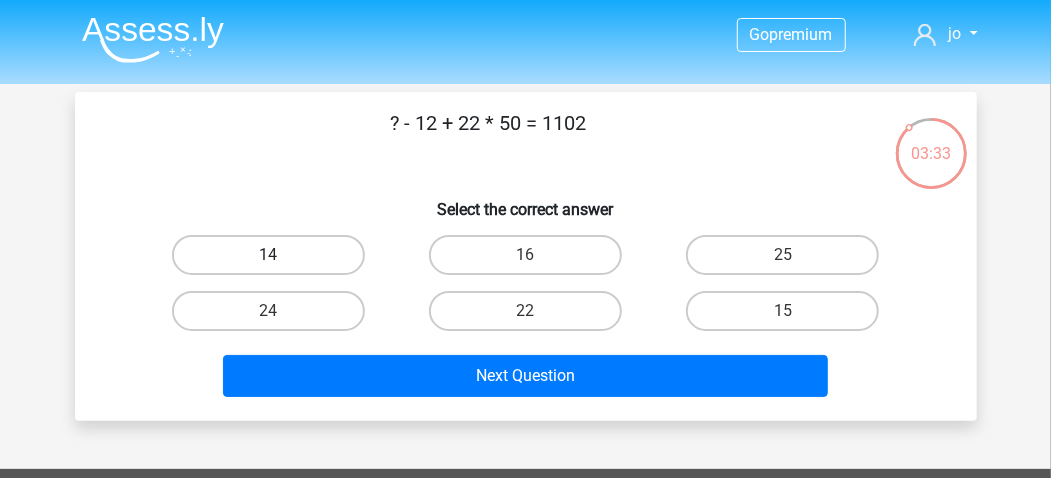 click on "14" at bounding box center (268, 255) 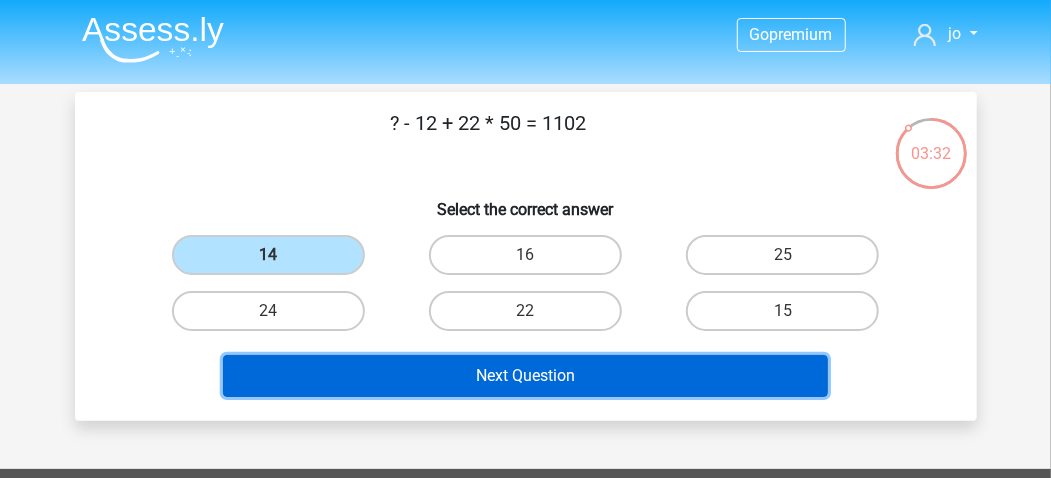click on "Next Question" at bounding box center (525, 376) 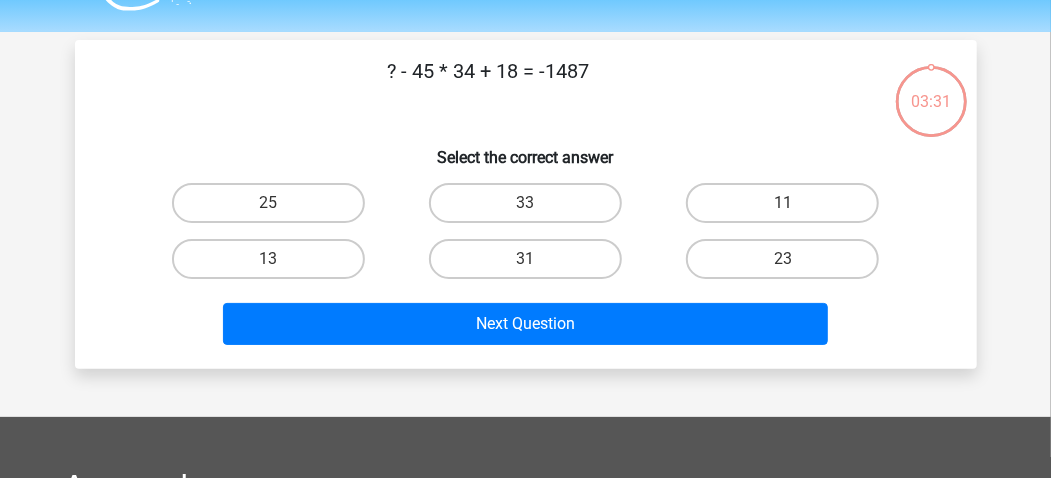 scroll, scrollTop: 92, scrollLeft: 0, axis: vertical 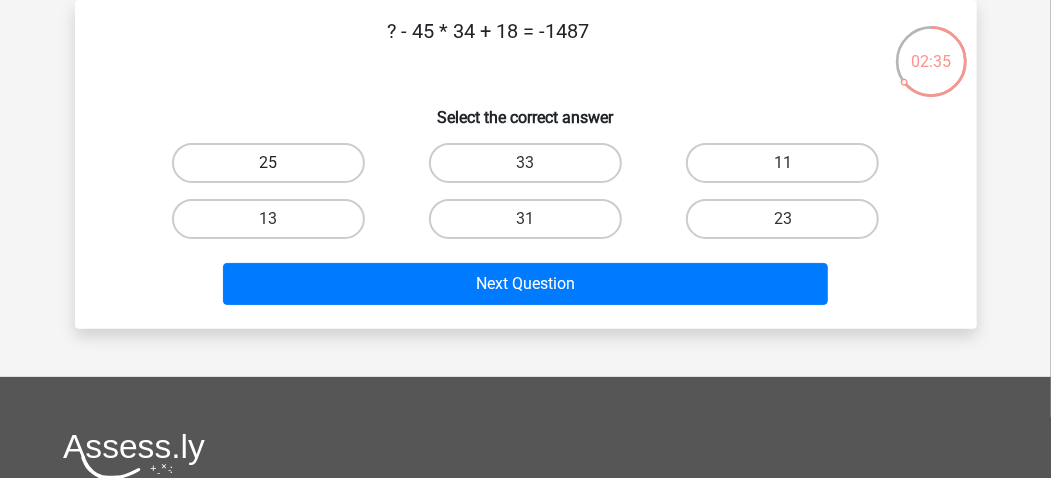 click on "25" at bounding box center [268, 163] 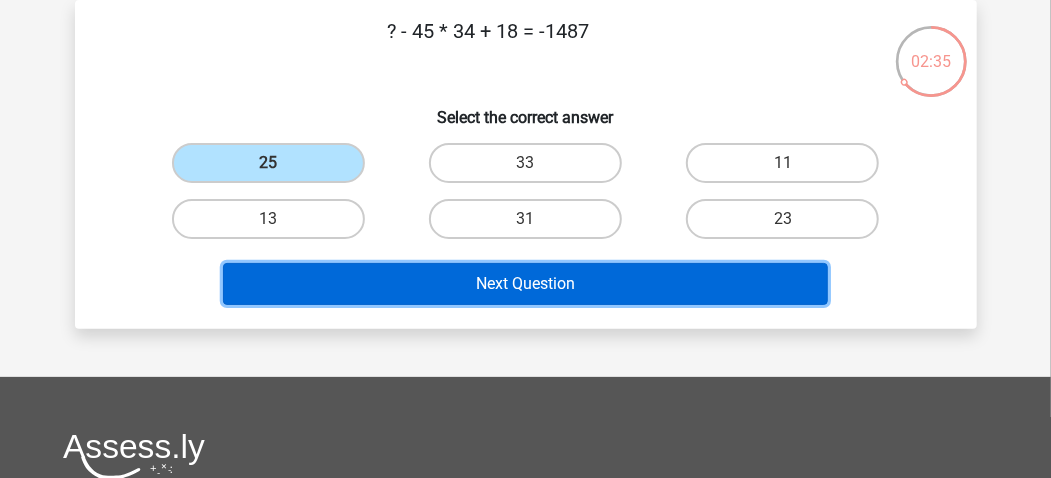 click on "Next Question" at bounding box center (525, 284) 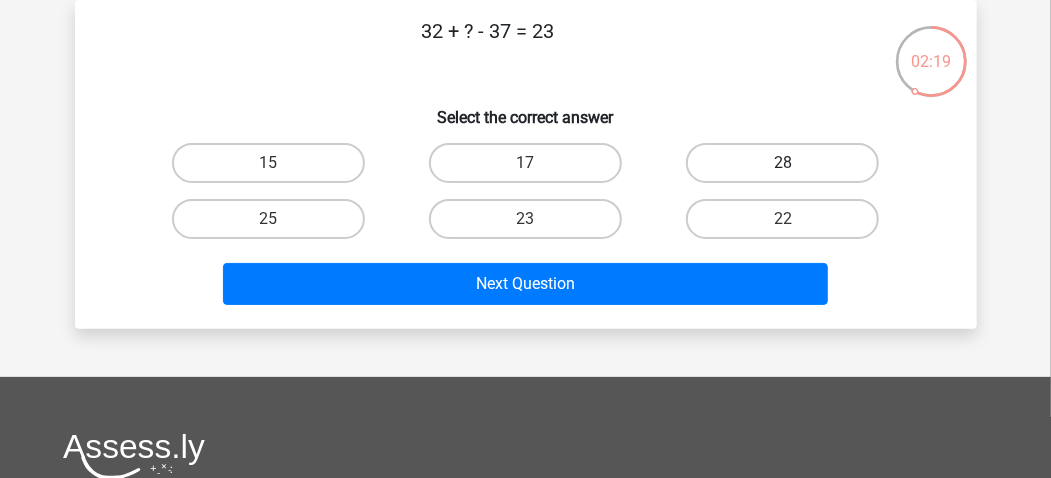 click on "28" at bounding box center (782, 163) 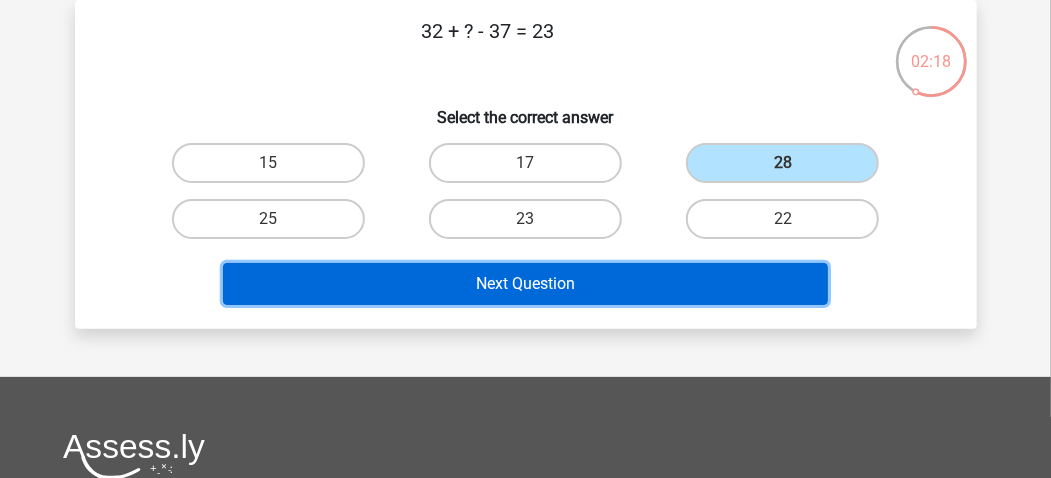 click on "Next Question" at bounding box center [525, 284] 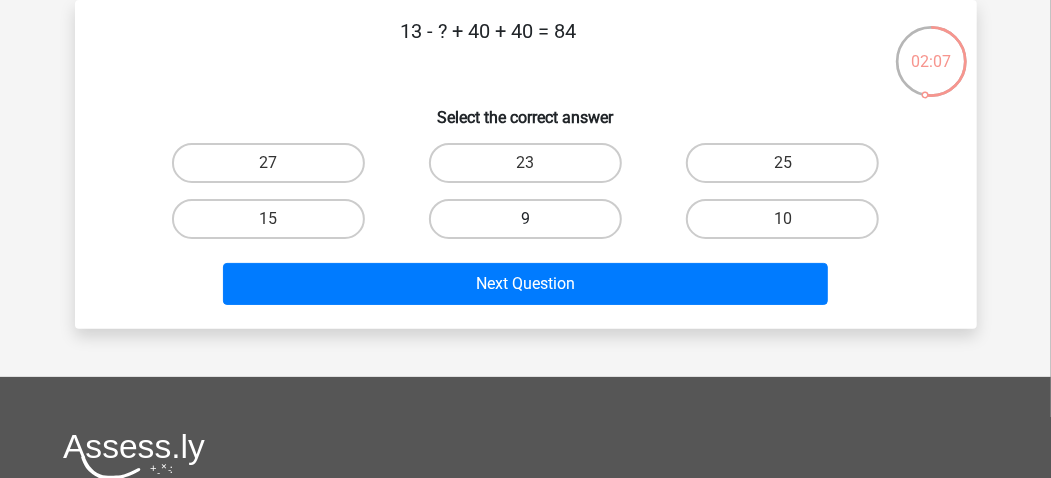 click on "9" at bounding box center (525, 219) 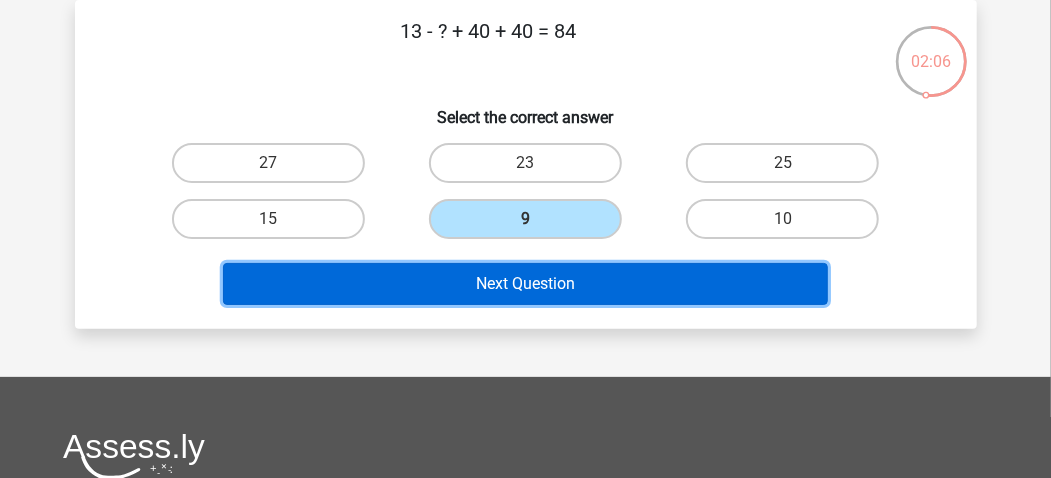 click on "Next Question" at bounding box center (525, 284) 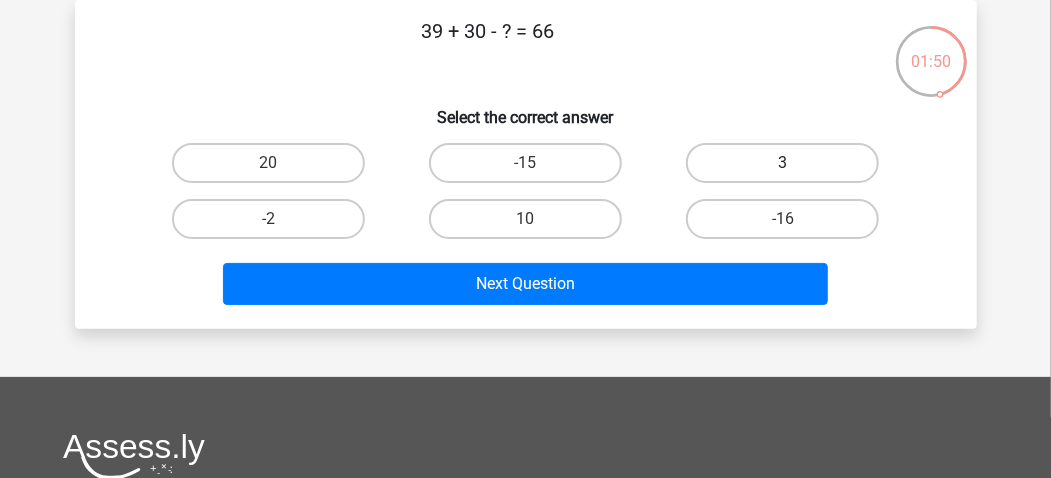 click on "3" at bounding box center (782, 163) 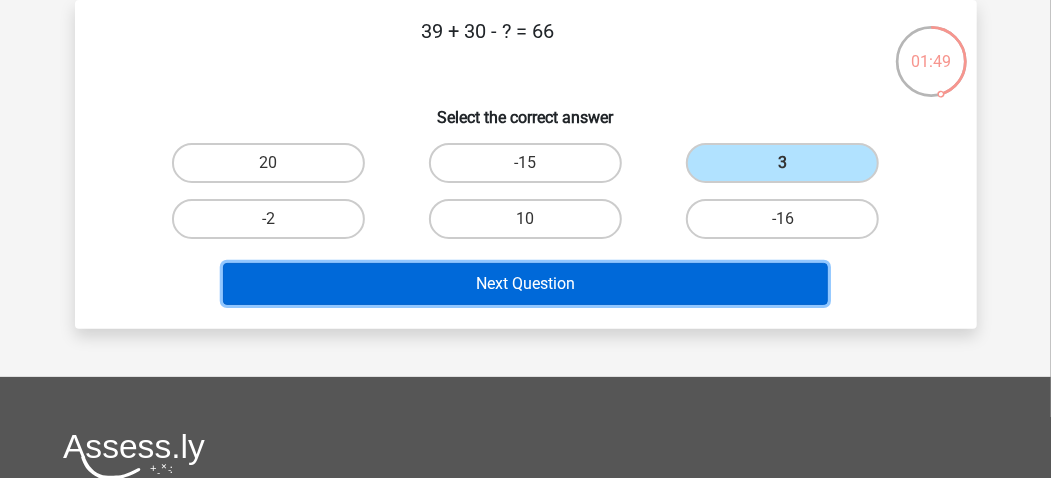 click on "Next Question" at bounding box center (525, 284) 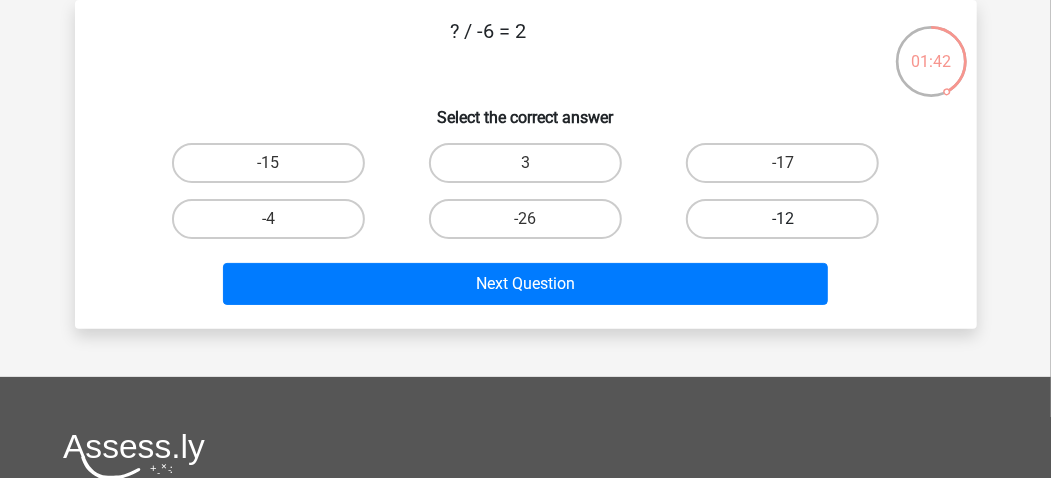 click on "-12" at bounding box center [782, 219] 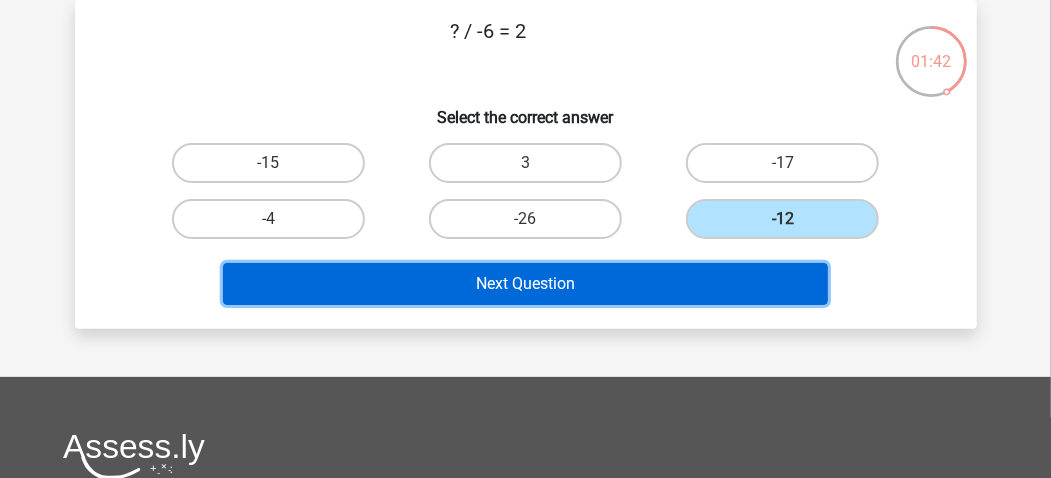 click on "Next Question" at bounding box center (525, 284) 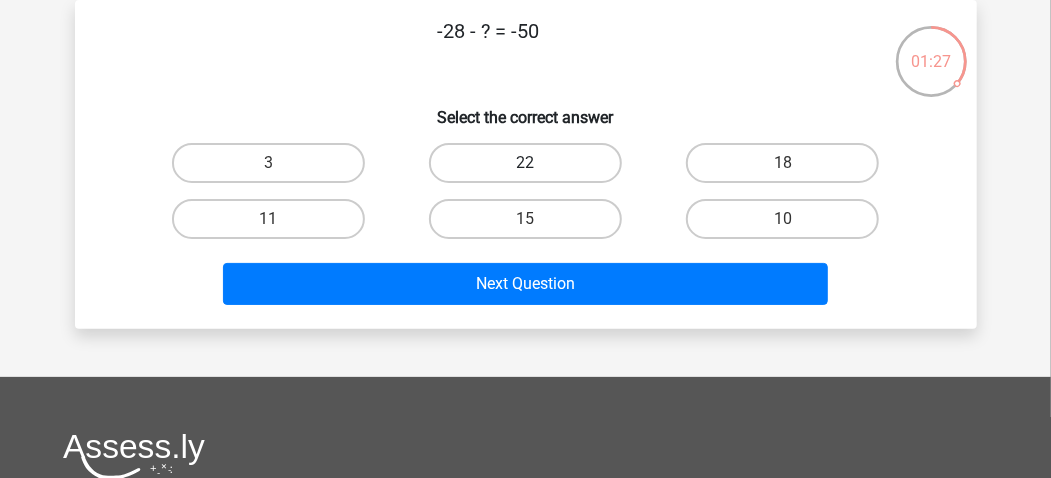 click on "22" at bounding box center [525, 163] 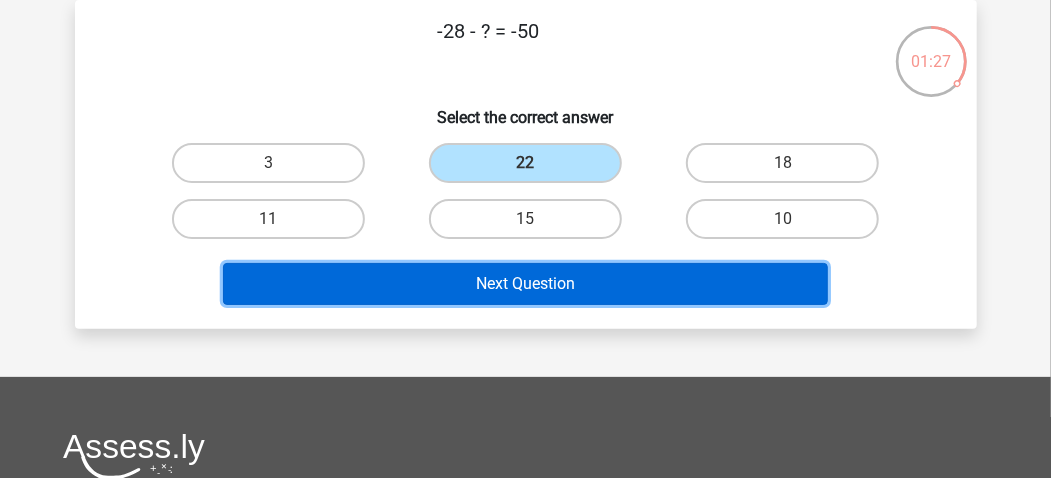 click on "Next Question" at bounding box center [525, 284] 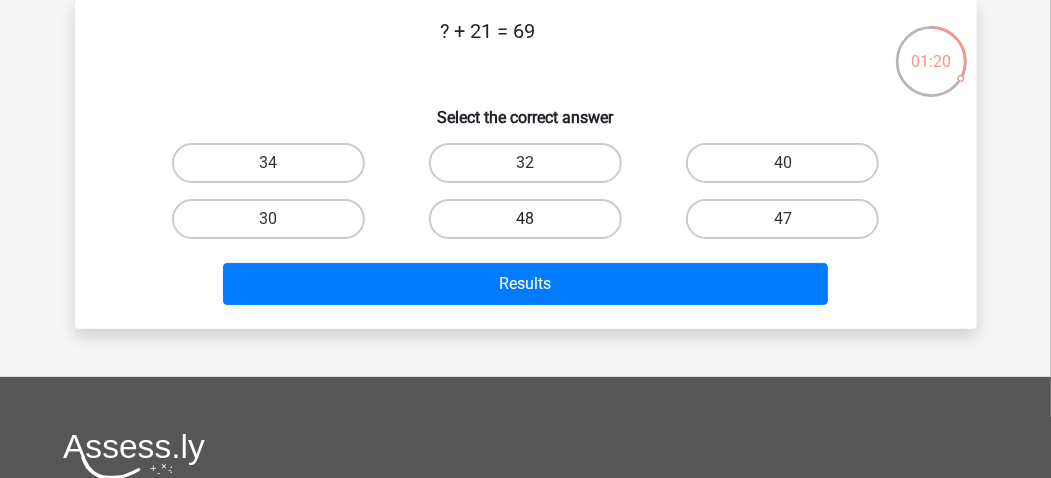 click on "48" at bounding box center (525, 219) 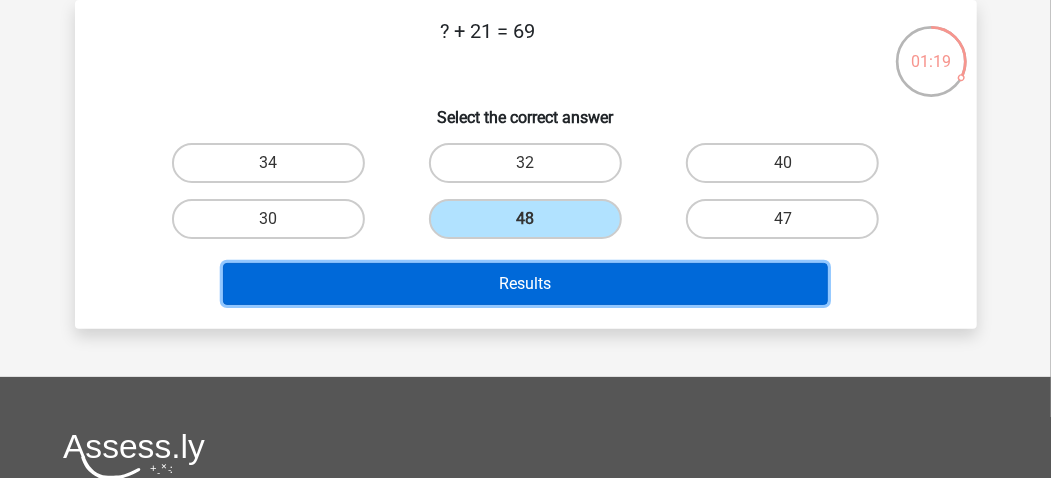 click on "Results" at bounding box center (525, 284) 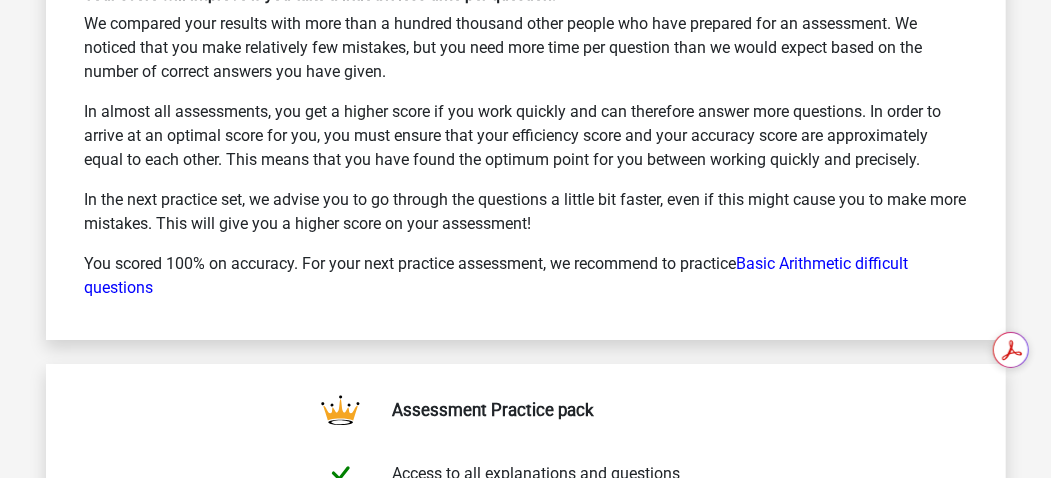 scroll, scrollTop: 3066, scrollLeft: 0, axis: vertical 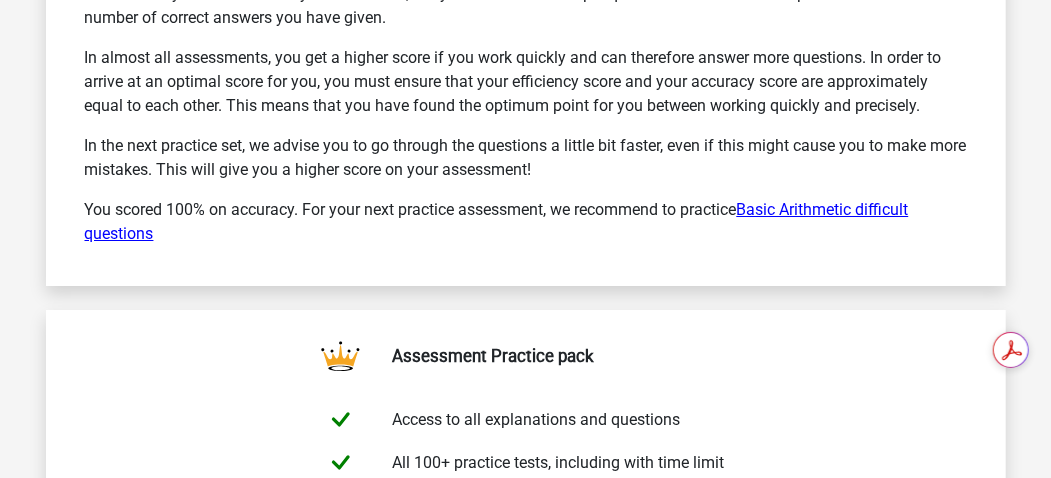 click on "Basic Arithmetic difficult questions" at bounding box center (497, 221) 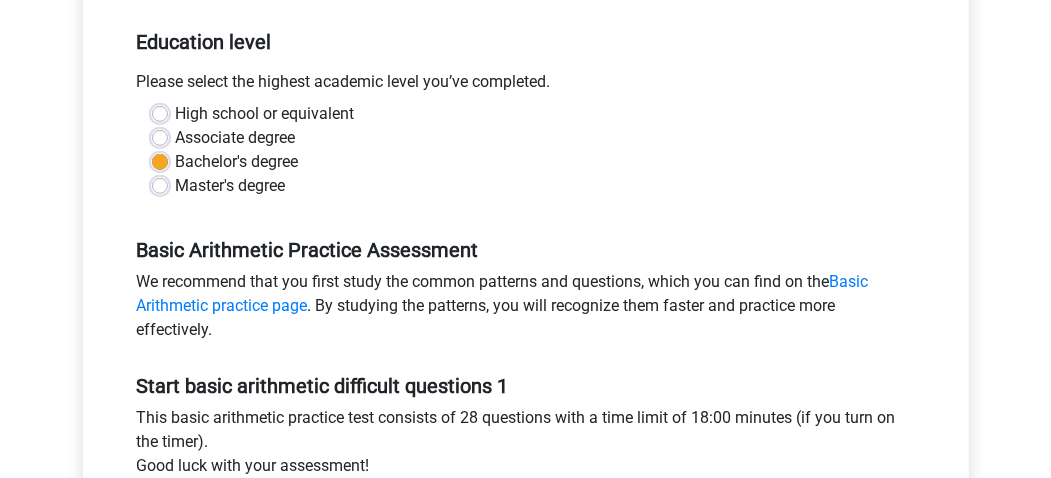 scroll, scrollTop: 666, scrollLeft: 0, axis: vertical 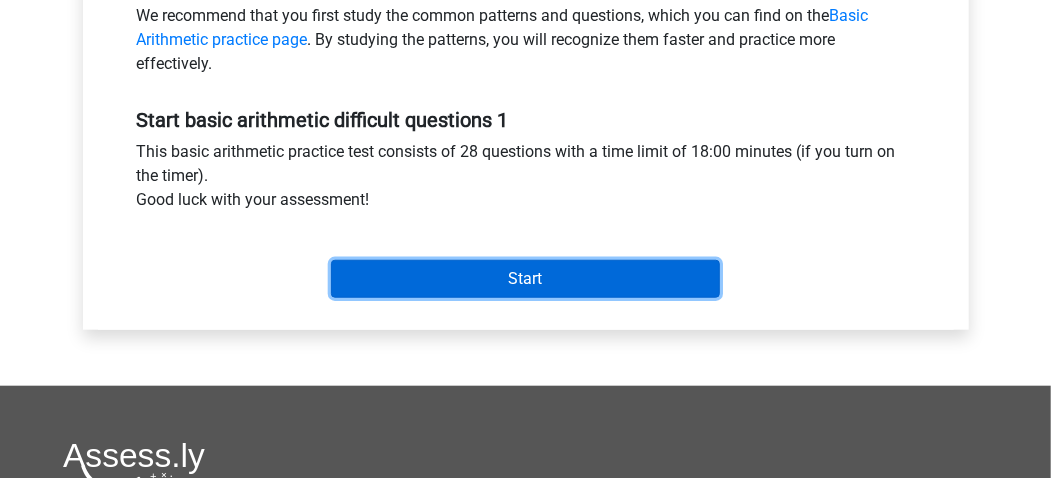 click on "Start" at bounding box center (525, 279) 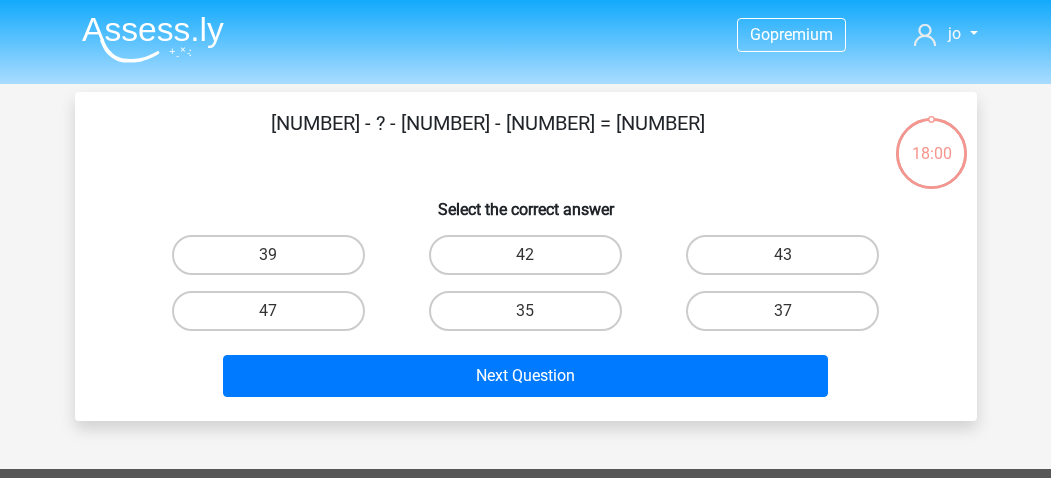 scroll, scrollTop: 0, scrollLeft: 0, axis: both 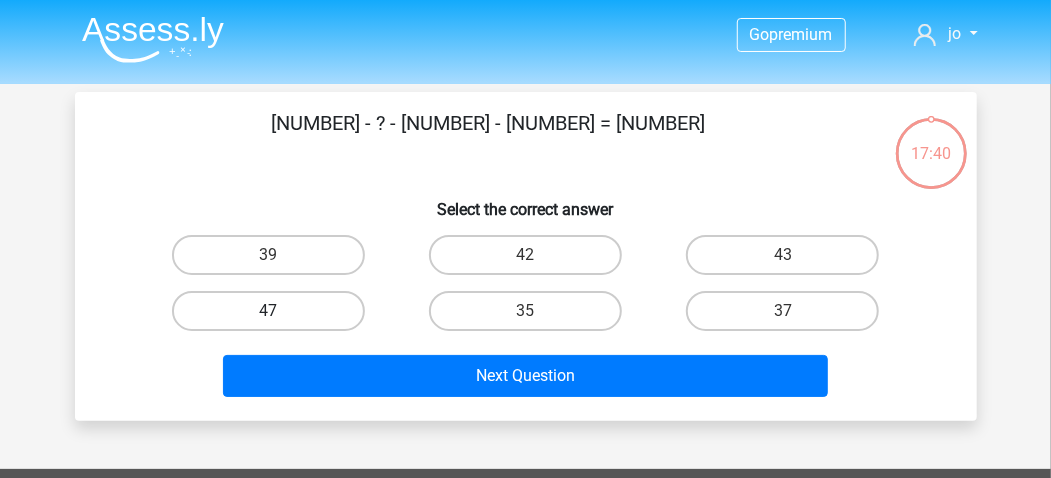 click on "47" at bounding box center (268, 311) 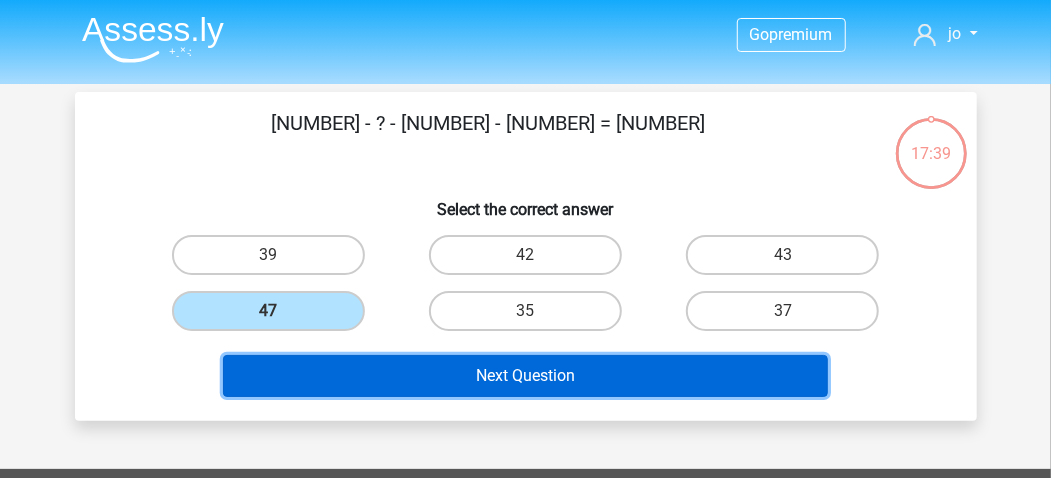 click on "Next Question" at bounding box center [525, 376] 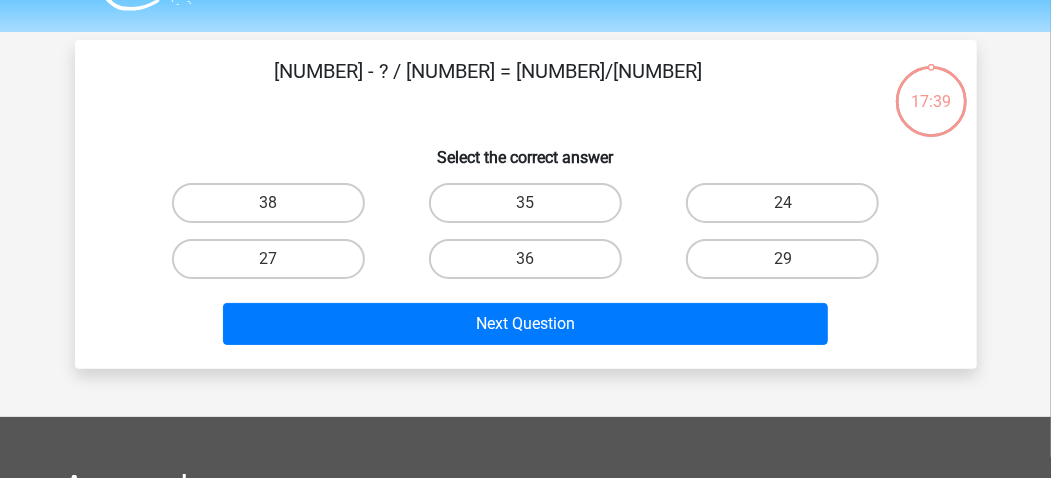 scroll, scrollTop: 92, scrollLeft: 0, axis: vertical 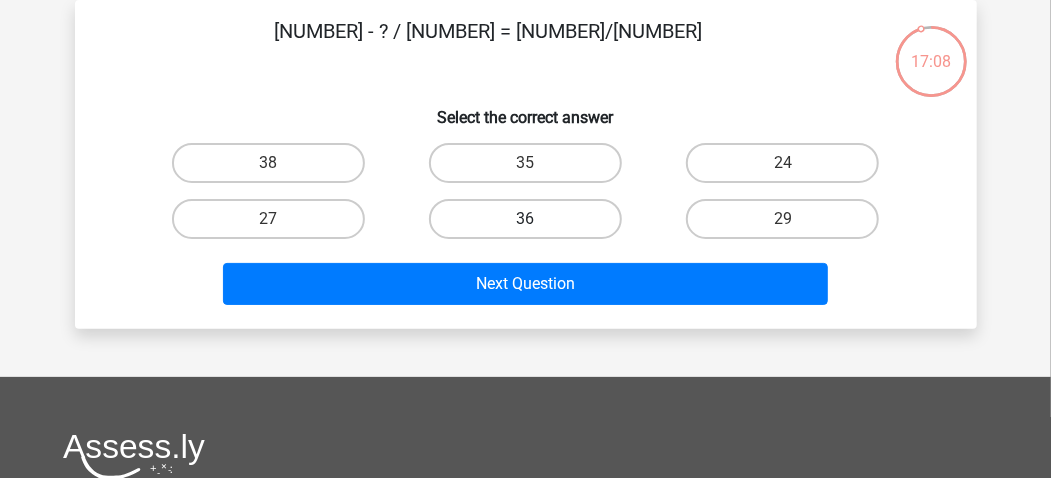 click on "36" at bounding box center [525, 219] 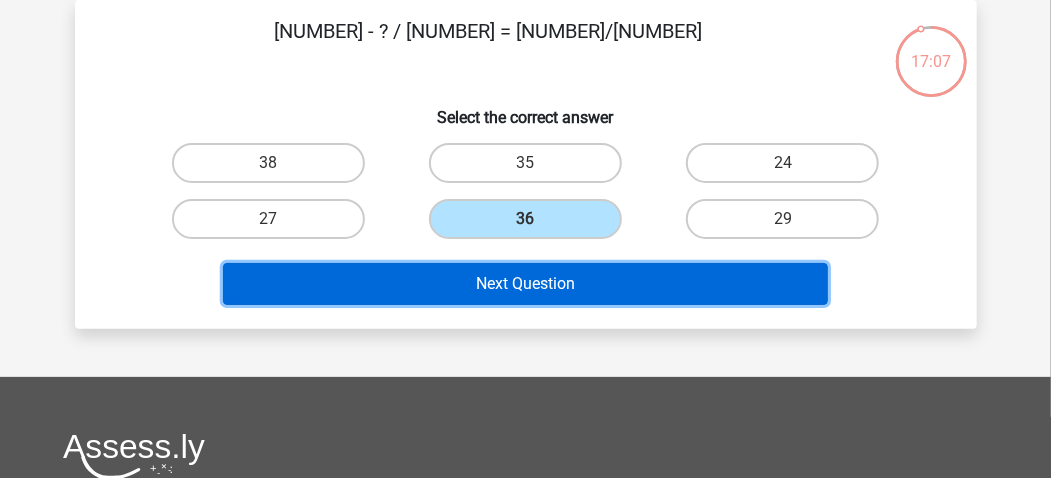 click on "Next Question" at bounding box center (525, 284) 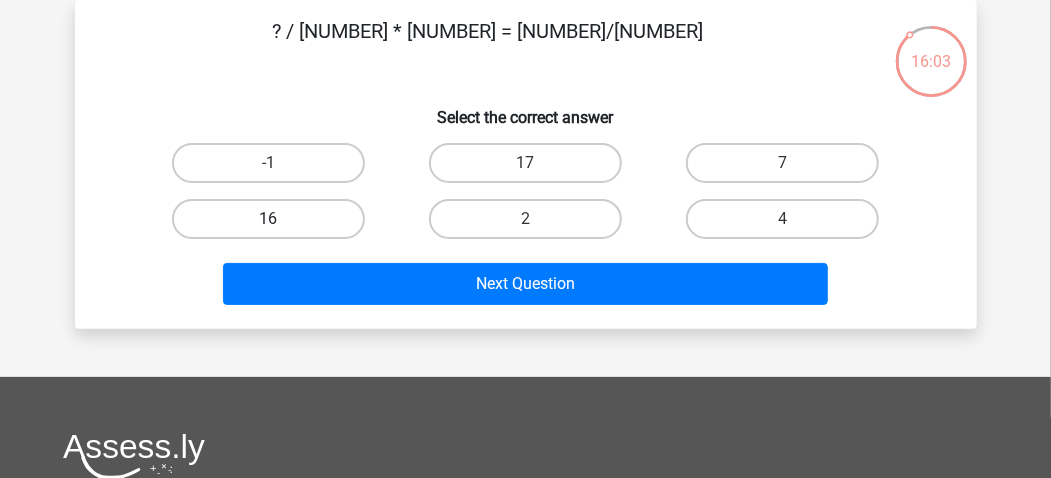 click on "16" at bounding box center [268, 219] 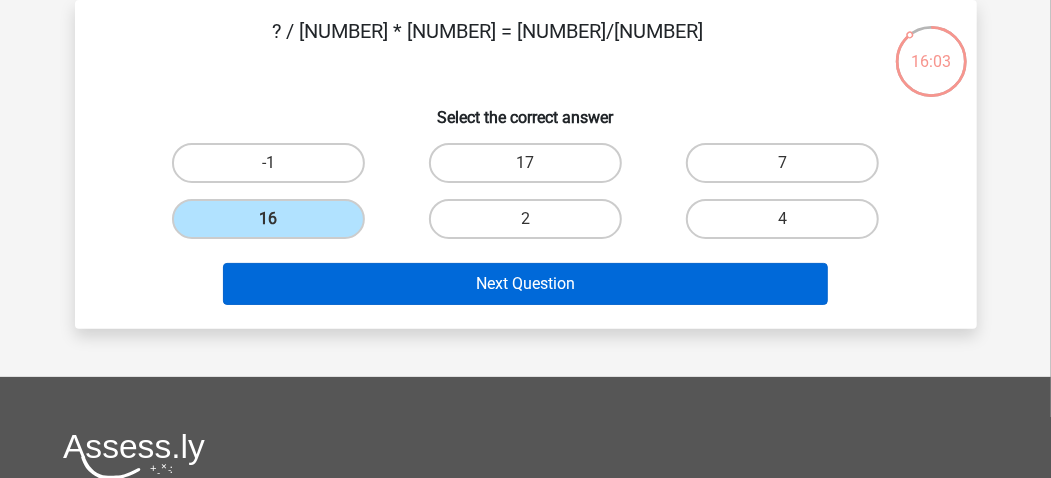 click on "Next Question" at bounding box center [526, 288] 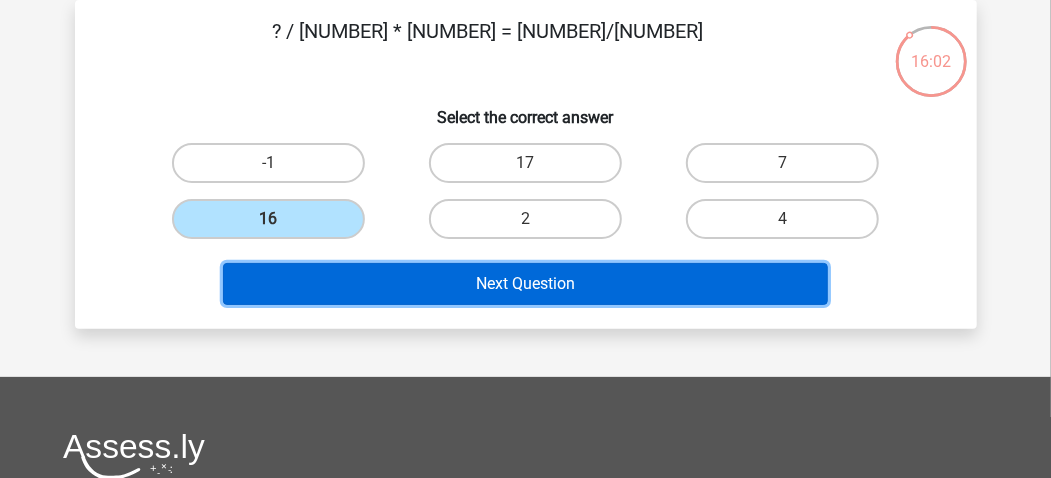 click on "Next Question" at bounding box center (525, 284) 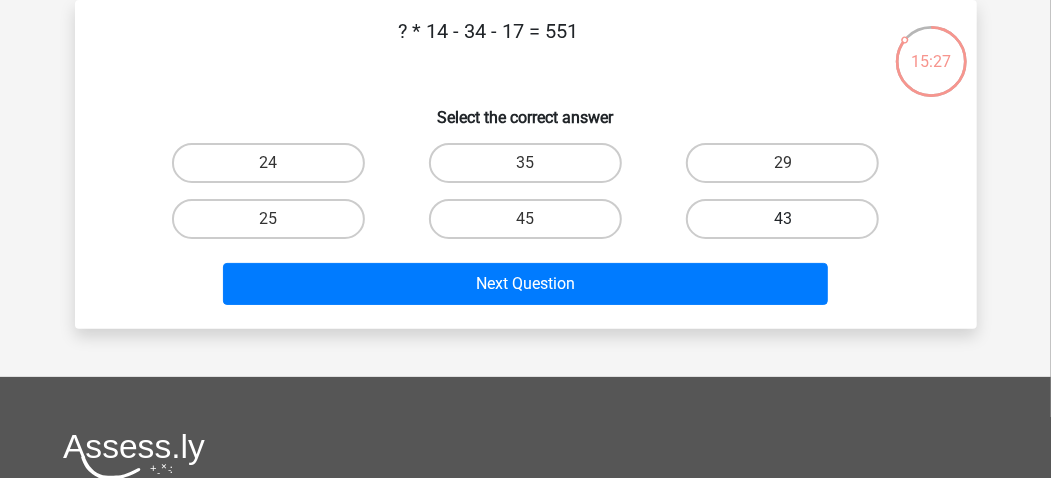 click on "43" at bounding box center (782, 219) 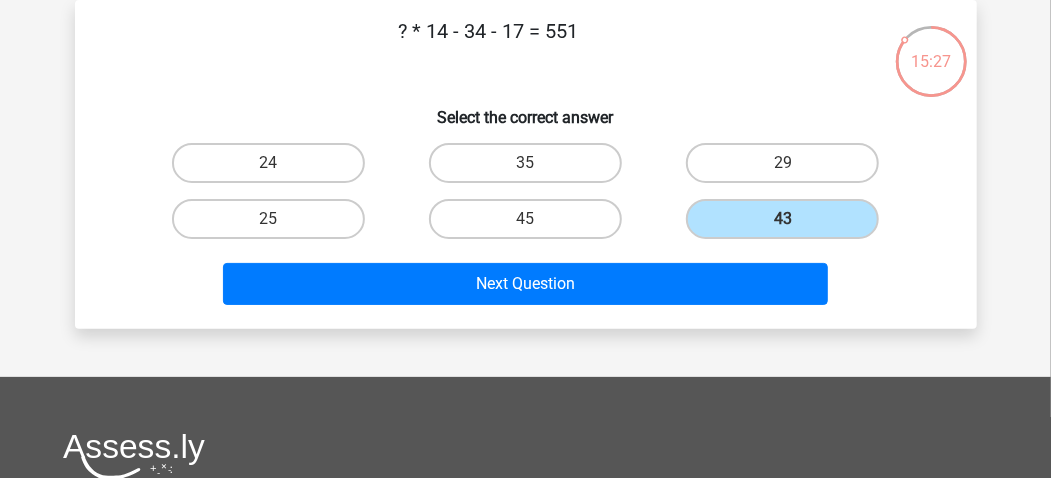 click on "Next Question" at bounding box center (526, 280) 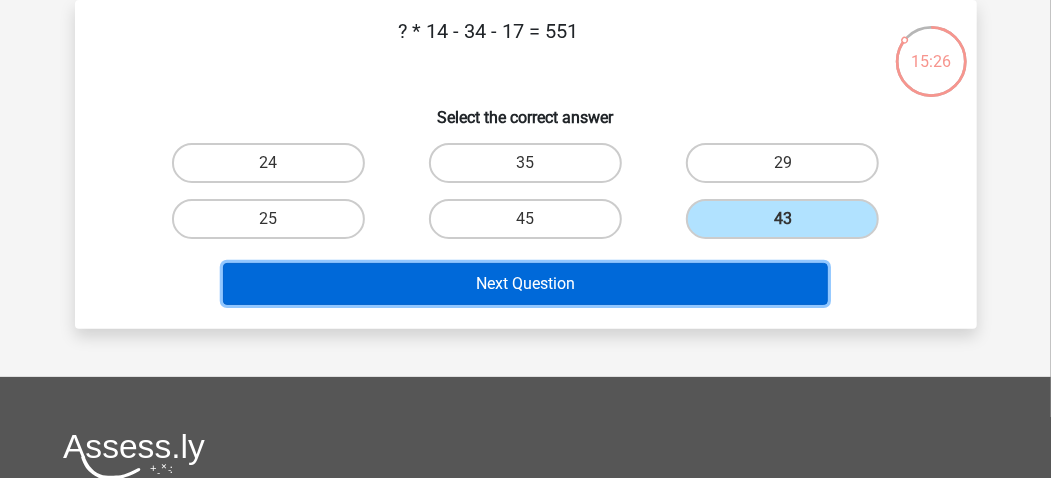 click on "Next Question" at bounding box center (525, 284) 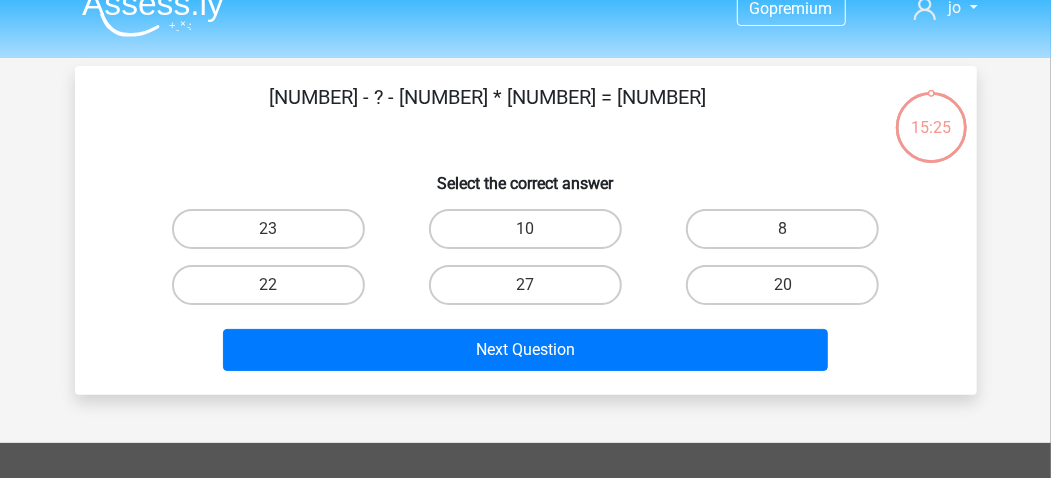 scroll, scrollTop: 0, scrollLeft: 0, axis: both 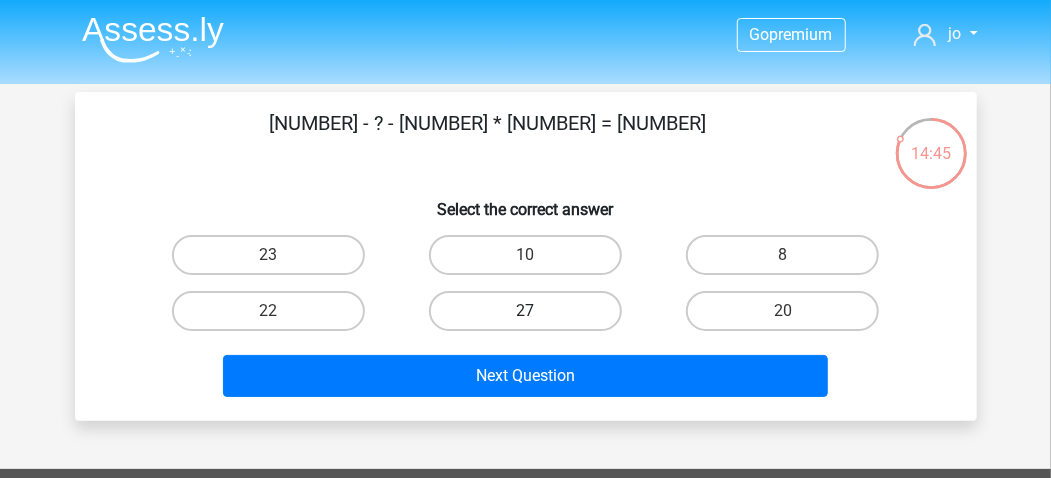 click on "27" at bounding box center (525, 311) 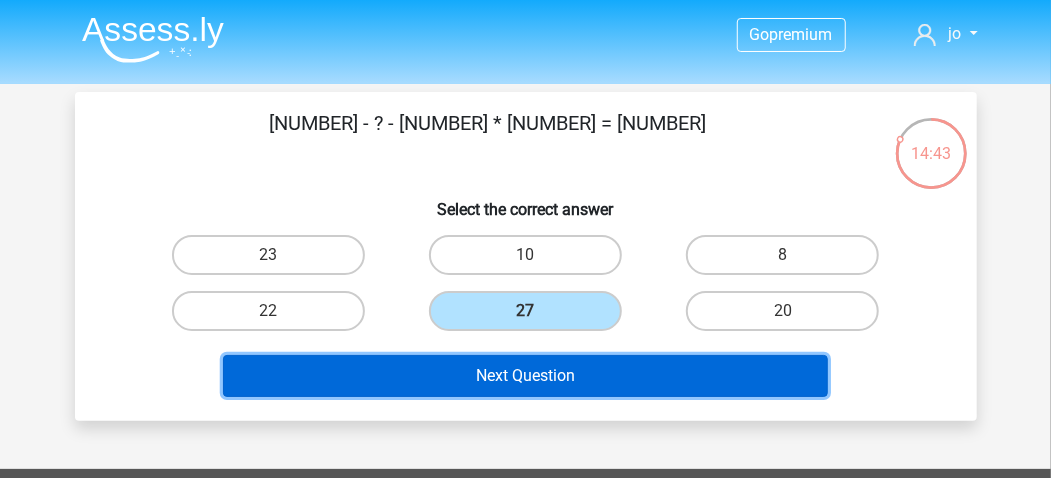 click on "Next Question" at bounding box center (525, 376) 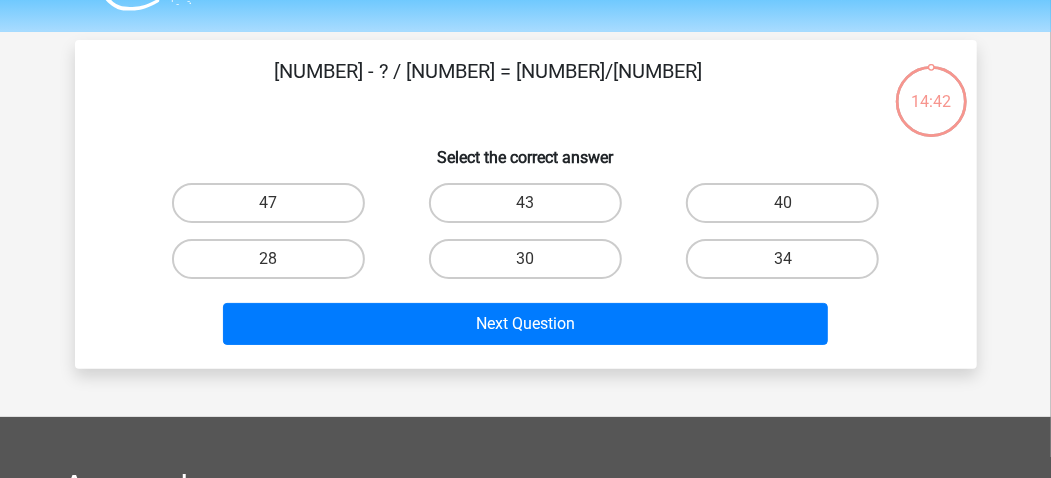 scroll, scrollTop: 92, scrollLeft: 0, axis: vertical 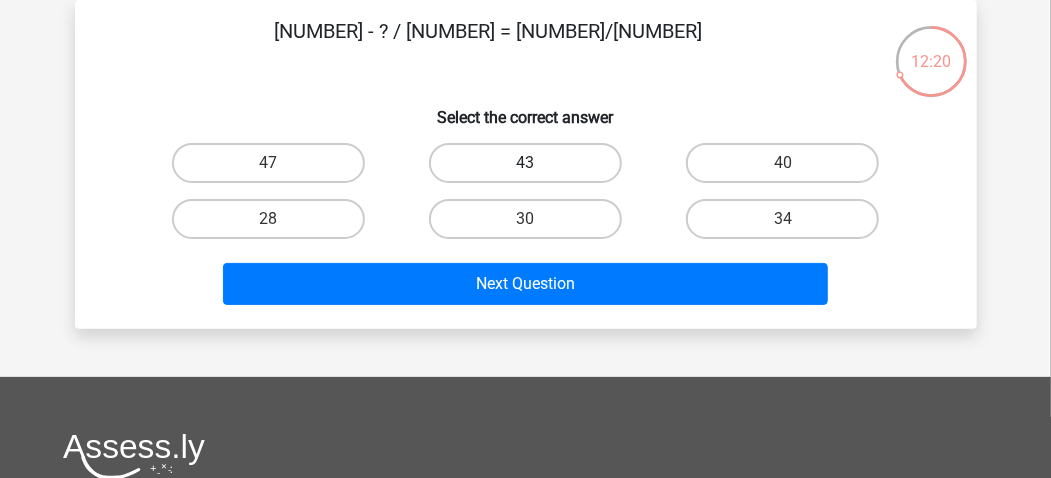 click on "43" at bounding box center [525, 163] 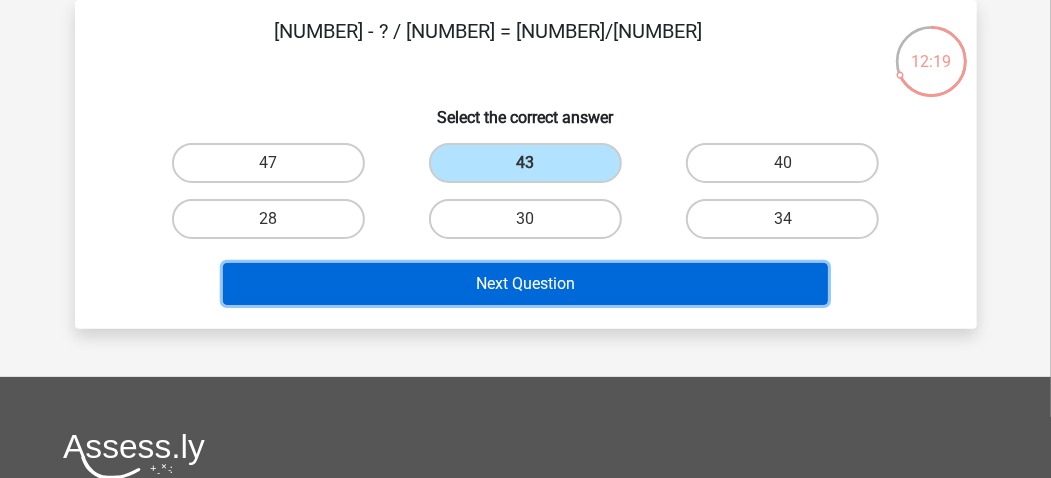 click on "Next Question" at bounding box center (525, 284) 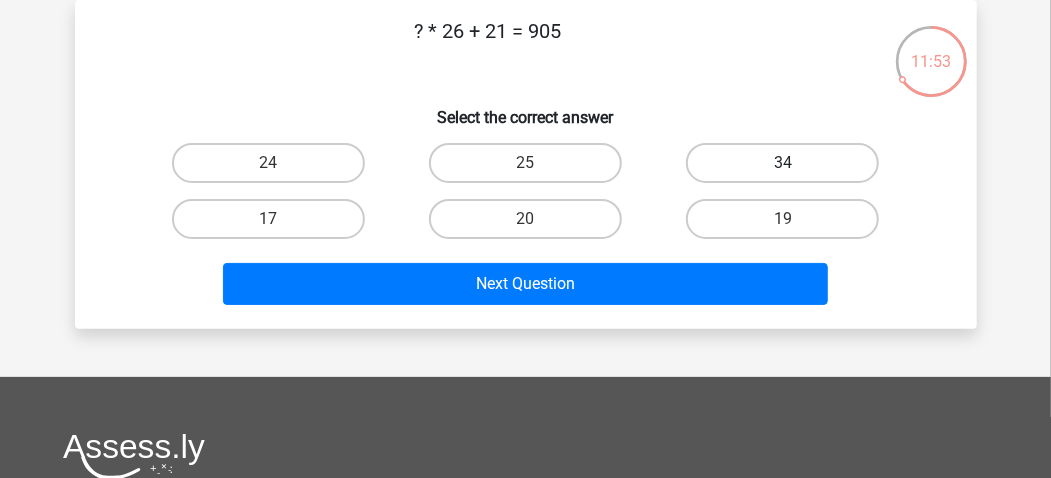 click on "34" at bounding box center [782, 163] 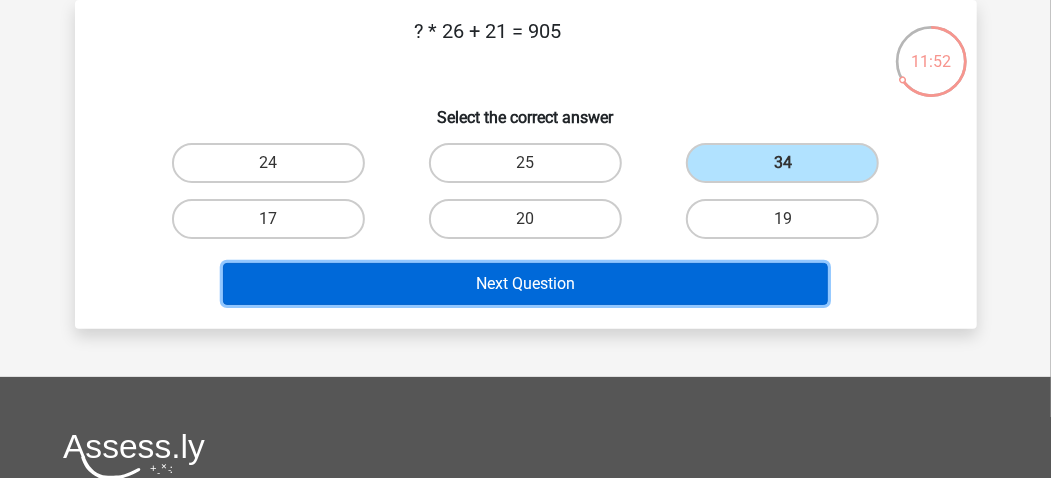 click on "Next Question" at bounding box center [525, 284] 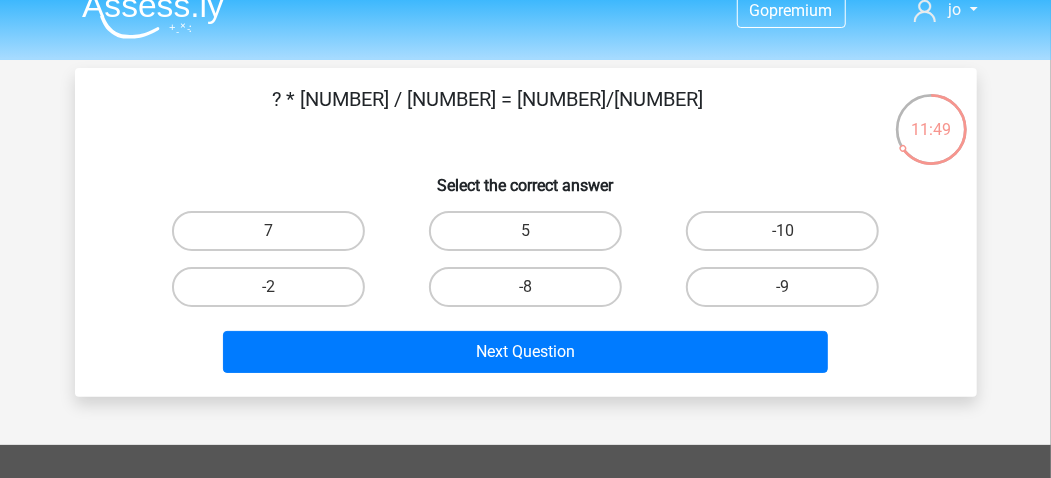 scroll, scrollTop: 0, scrollLeft: 0, axis: both 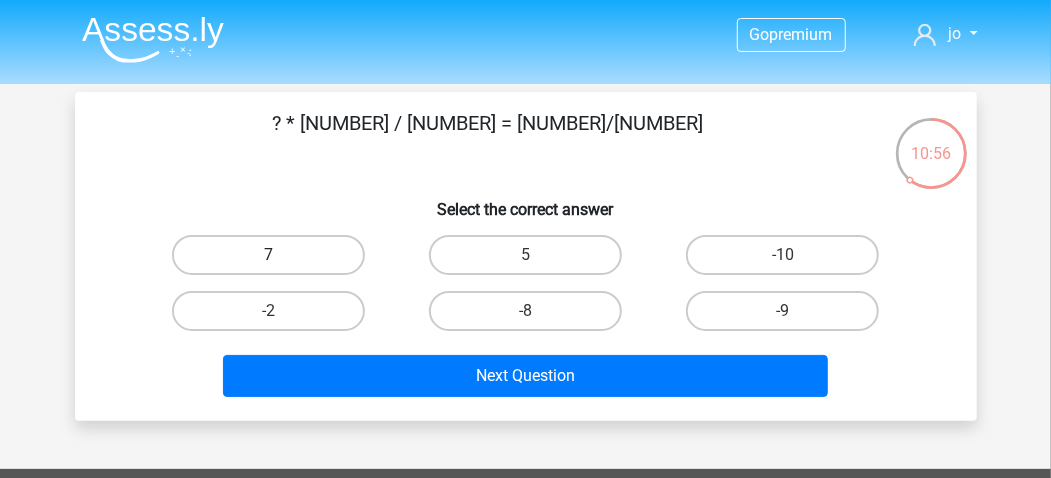 click on "7" at bounding box center [268, 255] 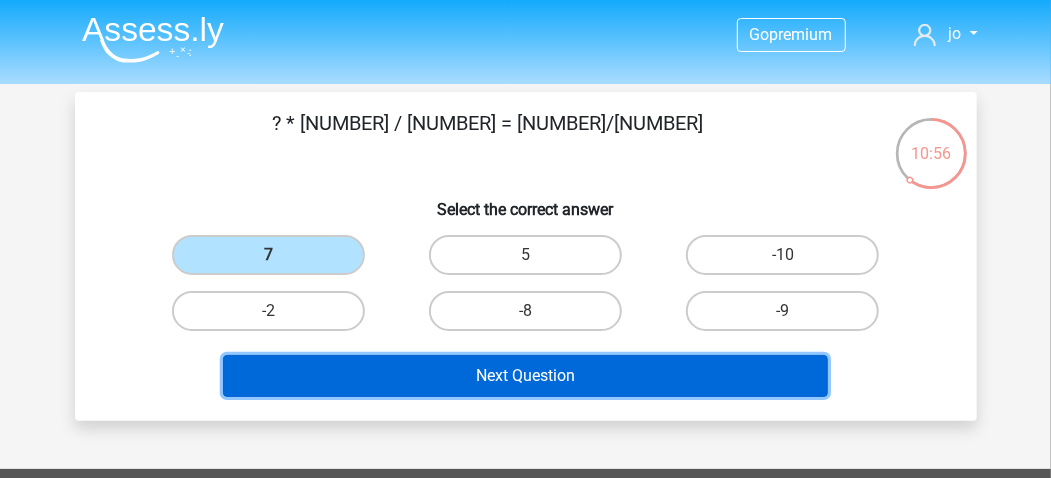 click on "Next Question" at bounding box center (525, 376) 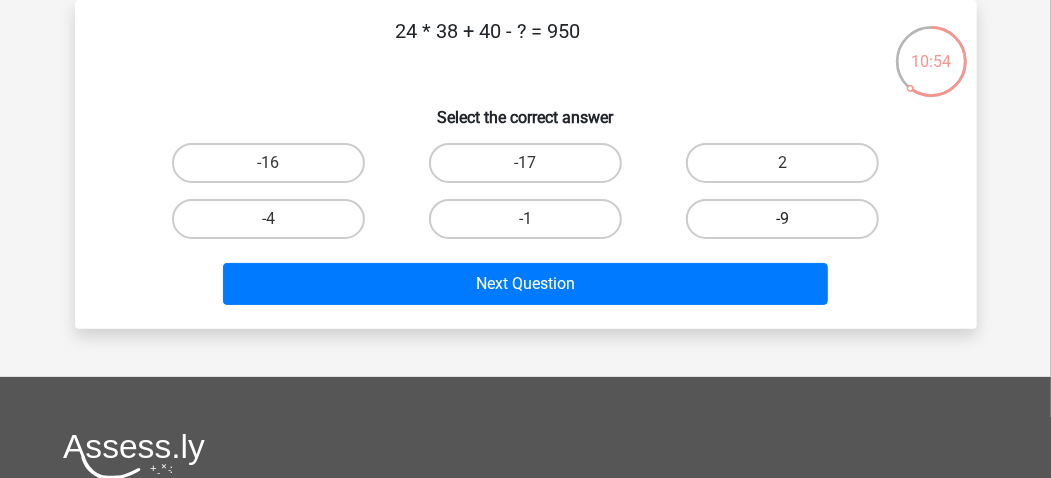 scroll, scrollTop: 0, scrollLeft: 0, axis: both 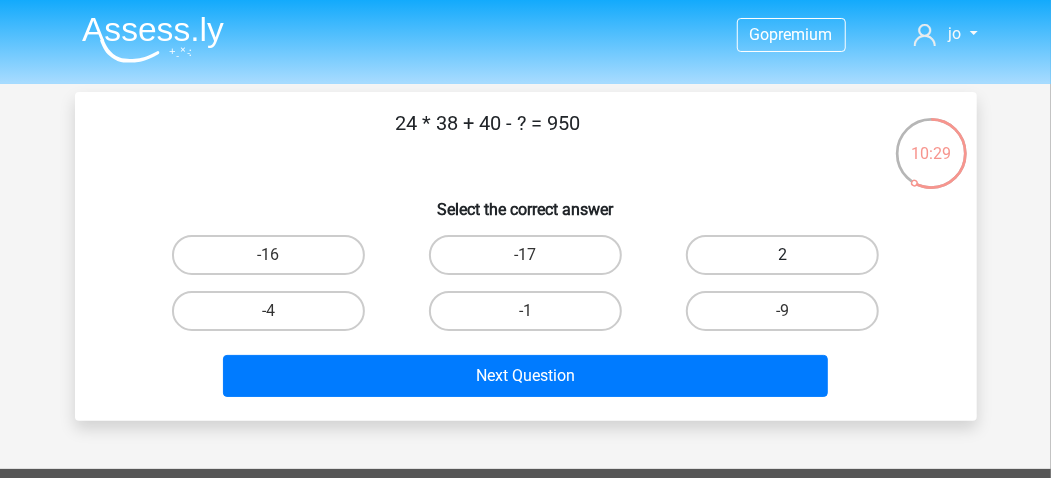 click on "2" at bounding box center (782, 255) 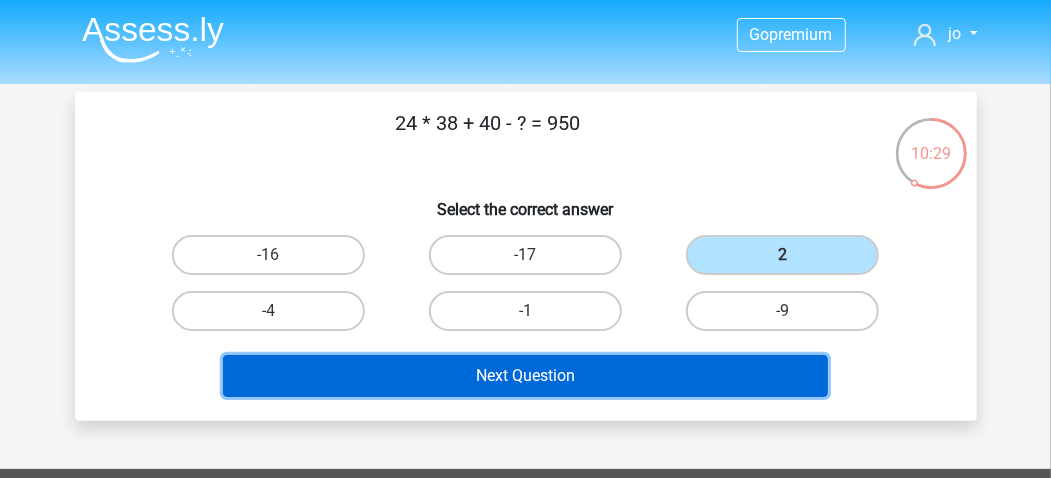 click on "Next Question" at bounding box center (525, 376) 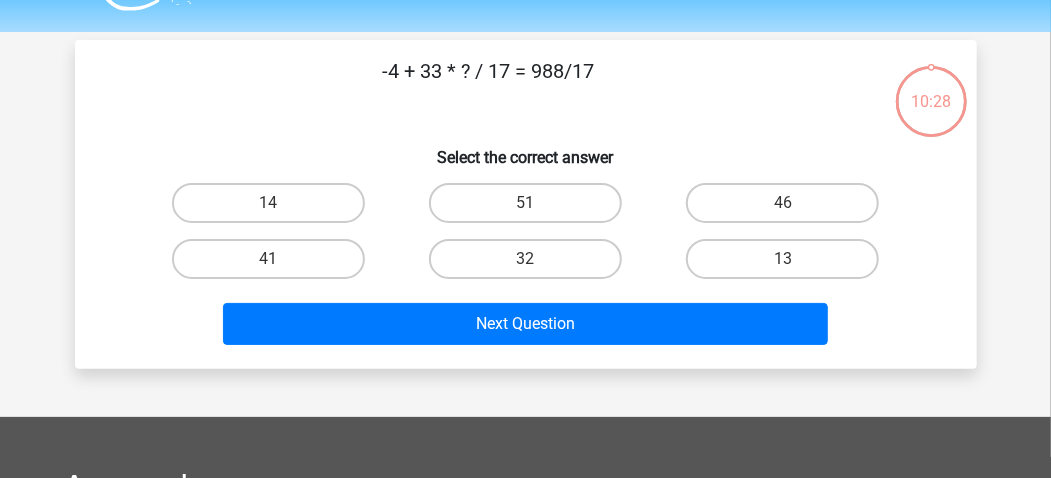 scroll, scrollTop: 92, scrollLeft: 0, axis: vertical 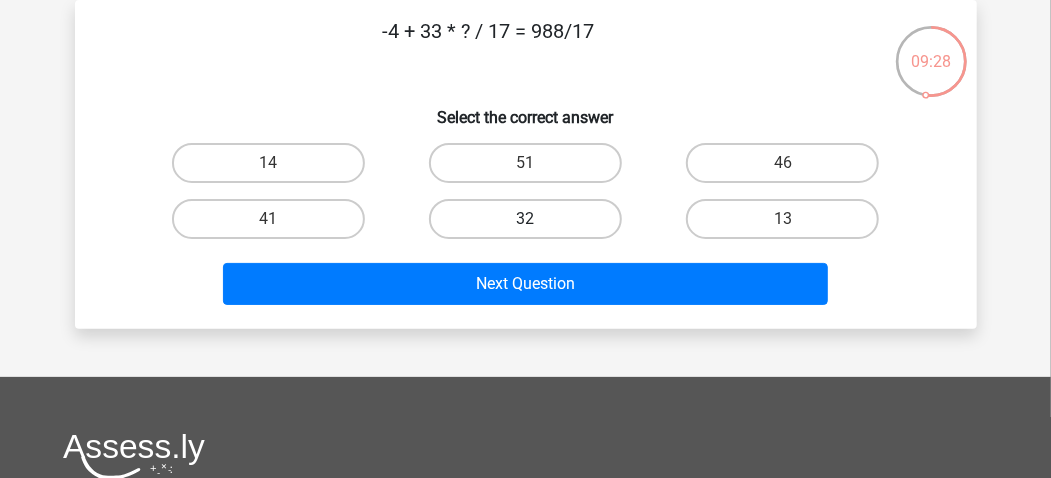 click on "32" at bounding box center [525, 219] 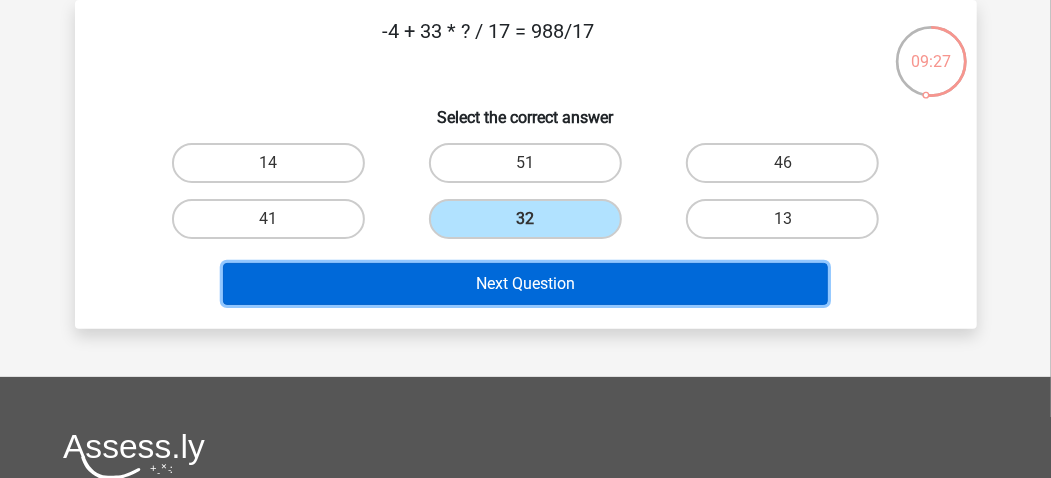 click on "Next Question" at bounding box center (525, 284) 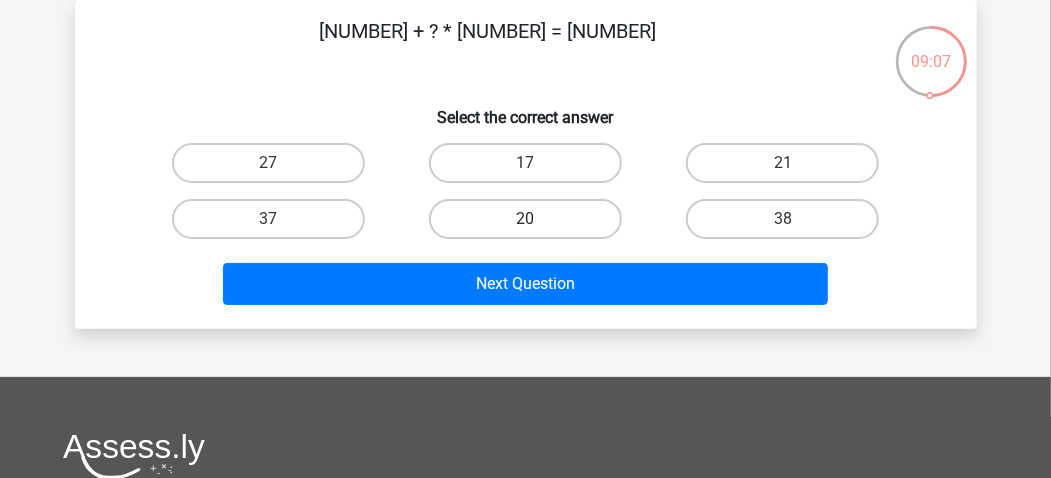 click on "20" at bounding box center (525, 219) 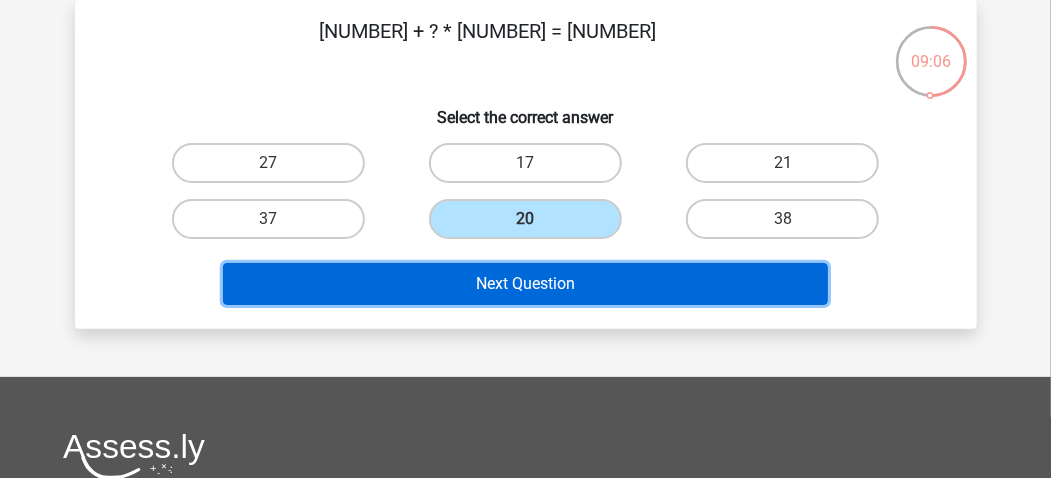 click on "Next Question" at bounding box center [525, 284] 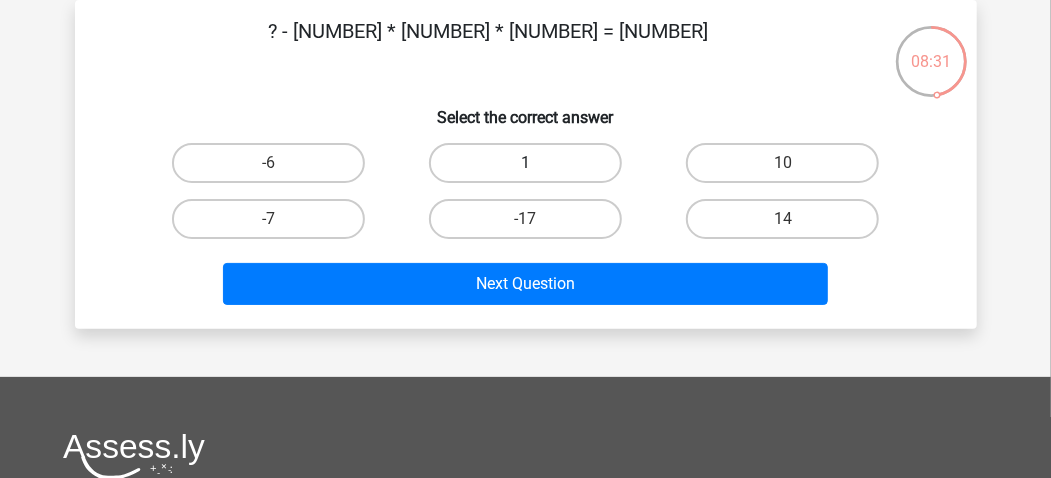 click on "1" at bounding box center [525, 163] 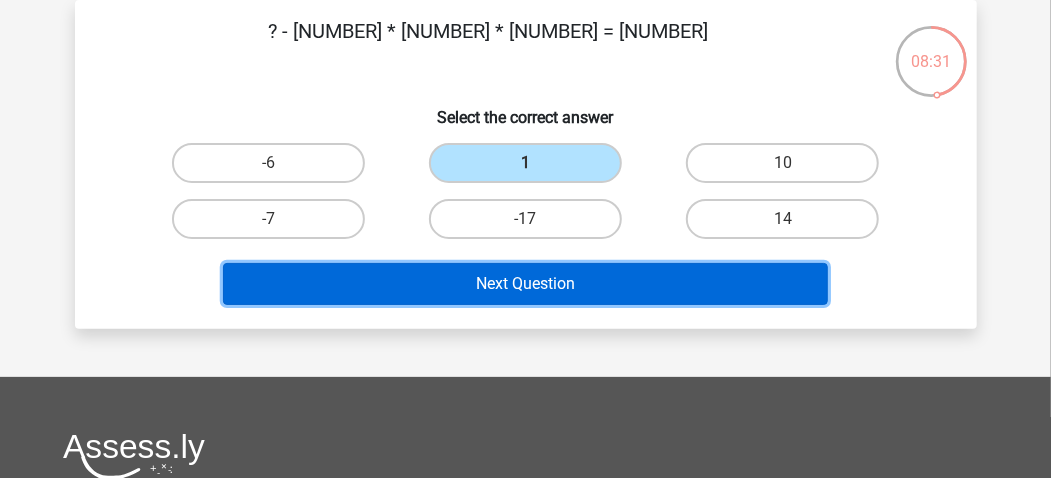 click on "Next Question" at bounding box center (525, 284) 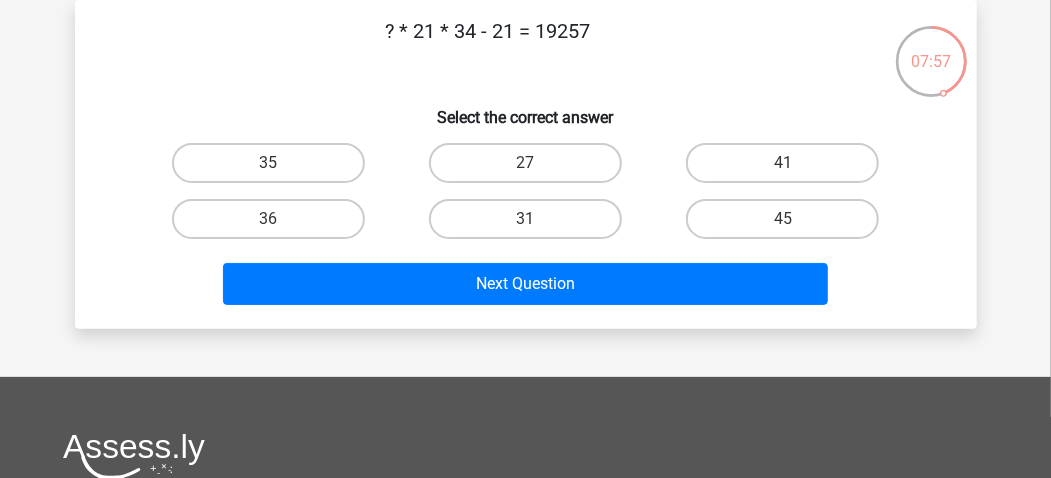 drag, startPoint x: 553, startPoint y: 158, endPoint x: 571, endPoint y: 189, distance: 35.846897 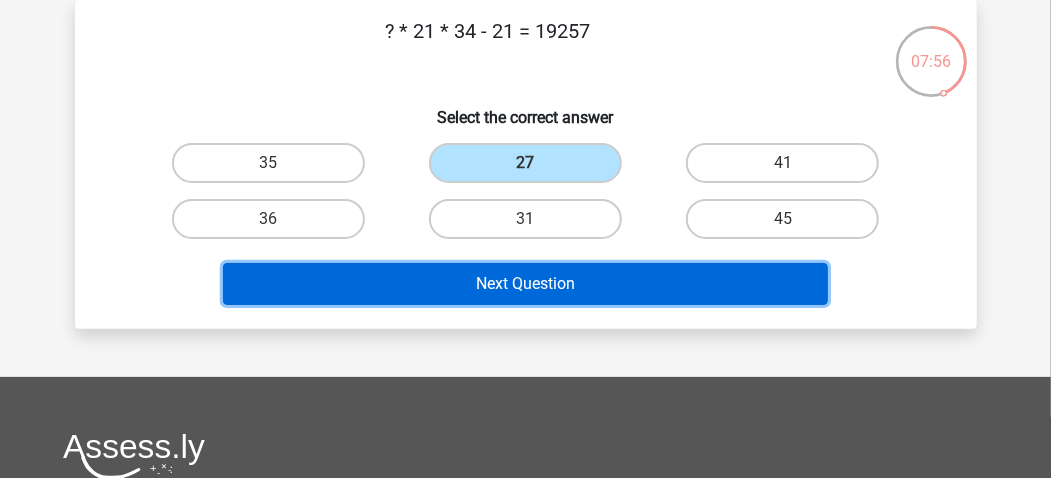 click on "Next Question" at bounding box center (525, 284) 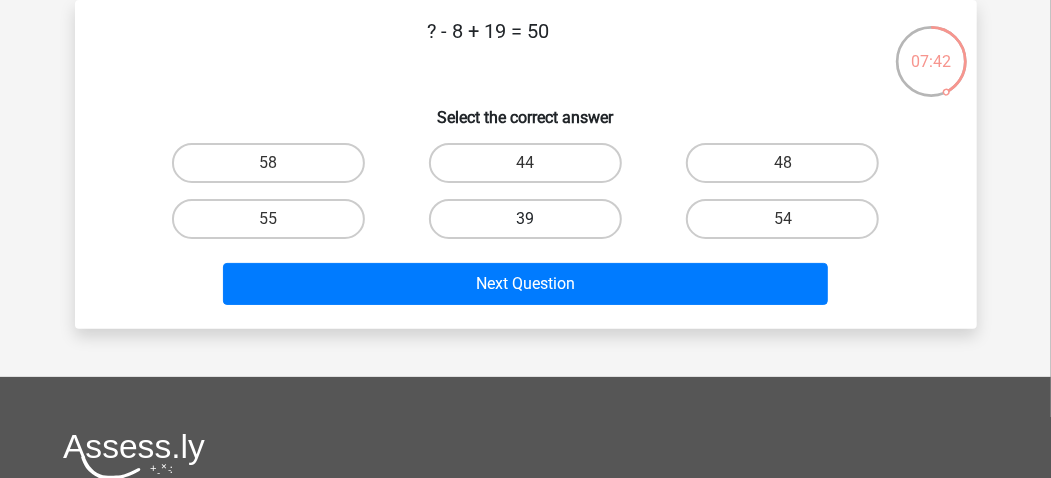 click on "39" at bounding box center (525, 219) 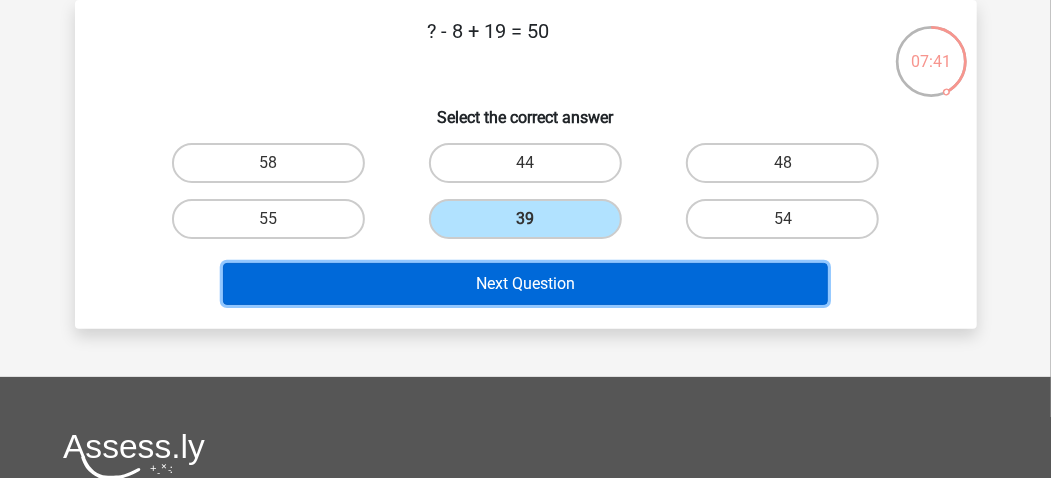 click on "Next Question" at bounding box center [525, 284] 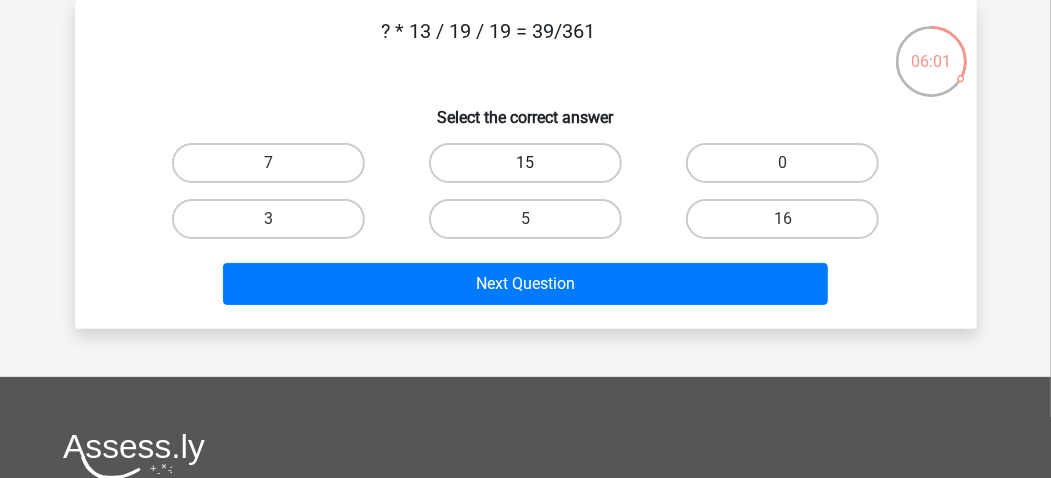 click on "15" at bounding box center [525, 163] 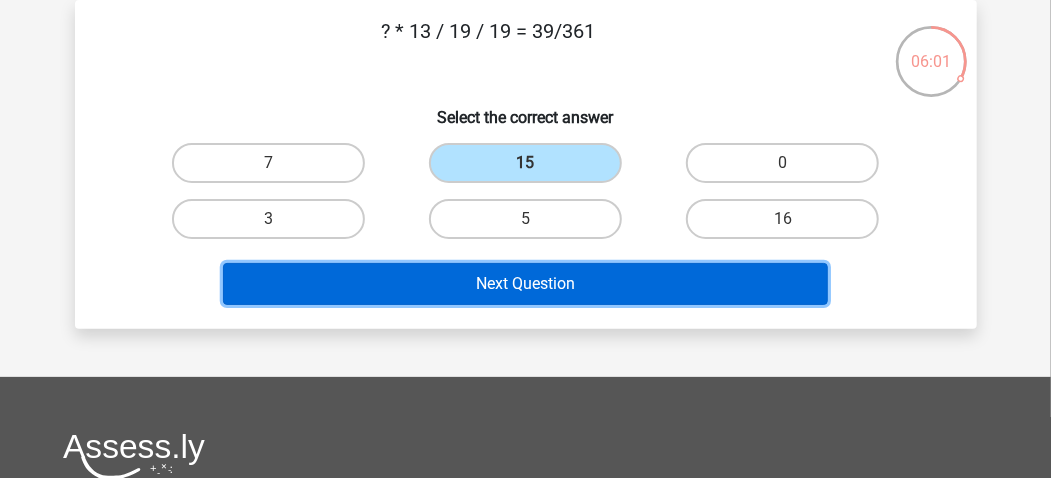 click on "Next Question" at bounding box center [525, 284] 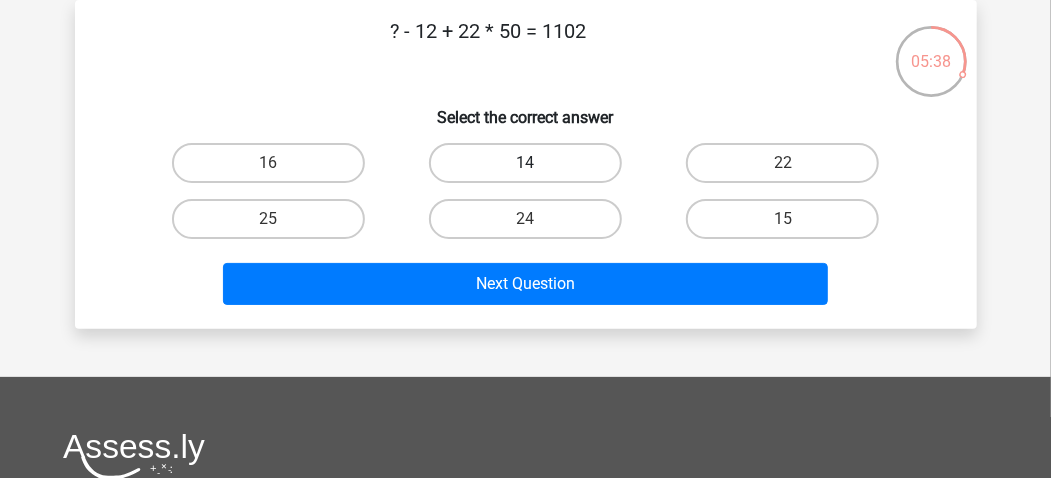 drag, startPoint x: 568, startPoint y: 156, endPoint x: 566, endPoint y: 226, distance: 70.028564 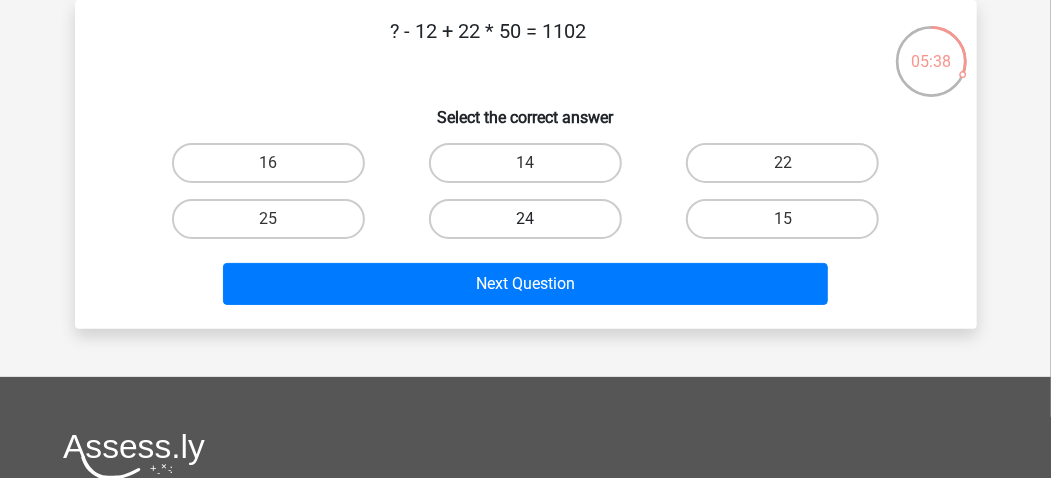 click on "14" at bounding box center [531, 169] 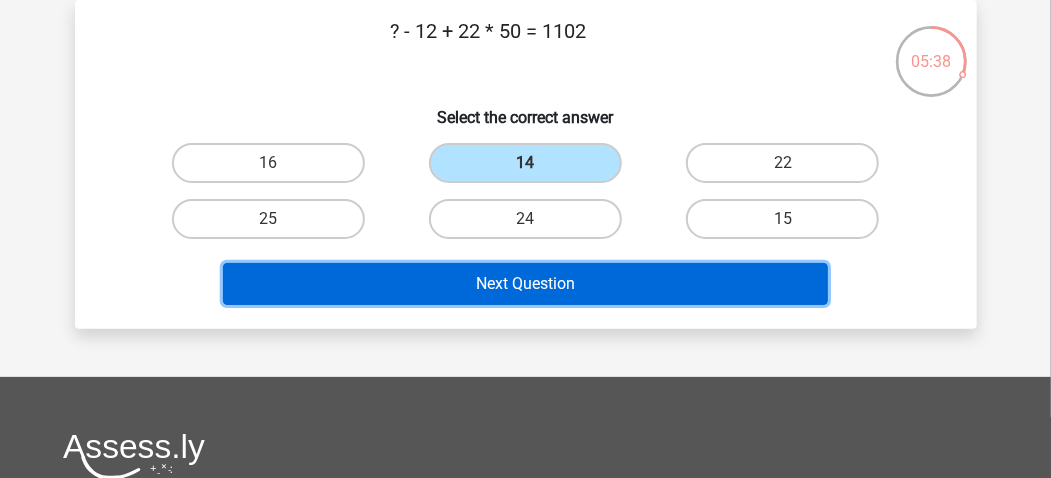 click on "Next Question" at bounding box center (525, 284) 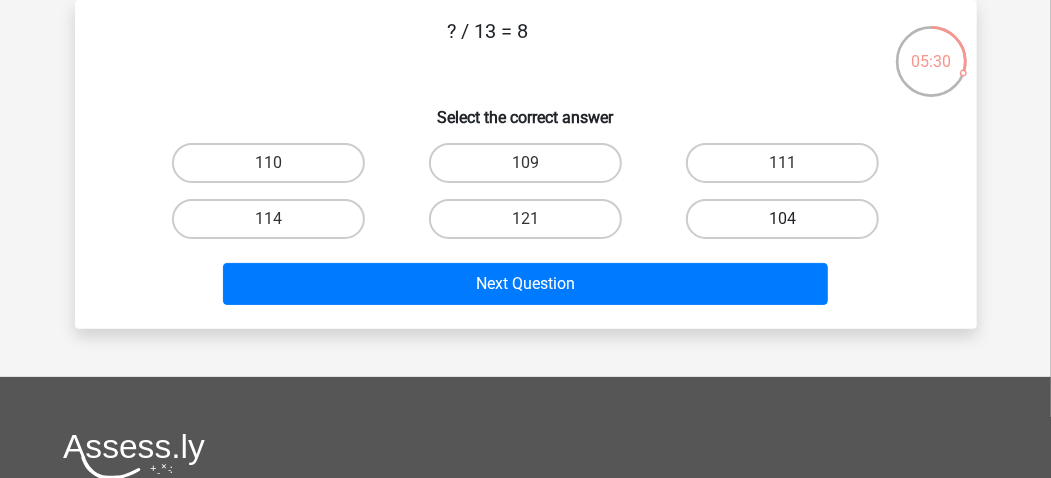 click on "104" at bounding box center [782, 219] 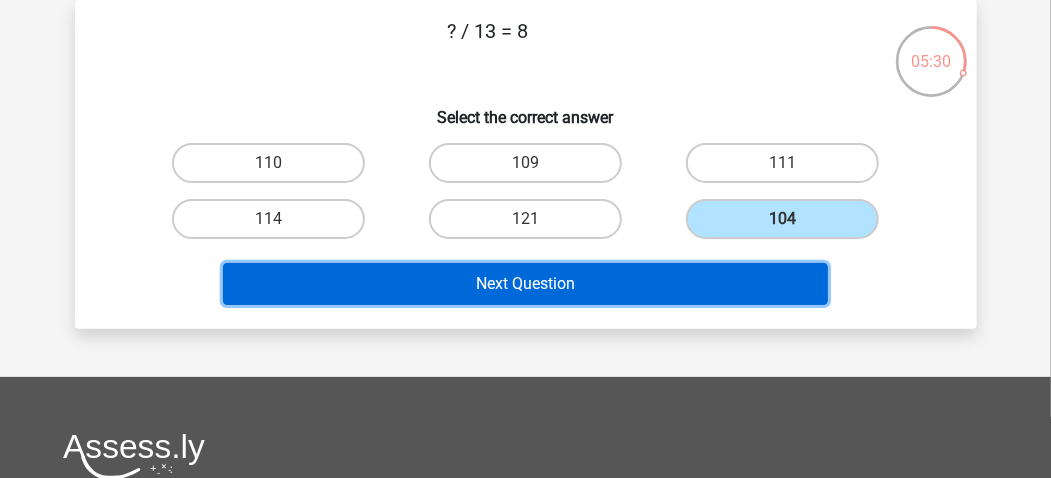 click on "Next Question" at bounding box center [525, 284] 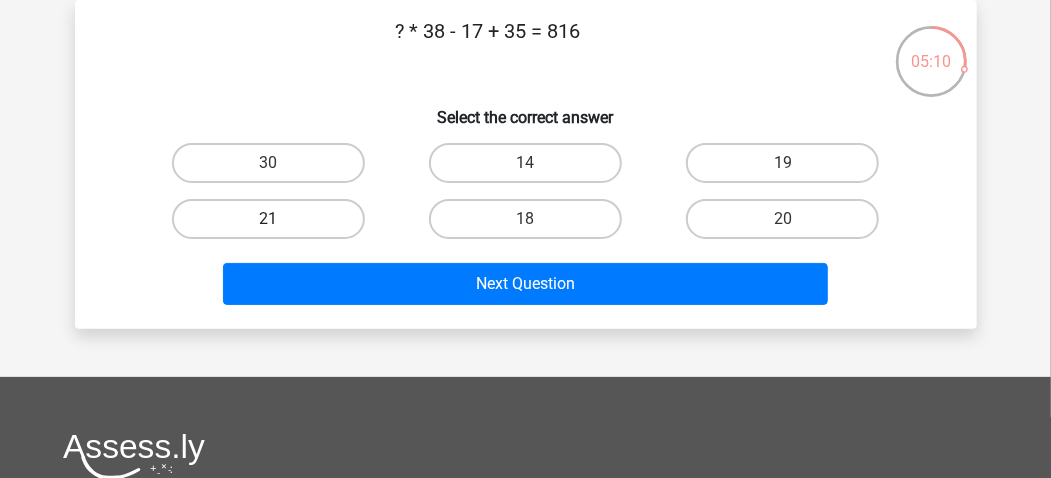 click on "21" at bounding box center [268, 219] 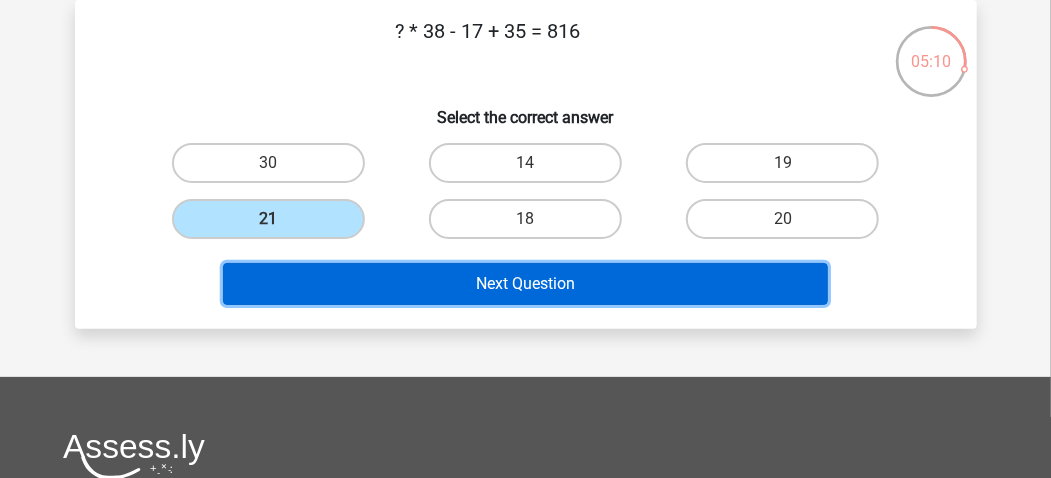 click on "Next Question" at bounding box center (525, 284) 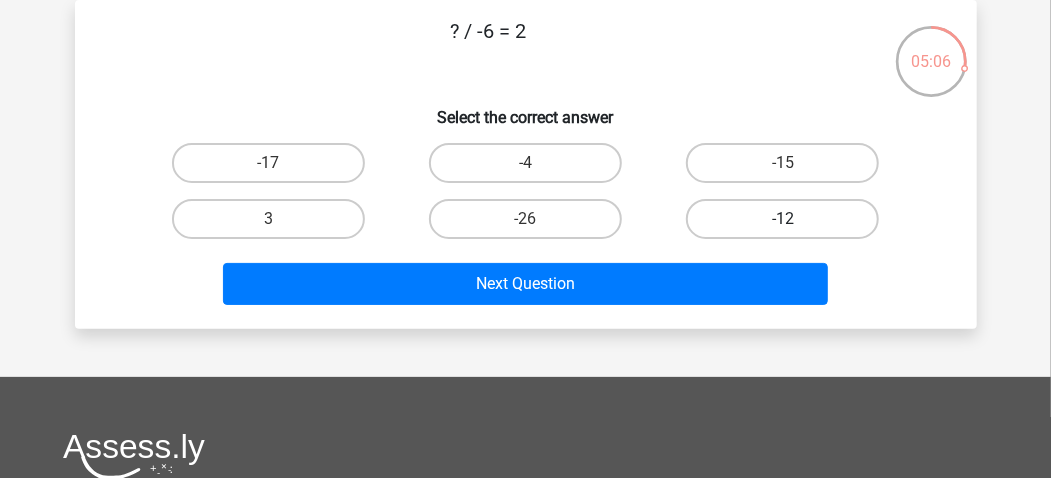 drag, startPoint x: 763, startPoint y: 205, endPoint x: 754, endPoint y: 210, distance: 10.29563 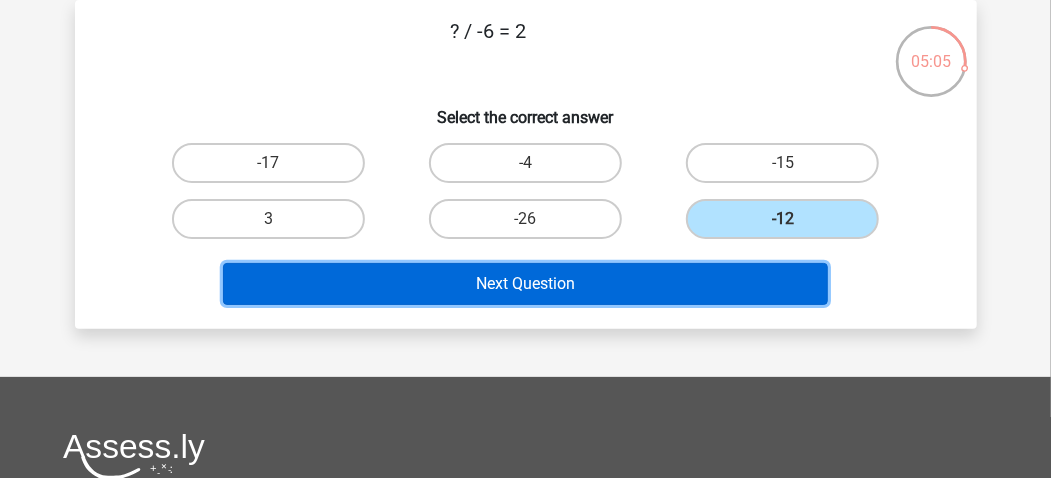 click on "Next Question" at bounding box center (525, 284) 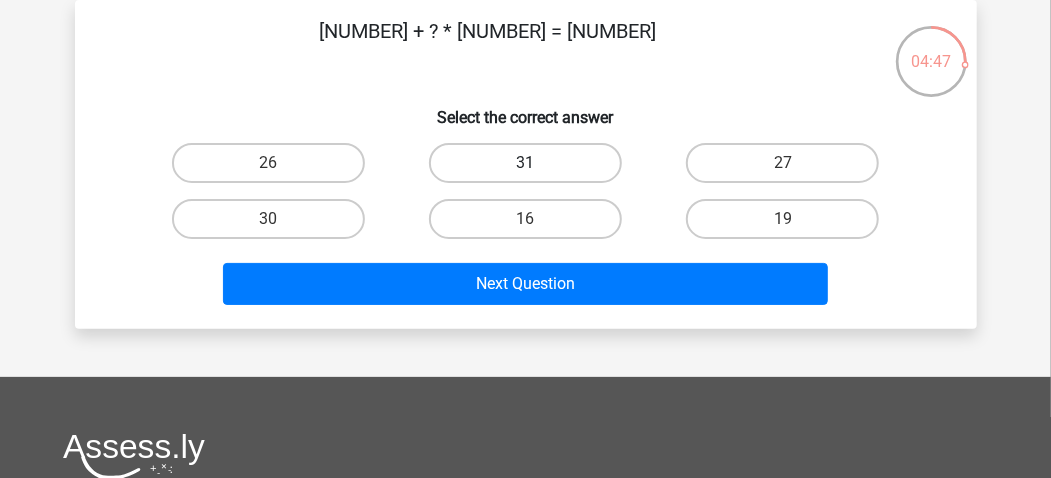 click on "31" at bounding box center (525, 163) 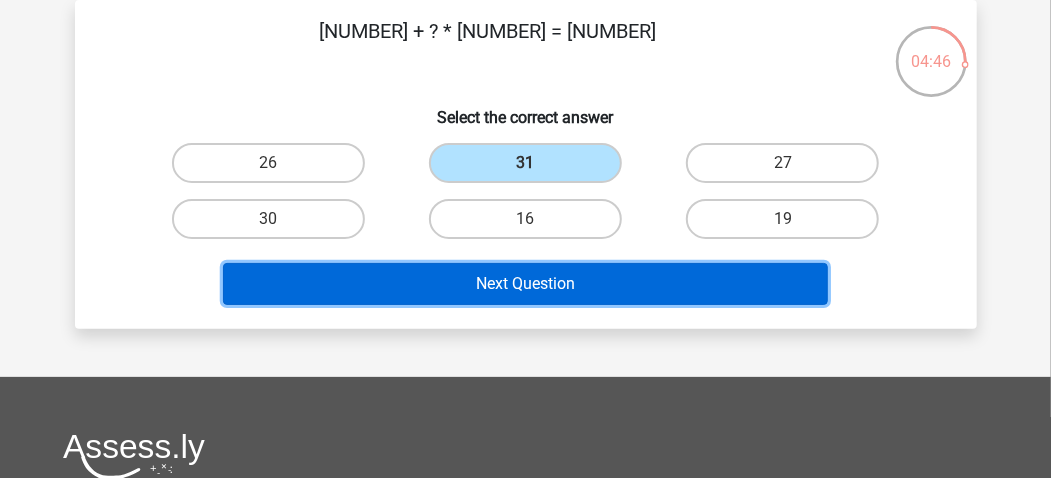click on "Next Question" at bounding box center [525, 284] 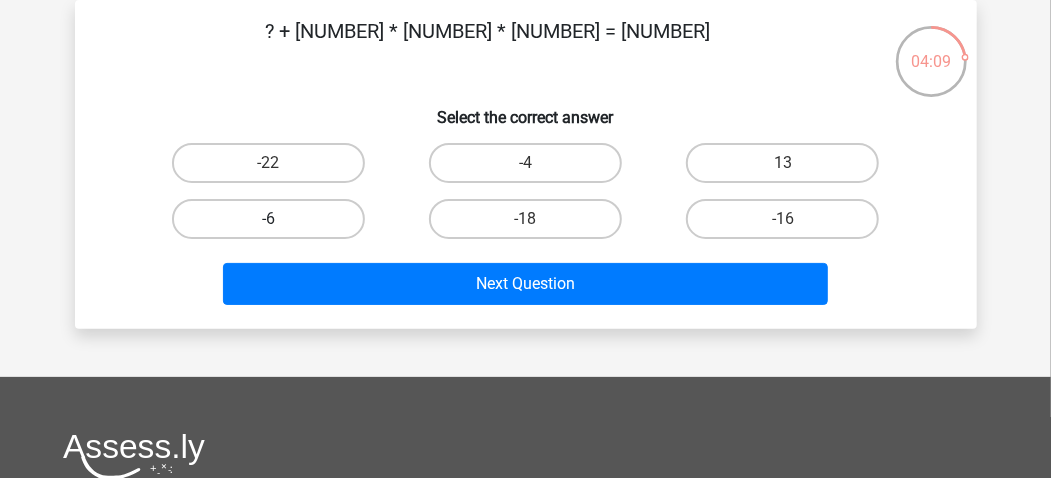click on "-6" at bounding box center [268, 219] 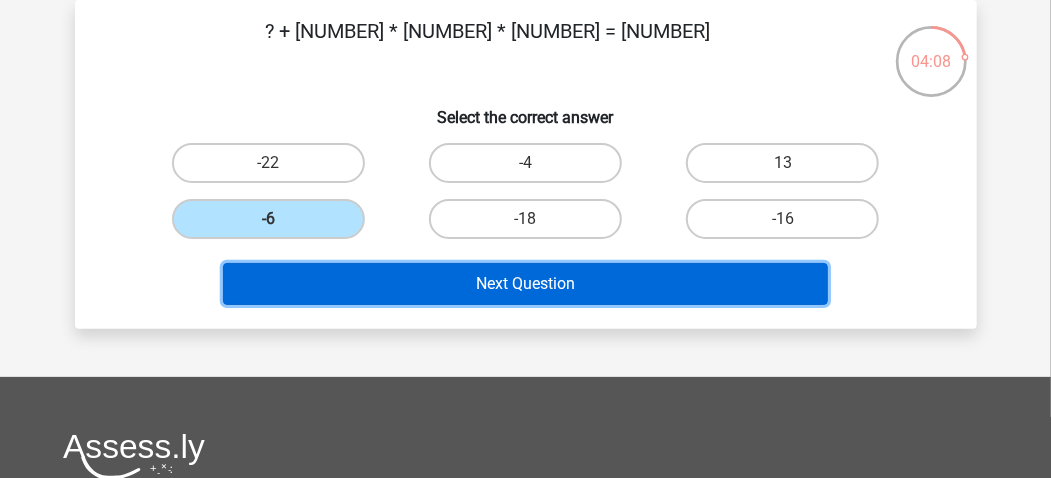 click on "Next Question" at bounding box center (525, 284) 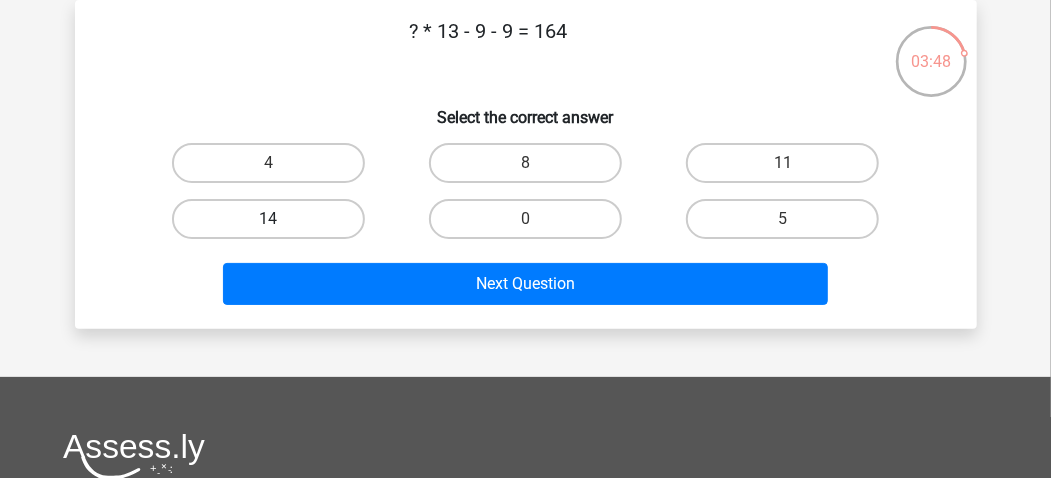 click on "14" at bounding box center [268, 219] 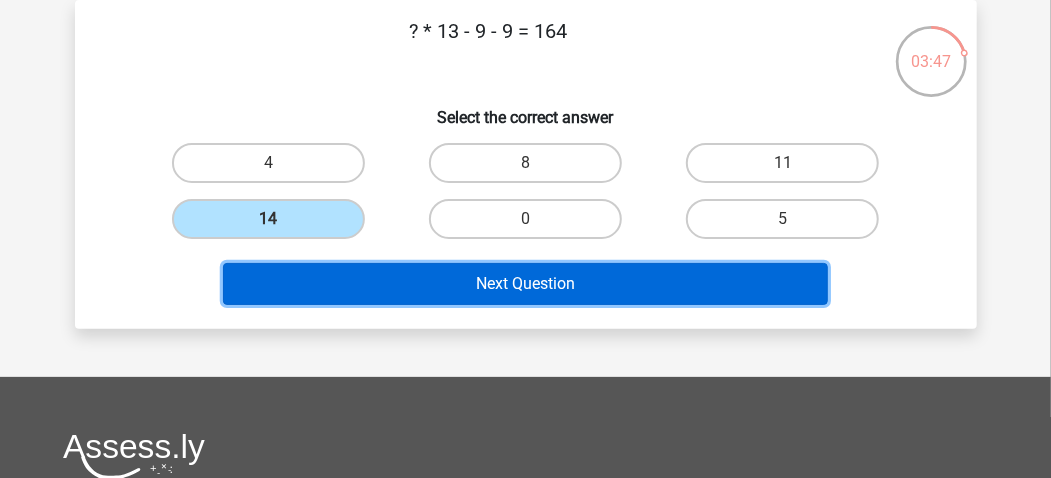 click on "Next Question" at bounding box center (525, 284) 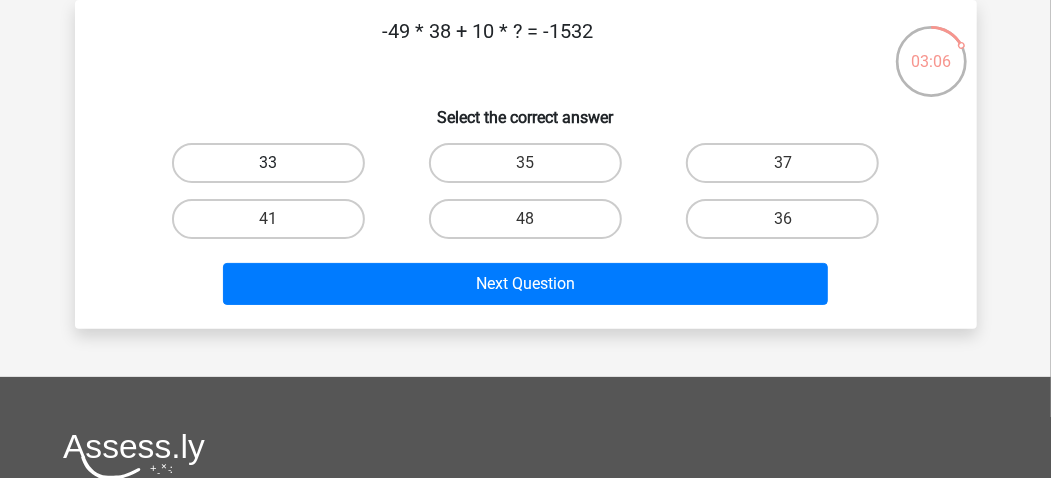 click on "33" at bounding box center (268, 163) 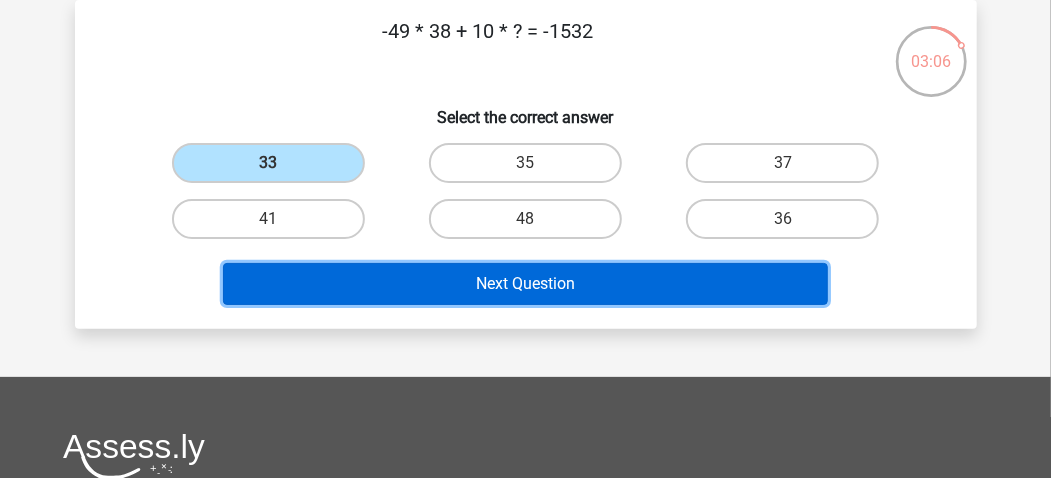 click on "Next Question" at bounding box center (525, 284) 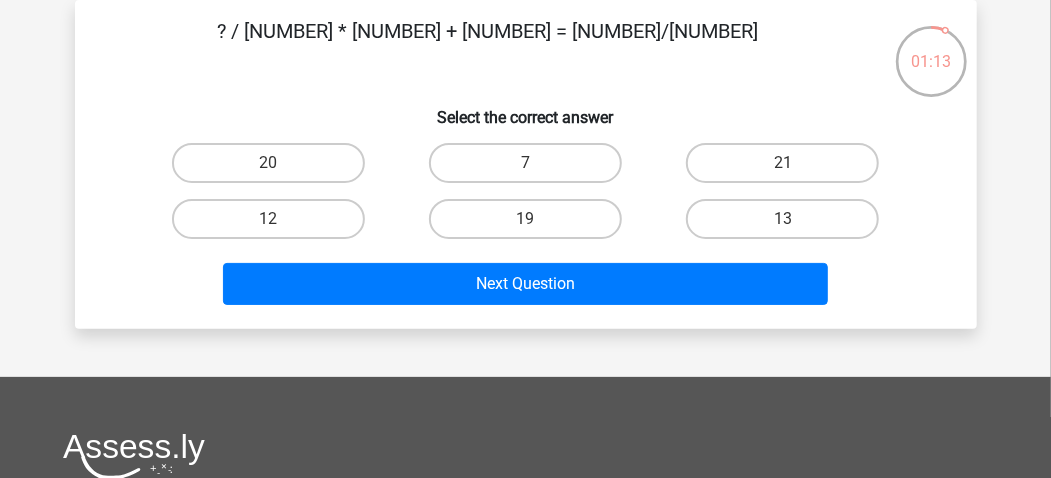 click on "21" at bounding box center [789, 169] 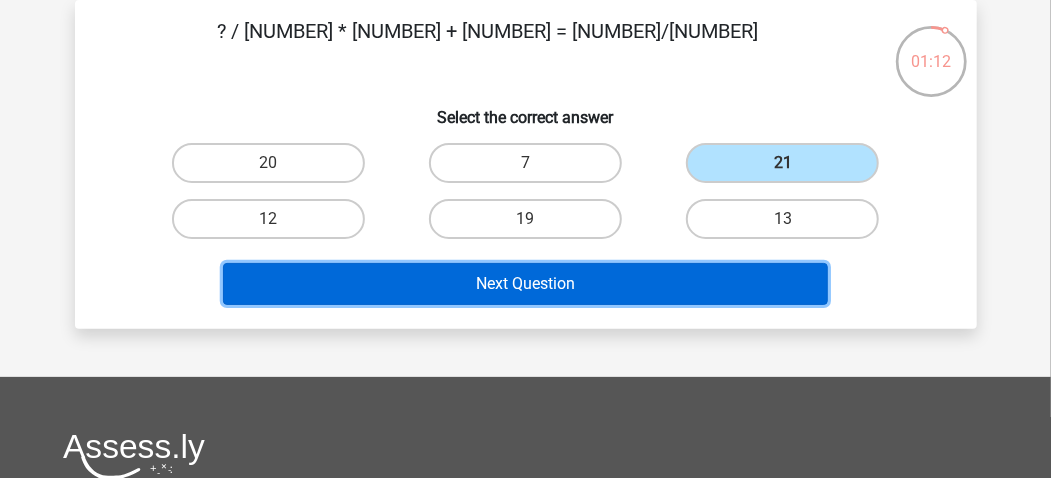 click on "Next Question" at bounding box center [525, 284] 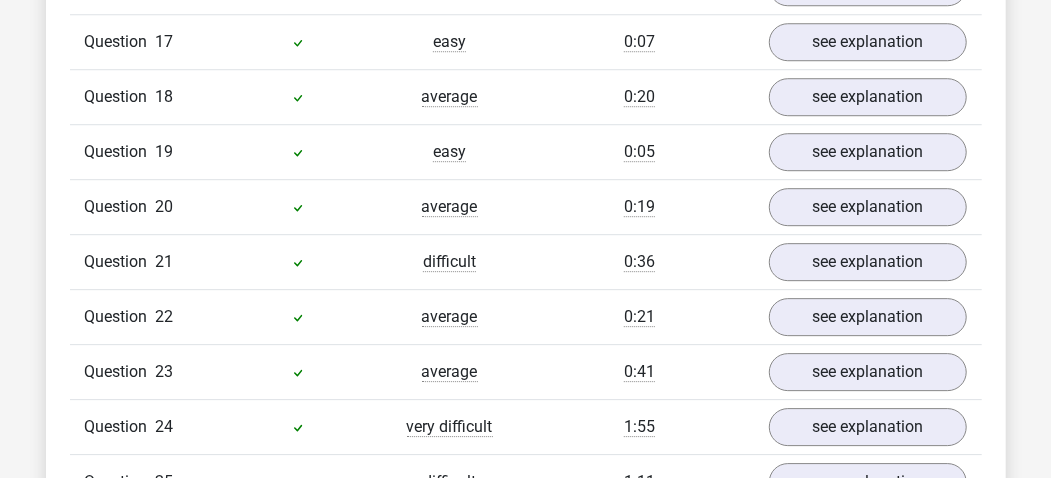 scroll, scrollTop: 2232, scrollLeft: 0, axis: vertical 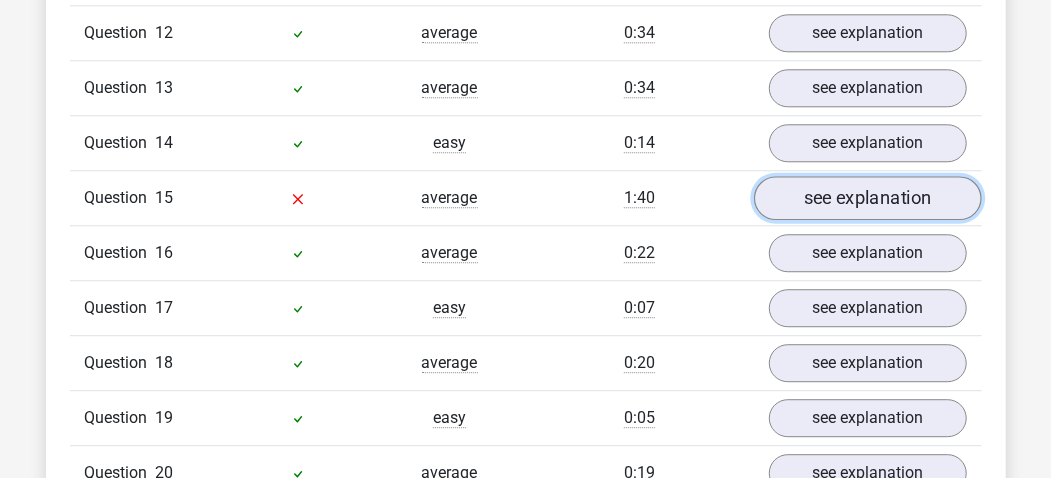 click on "see explanation" at bounding box center [868, 198] 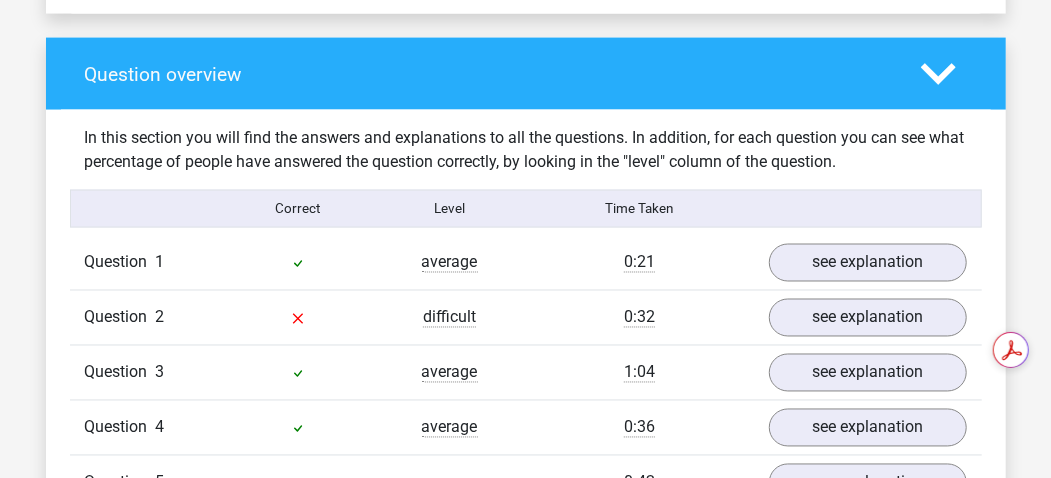 scroll, scrollTop: 1298, scrollLeft: 0, axis: vertical 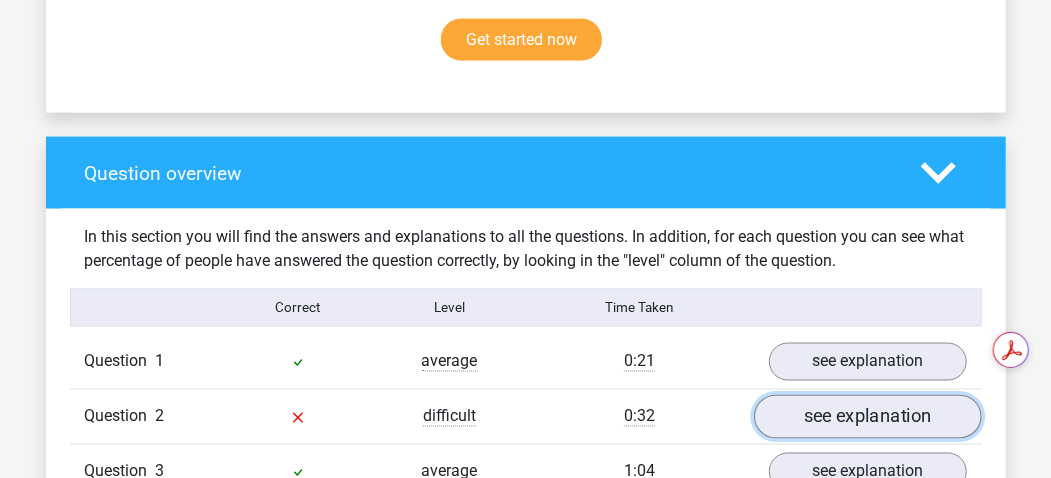click on "see explanation" at bounding box center [868, 417] 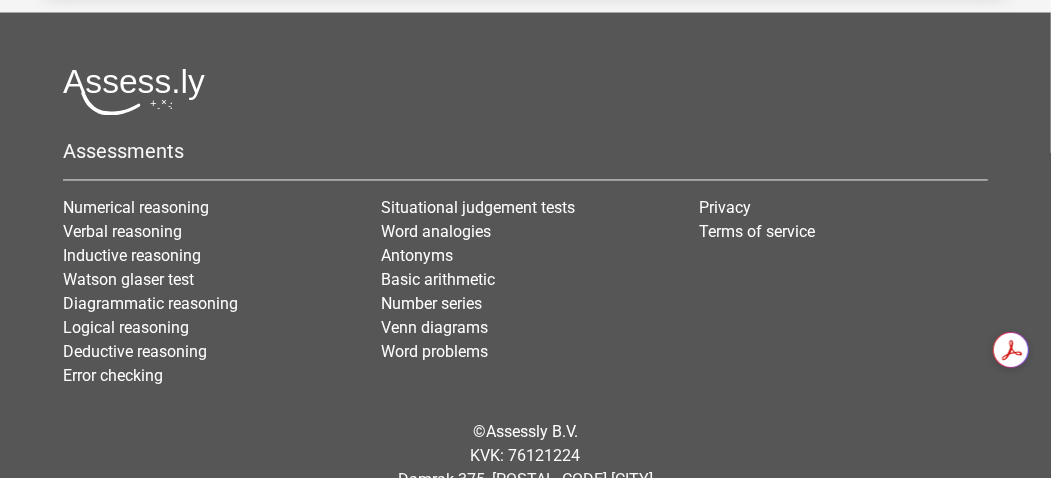 scroll, scrollTop: 8276, scrollLeft: 0, axis: vertical 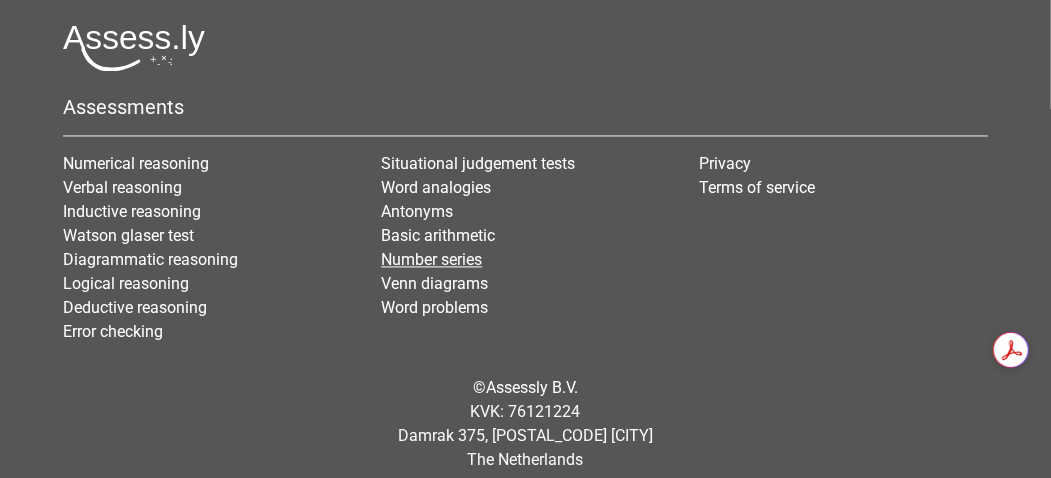 click on "Number series" at bounding box center [431, 260] 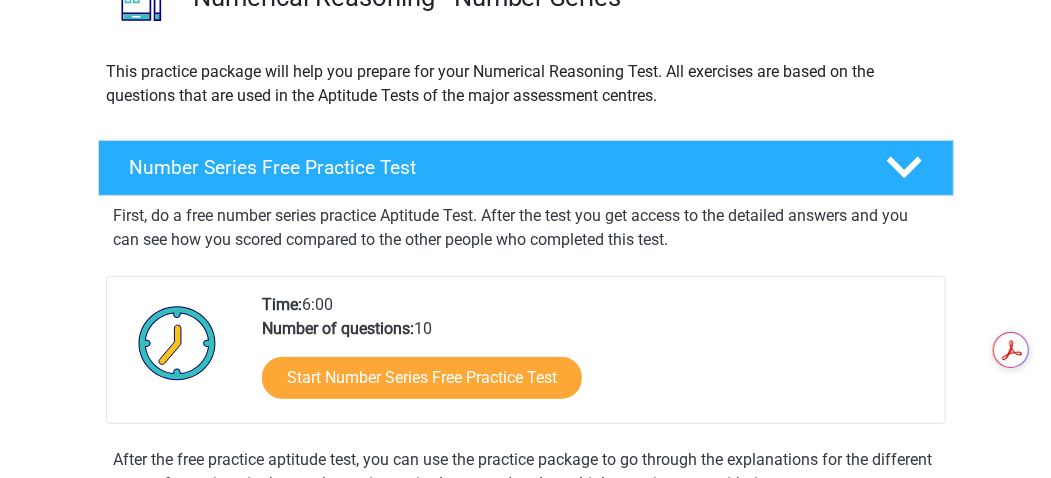 scroll, scrollTop: 165, scrollLeft: 0, axis: vertical 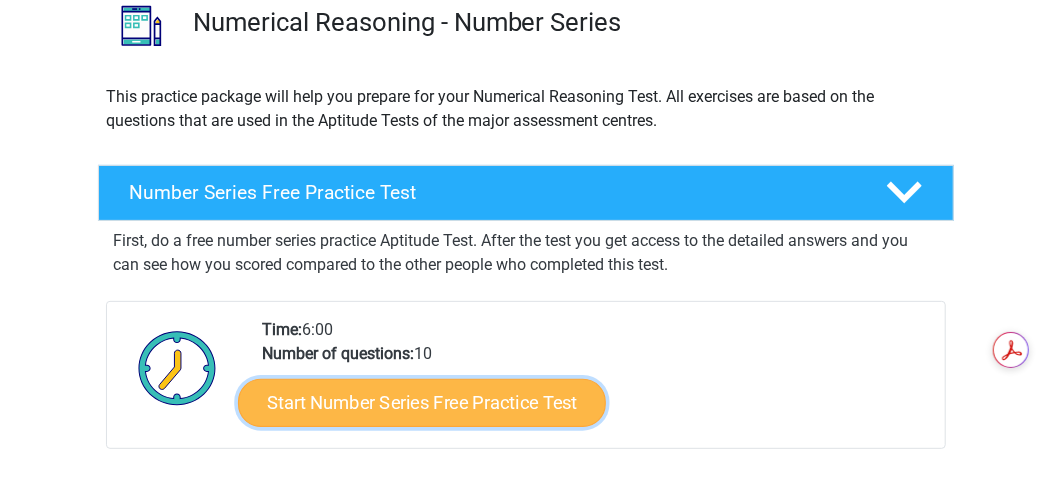 click on "Start Number Series
Free Practice Test" at bounding box center (422, 402) 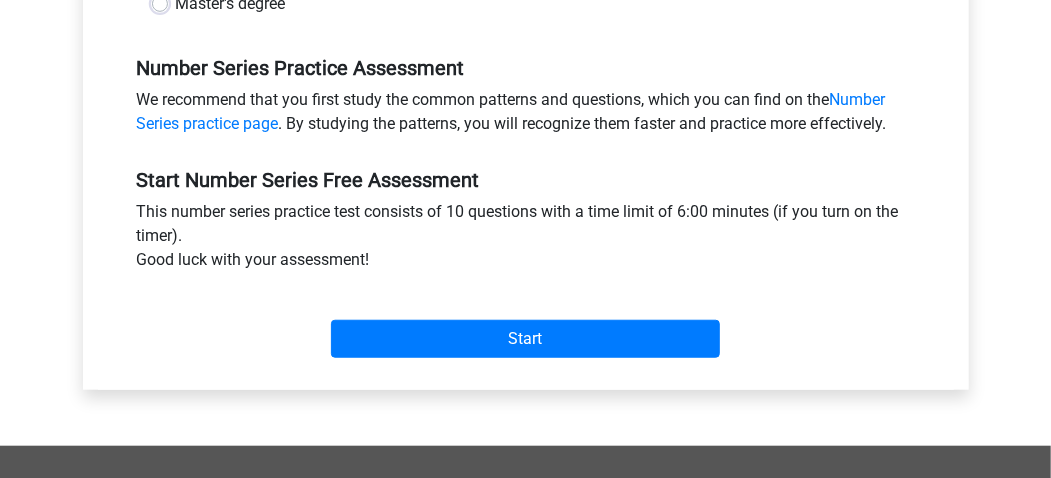 scroll, scrollTop: 666, scrollLeft: 0, axis: vertical 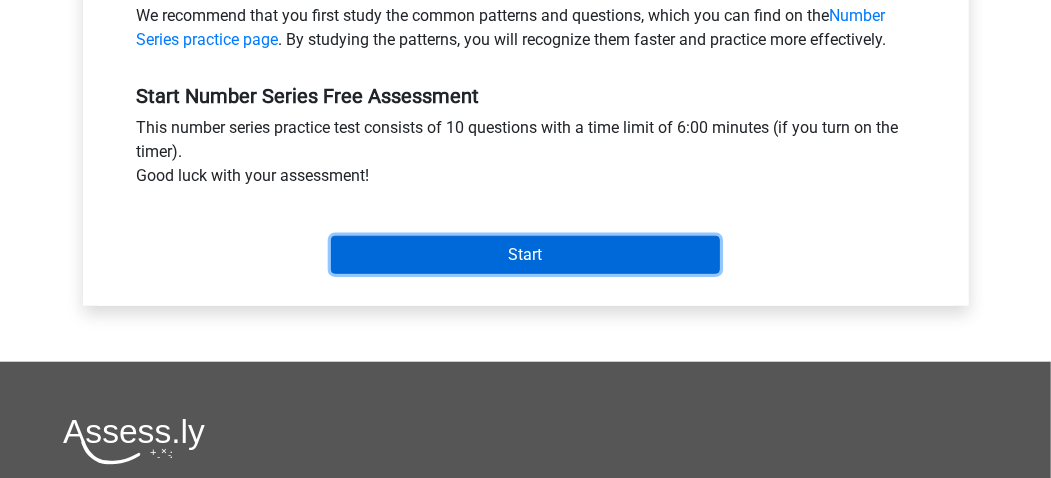 click on "Start" at bounding box center (525, 255) 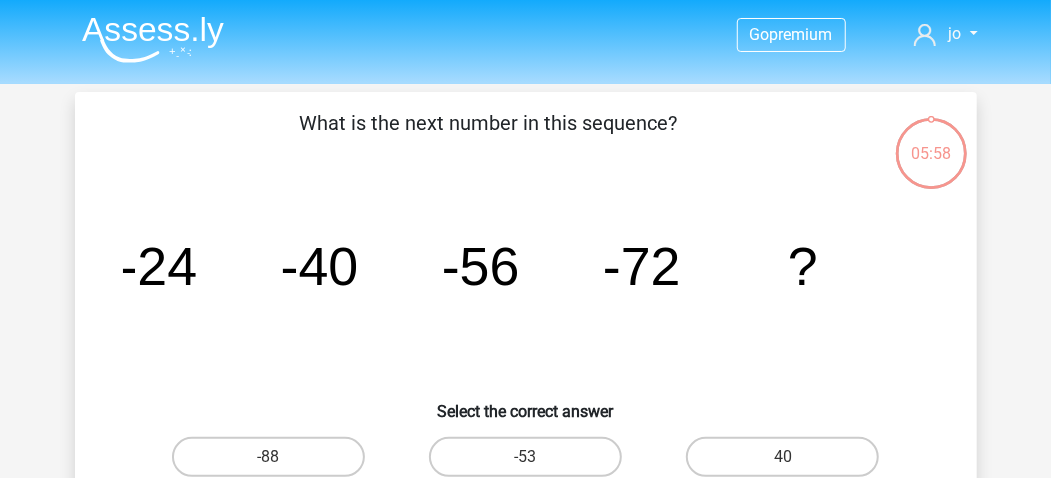 scroll, scrollTop: 133, scrollLeft: 0, axis: vertical 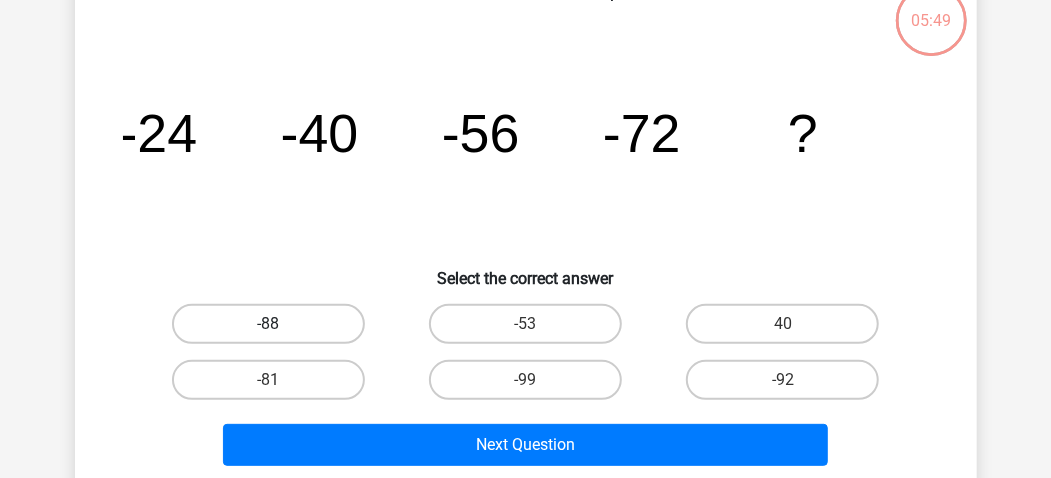 click on "-88" at bounding box center [268, 324] 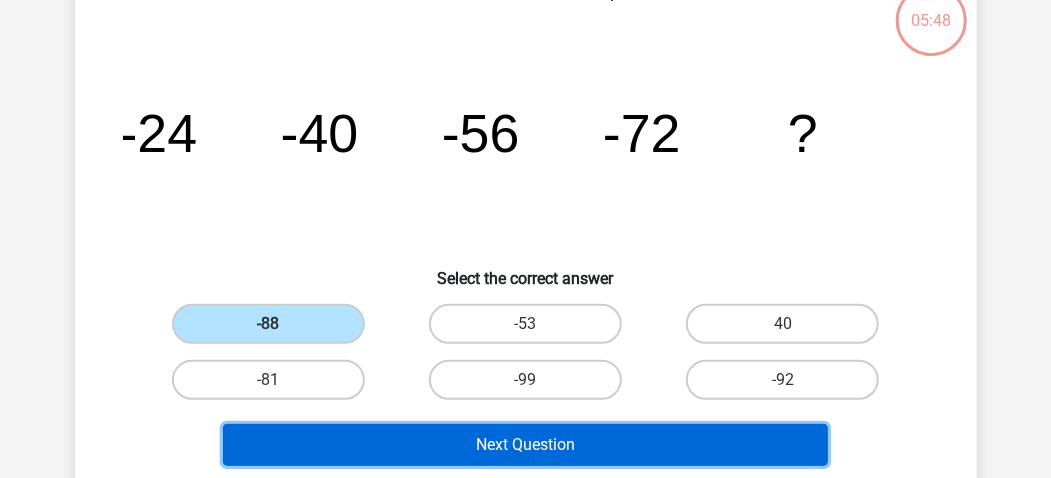 click on "Next Question" at bounding box center (525, 445) 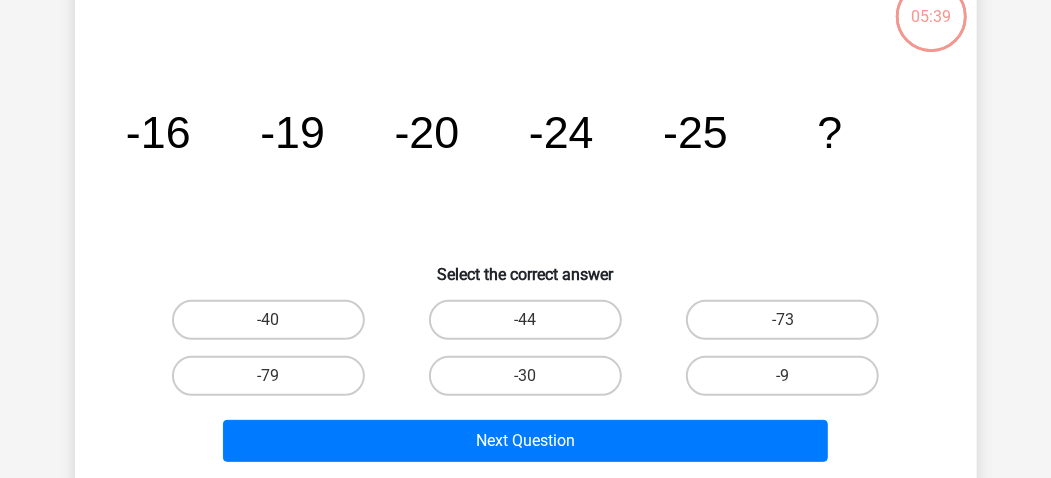 scroll, scrollTop: 225, scrollLeft: 0, axis: vertical 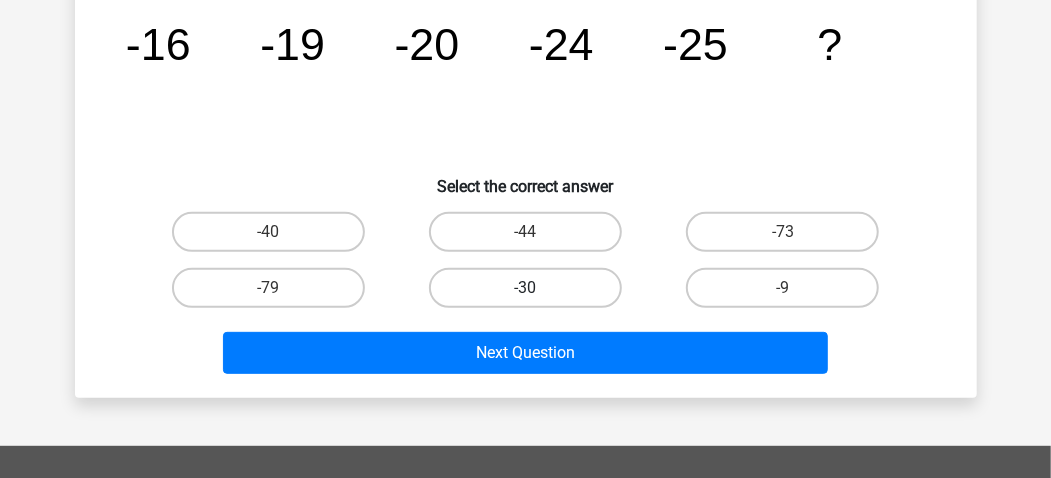 click on "-30" at bounding box center [525, 288] 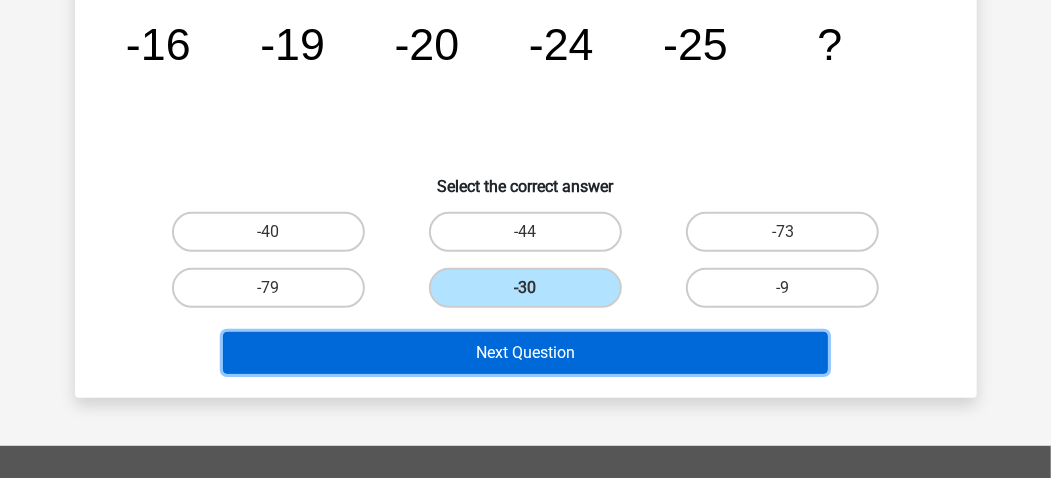 click on "Next Question" at bounding box center (525, 353) 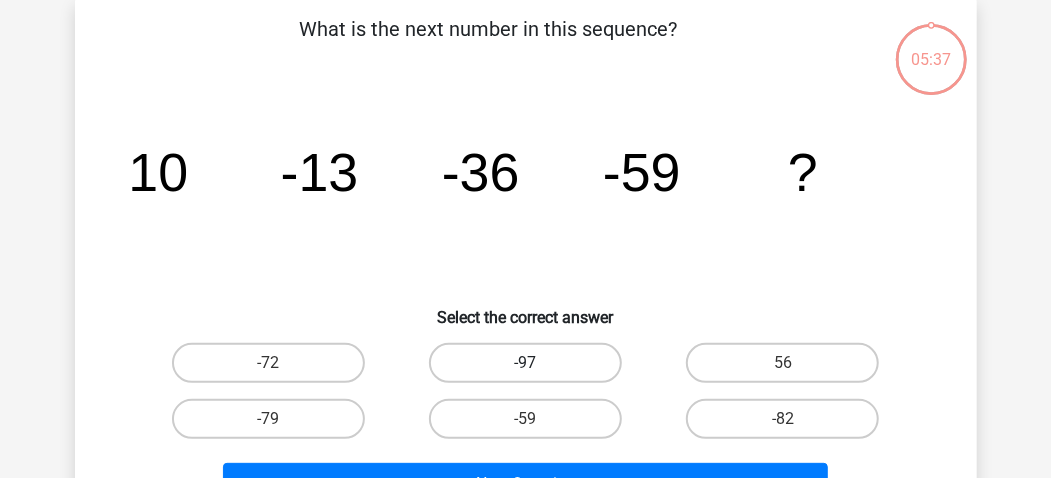 scroll, scrollTop: 92, scrollLeft: 0, axis: vertical 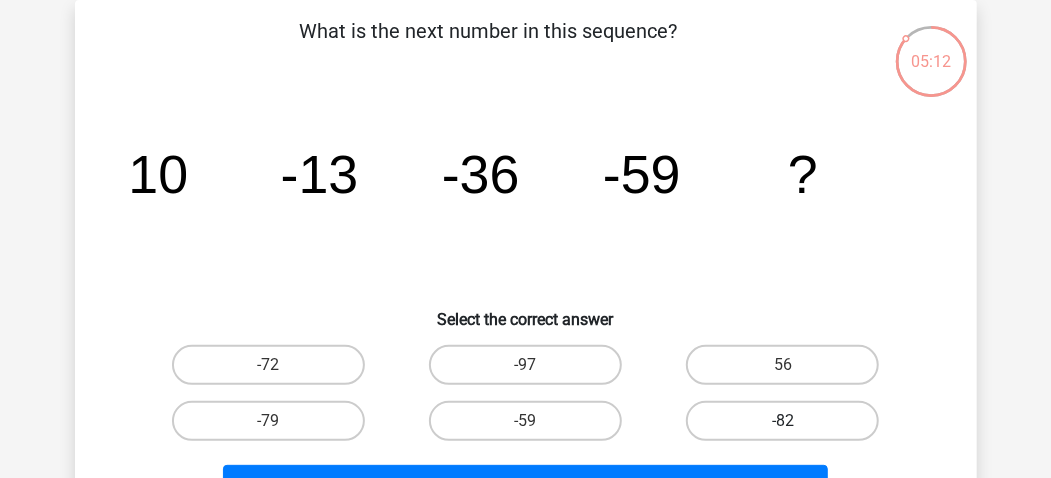 click on "-82" at bounding box center (782, 421) 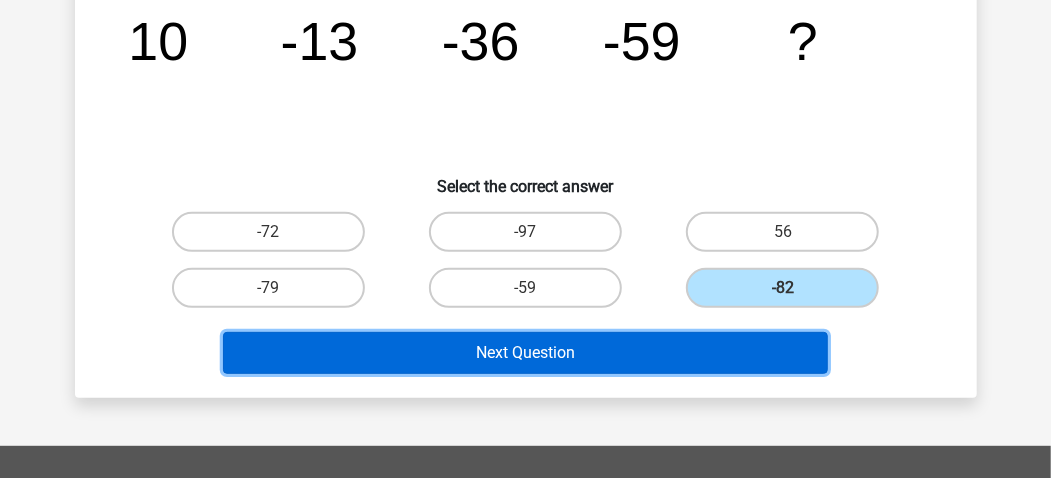 click on "Next Question" at bounding box center [525, 353] 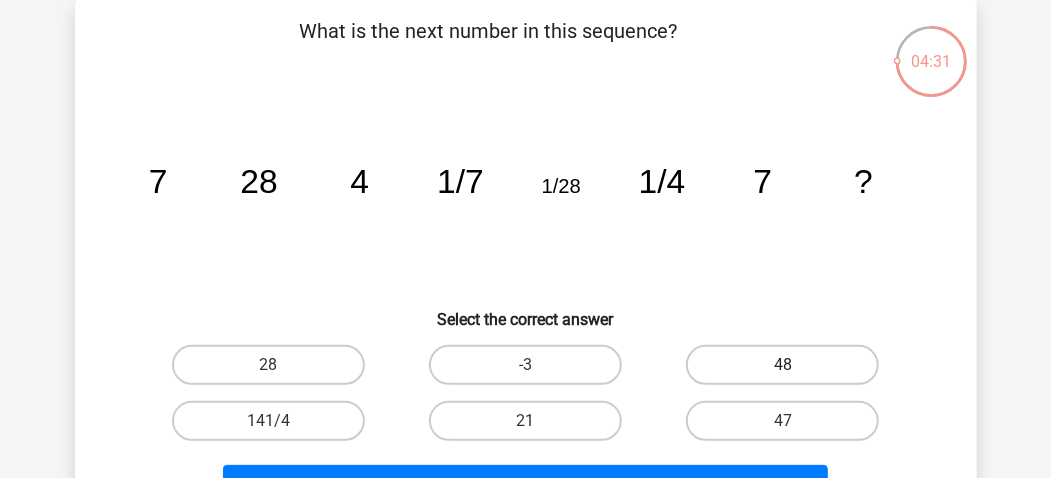 scroll, scrollTop: 225, scrollLeft: 0, axis: vertical 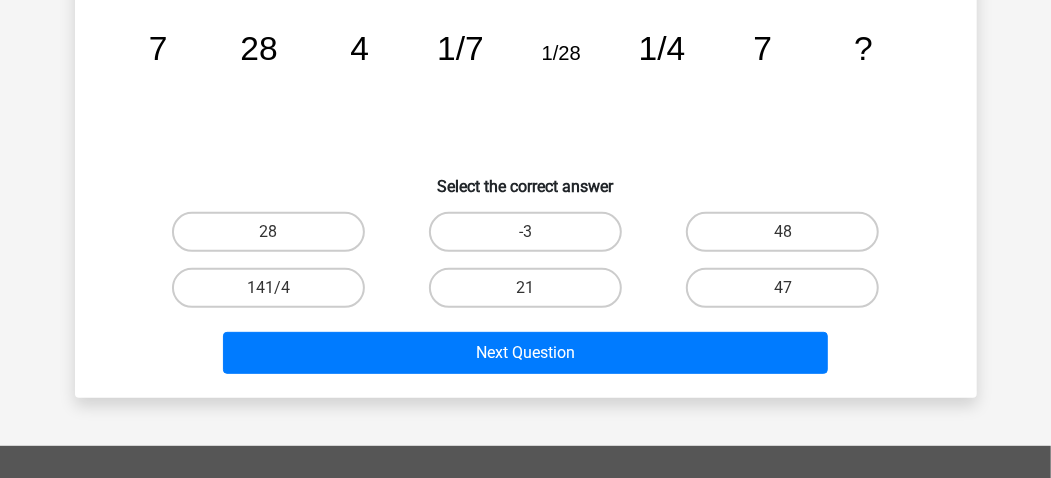 click on "28" at bounding box center [268, 232] 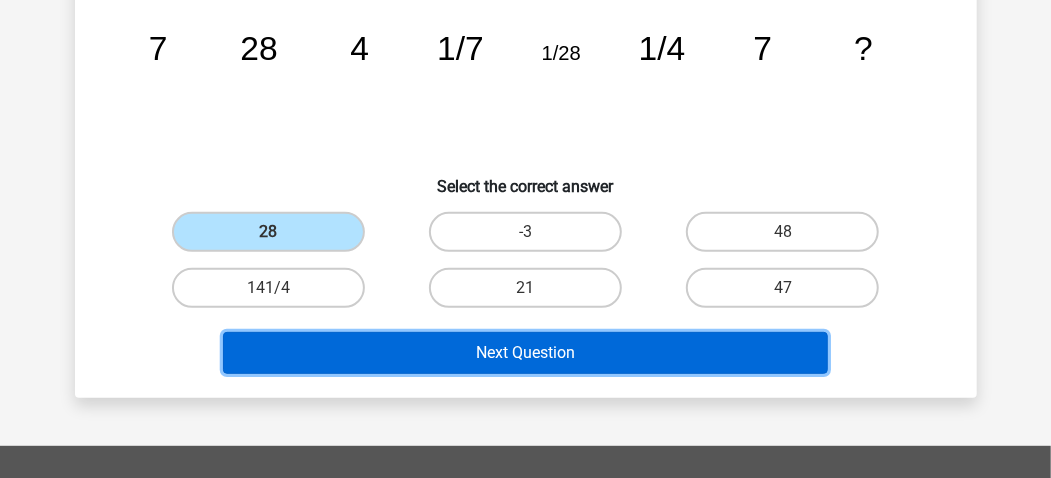 click on "Next Question" at bounding box center [525, 353] 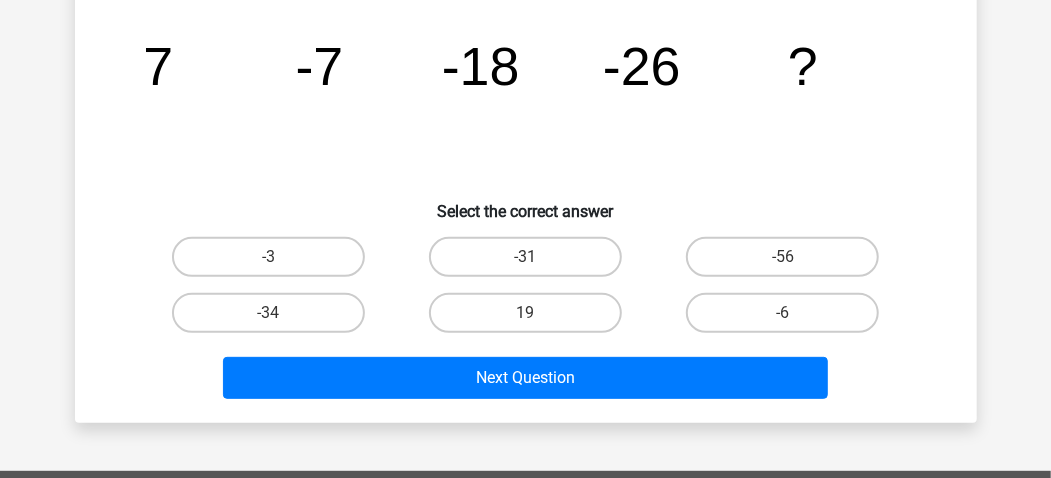 scroll, scrollTop: 225, scrollLeft: 0, axis: vertical 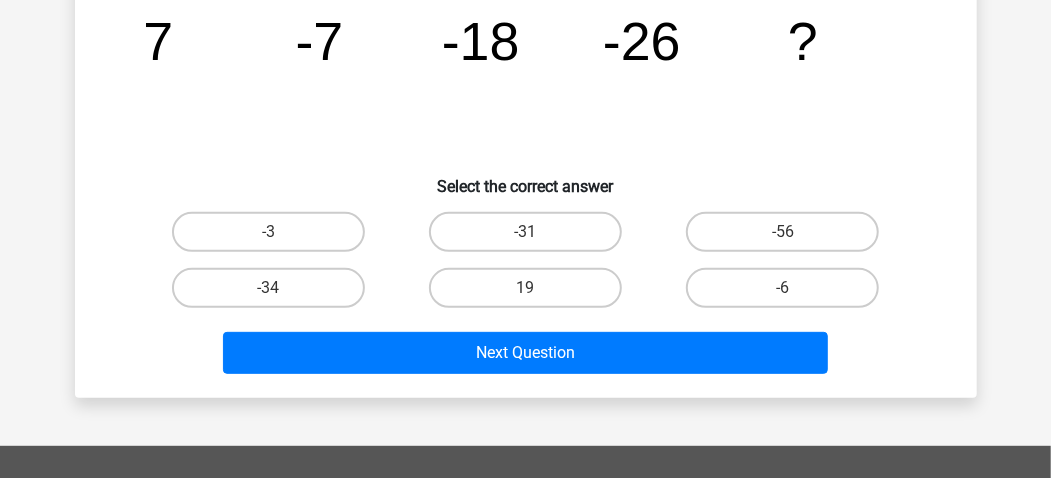 click on "-31" at bounding box center (531, 238) 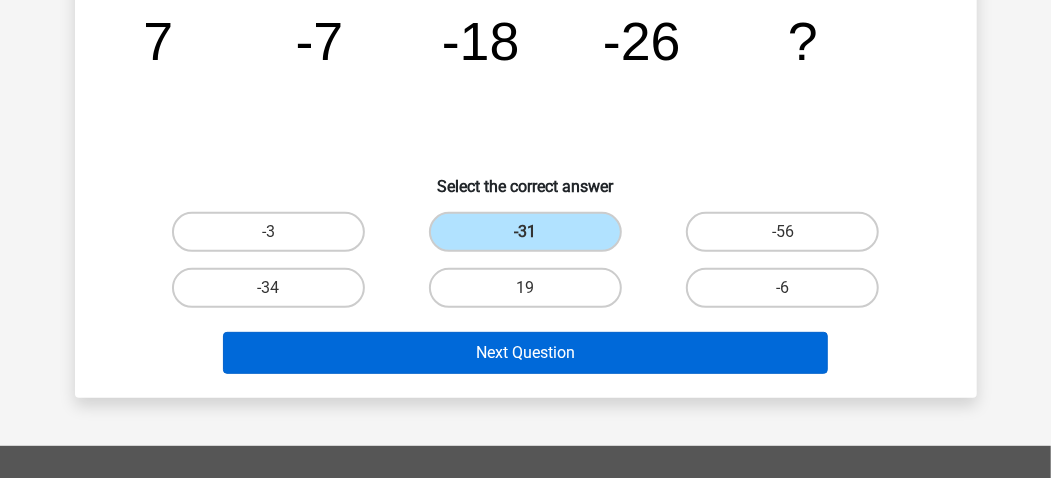 click on "Next Question" at bounding box center (526, 357) 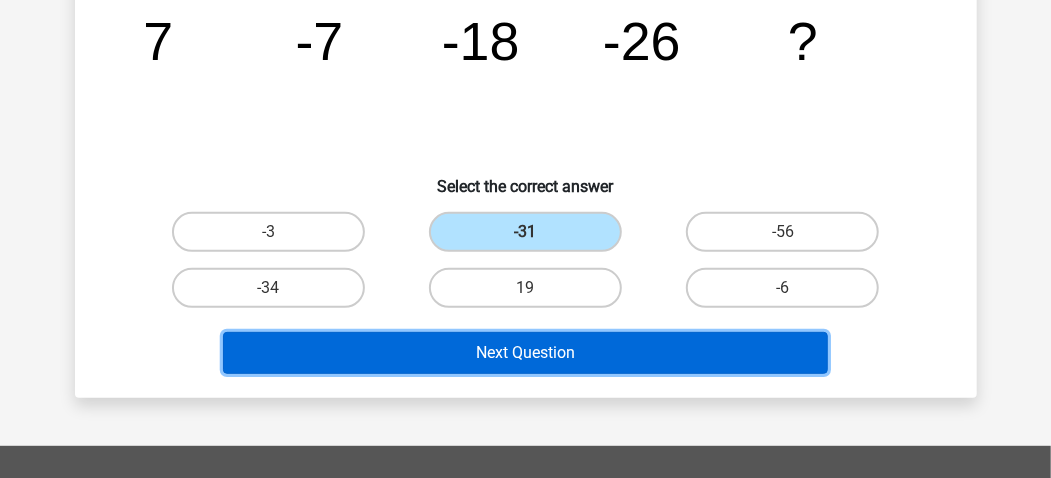 click on "Next Question" at bounding box center [525, 353] 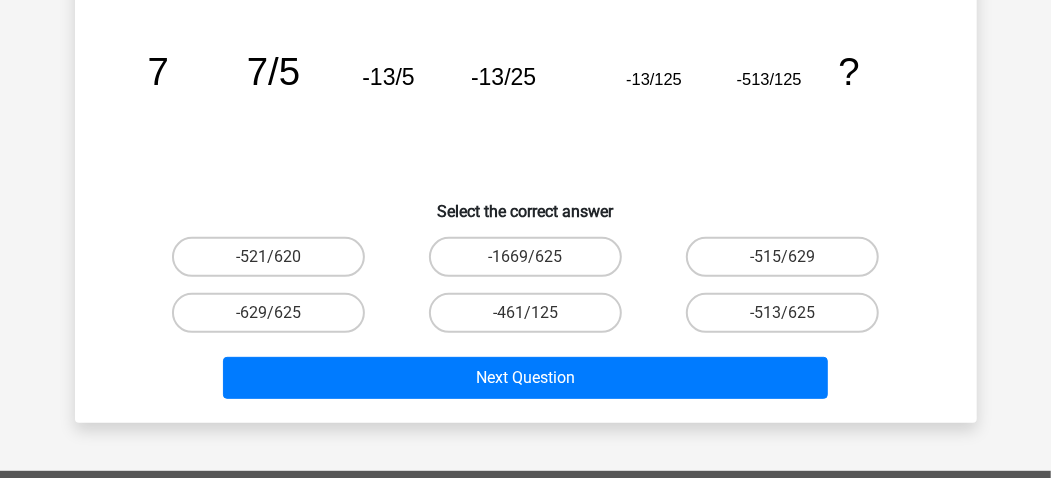 scroll, scrollTop: 225, scrollLeft: 0, axis: vertical 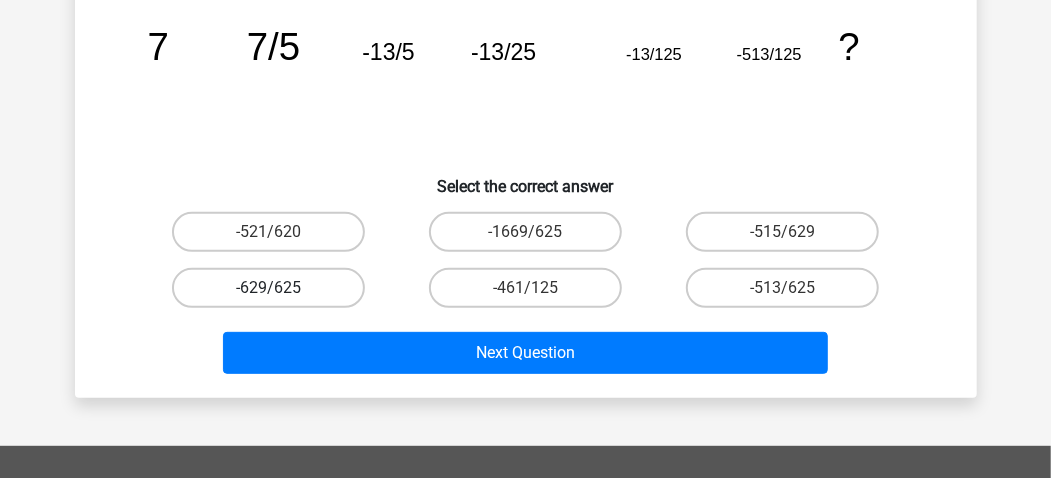 click on "-629/625" at bounding box center [268, 288] 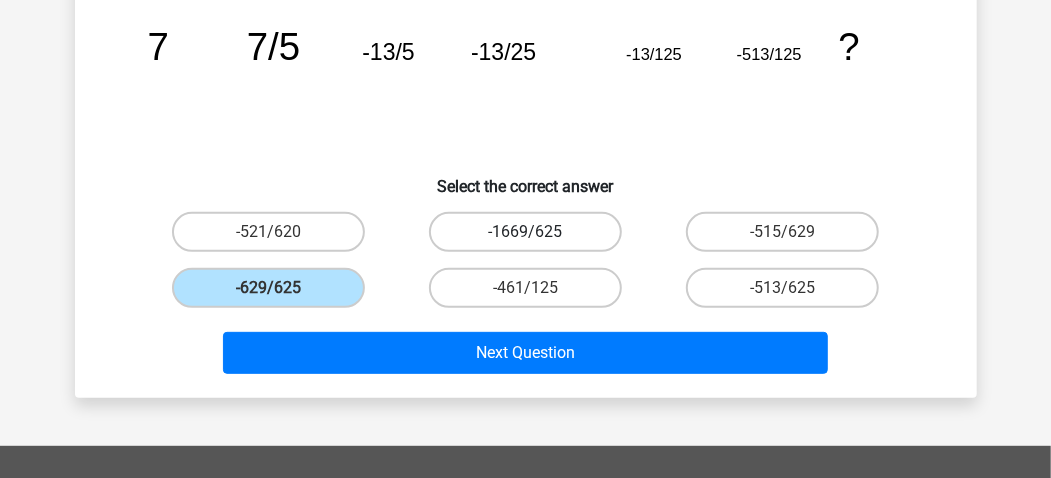 click on "-1669/625" at bounding box center (525, 232) 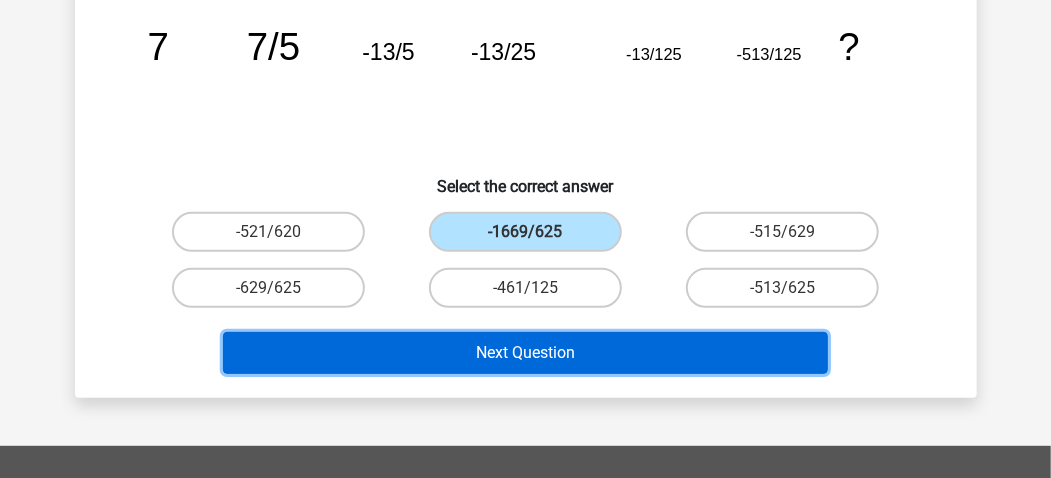 click on "Next Question" at bounding box center [525, 353] 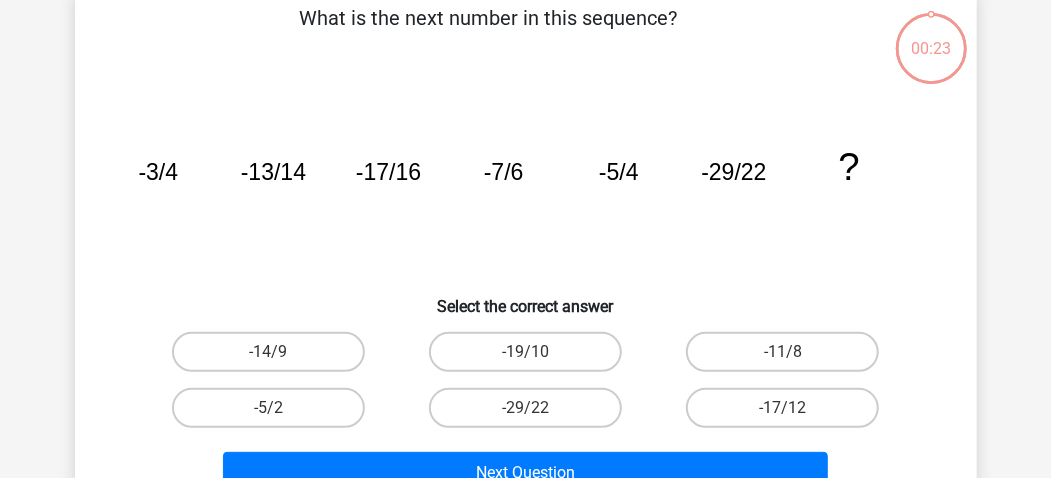 scroll, scrollTop: 92, scrollLeft: 0, axis: vertical 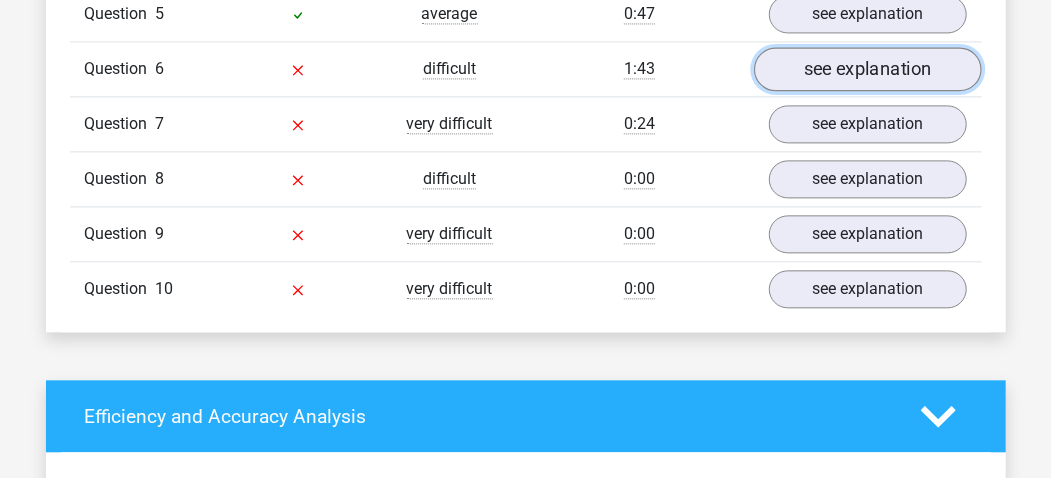 click on "see explanation" at bounding box center (868, 69) 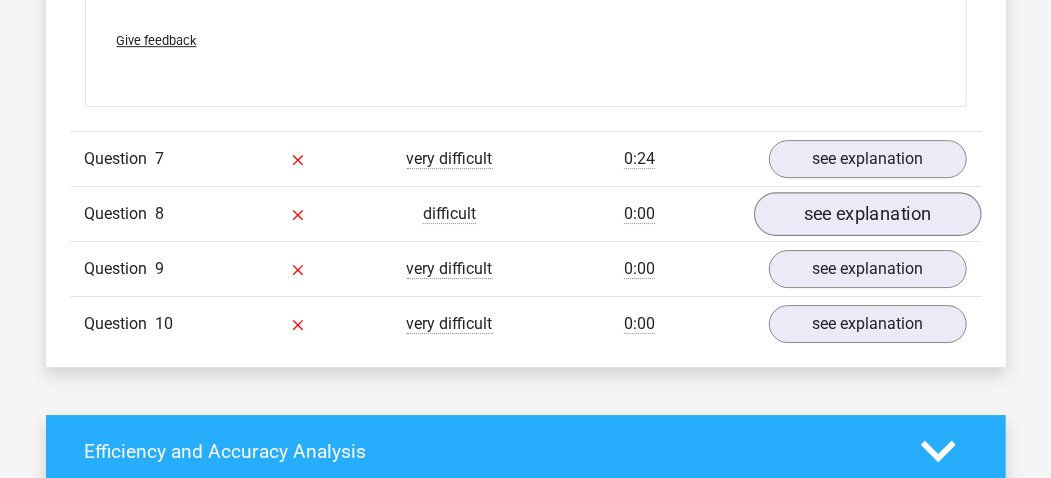 scroll, scrollTop: 2800, scrollLeft: 0, axis: vertical 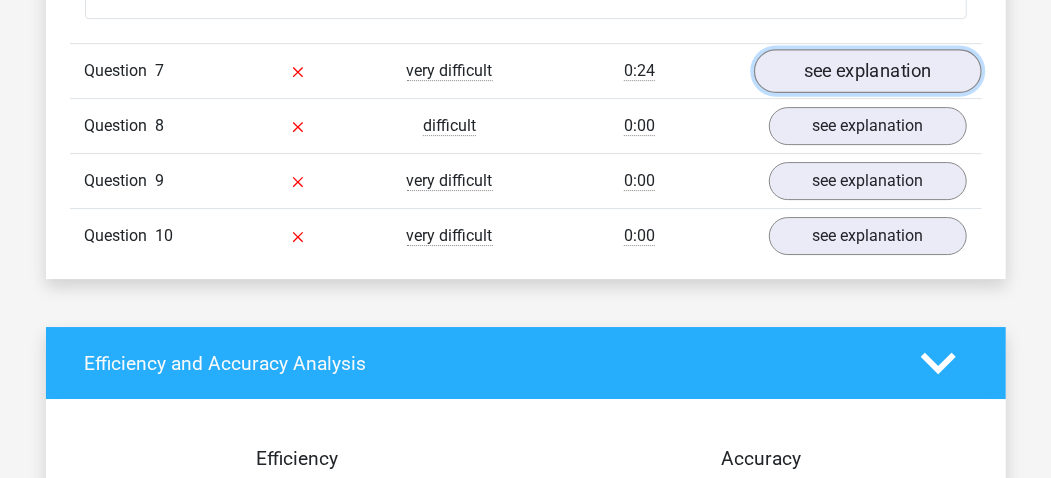 click on "see explanation" at bounding box center [868, 71] 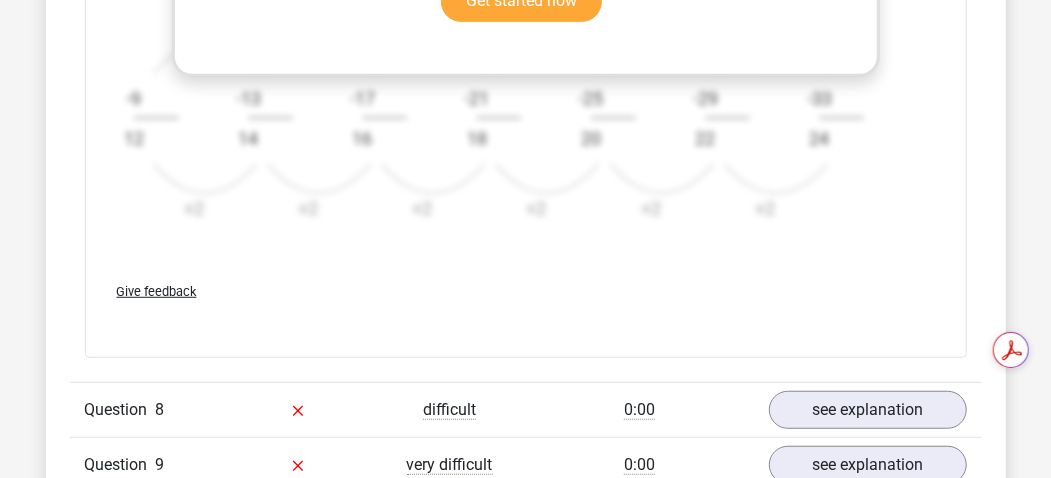 scroll, scrollTop: 4000, scrollLeft: 0, axis: vertical 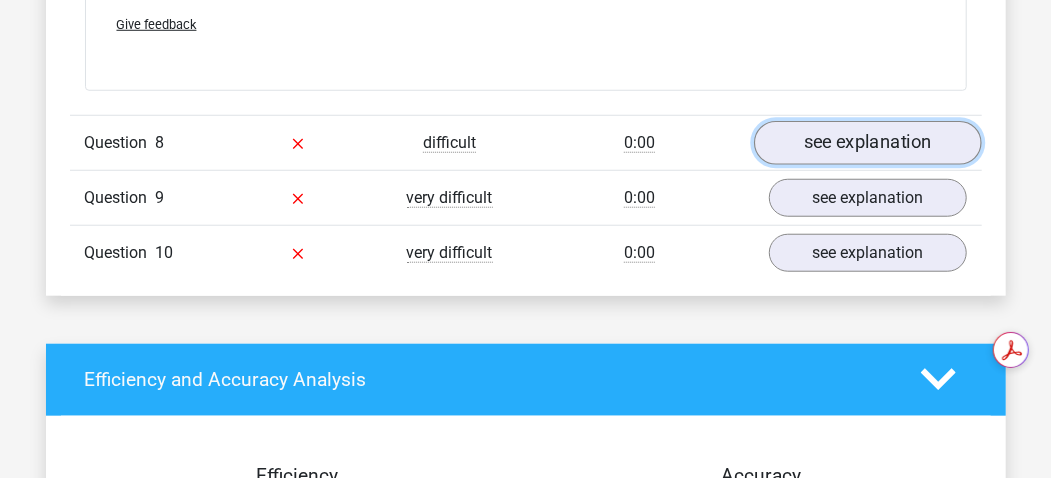 click on "see explanation" at bounding box center (868, 143) 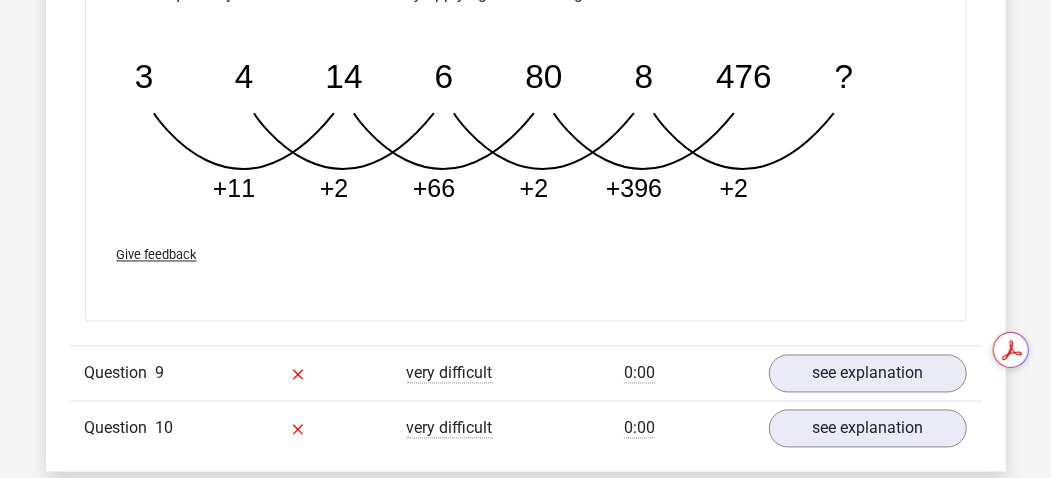 scroll, scrollTop: 4933, scrollLeft: 0, axis: vertical 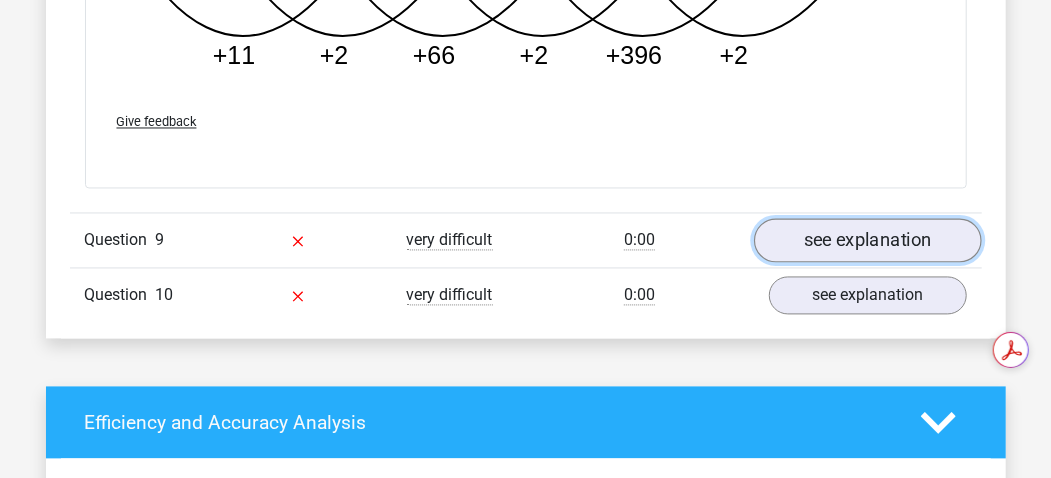 click on "see explanation" at bounding box center [868, 242] 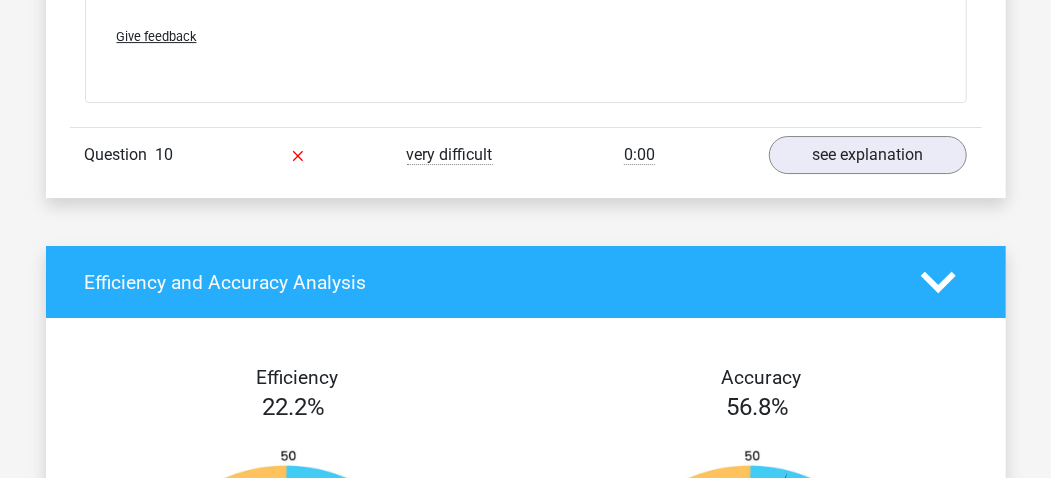 scroll, scrollTop: 6266, scrollLeft: 0, axis: vertical 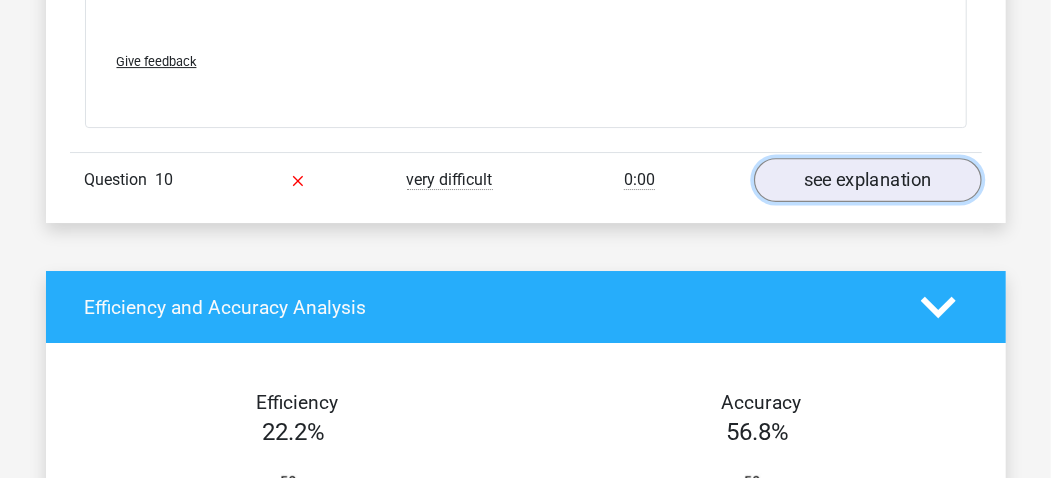 click on "see explanation" at bounding box center [868, 180] 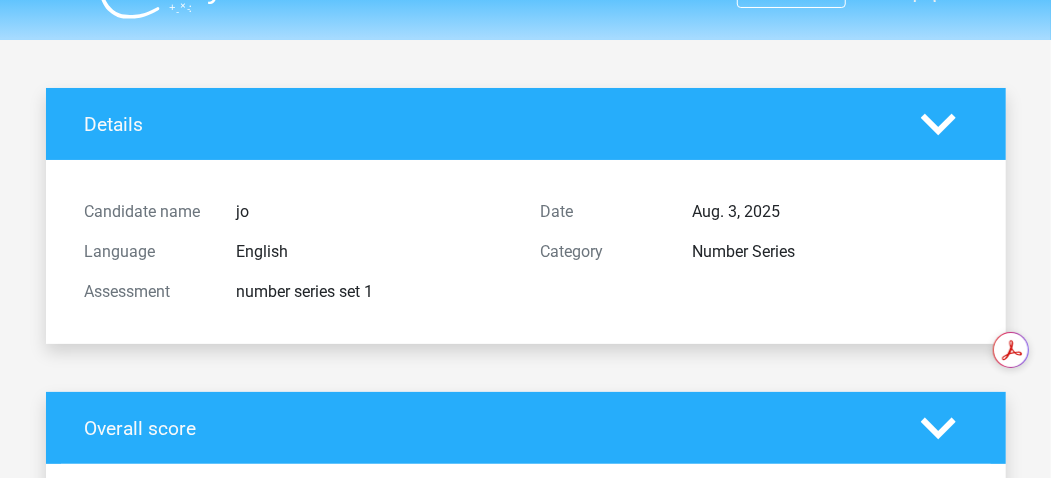 scroll, scrollTop: 0, scrollLeft: 0, axis: both 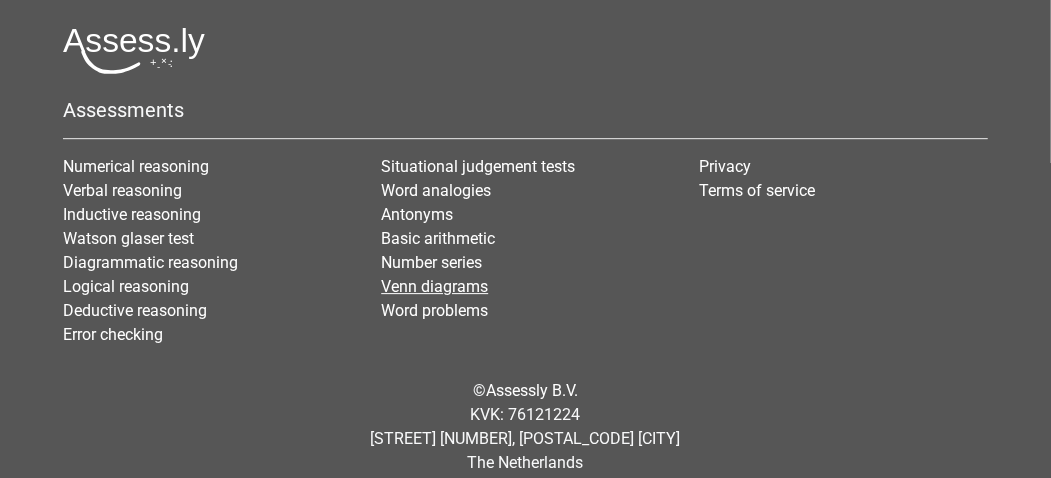 click on "Venn diagrams" at bounding box center (434, 286) 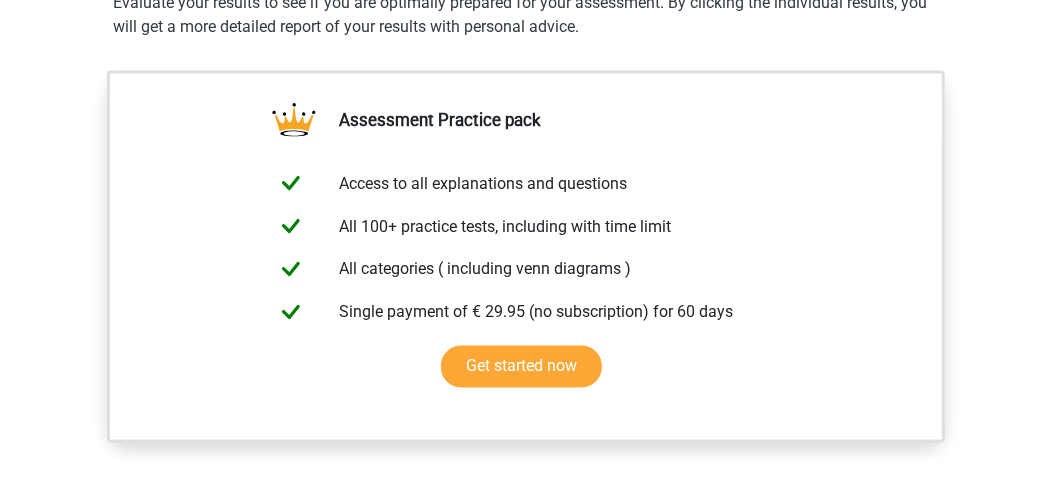 scroll, scrollTop: 1066, scrollLeft: 0, axis: vertical 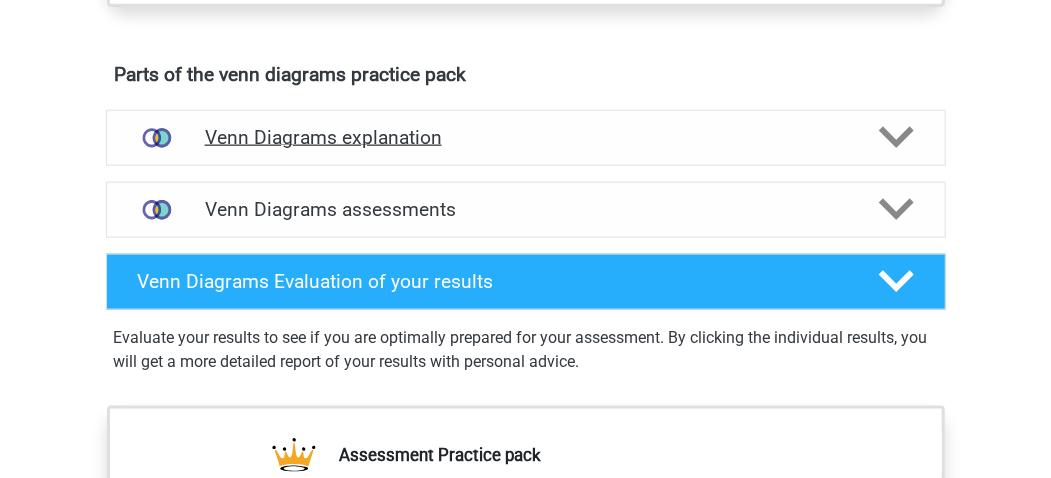 click 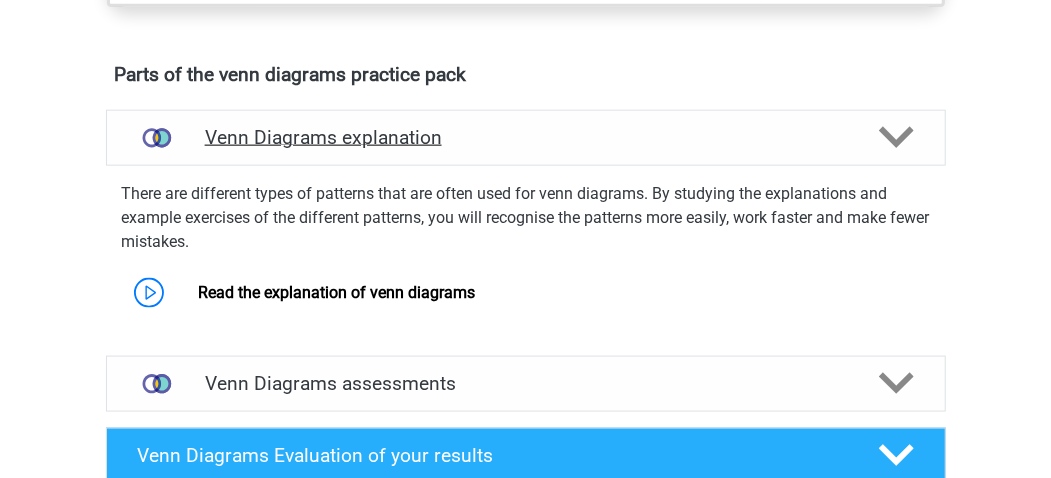 scroll, scrollTop: 1200, scrollLeft: 0, axis: vertical 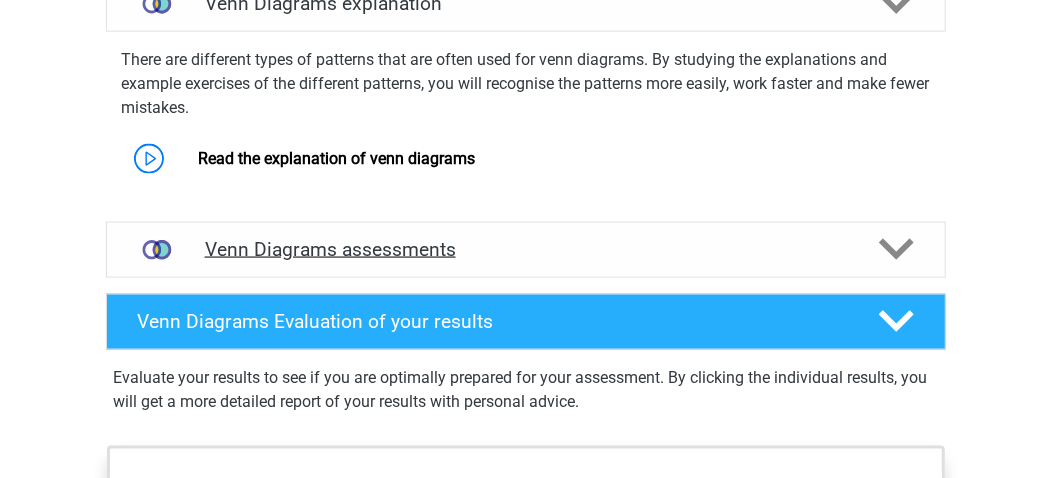 click on "Venn Diagrams assessments" at bounding box center [526, 250] 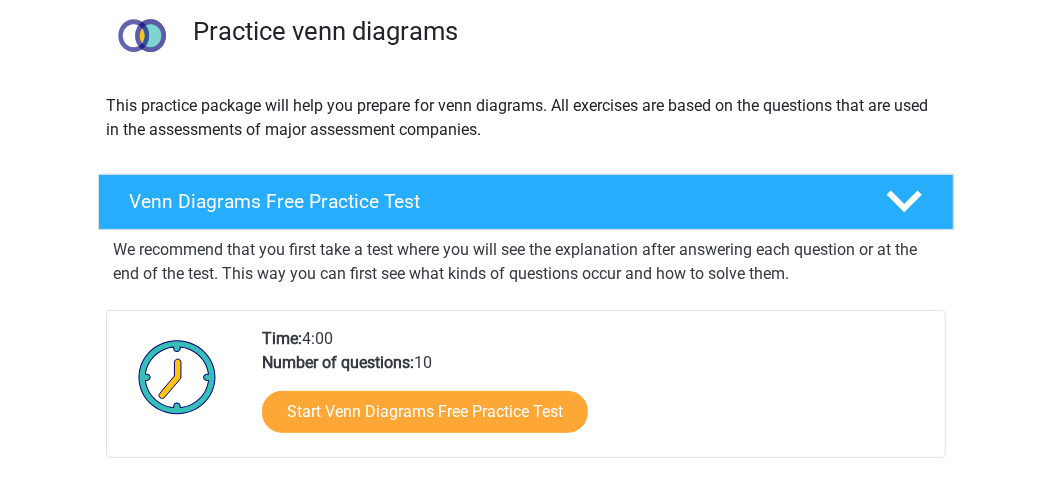 scroll, scrollTop: 266, scrollLeft: 0, axis: vertical 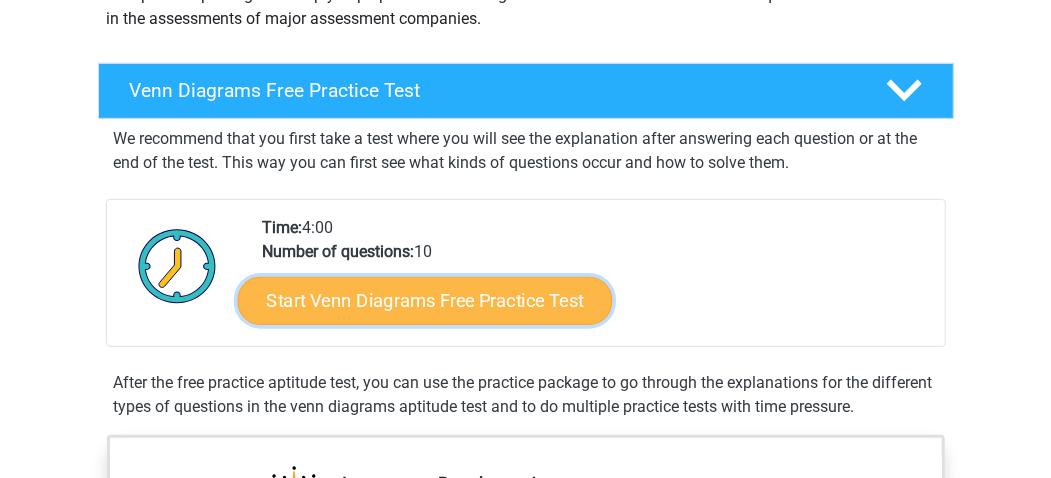 click on "Start Venn Diagrams
Free Practice Test" at bounding box center (424, 301) 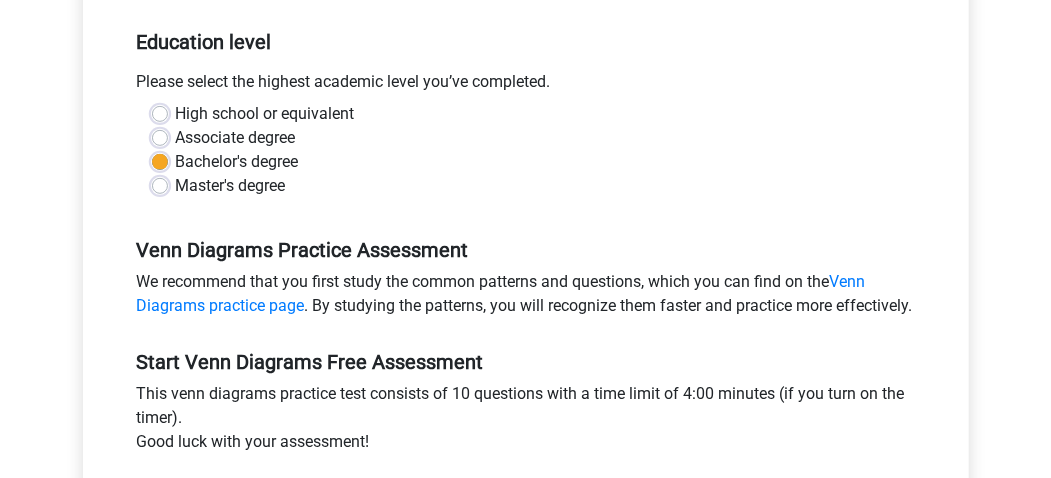 scroll, scrollTop: 800, scrollLeft: 0, axis: vertical 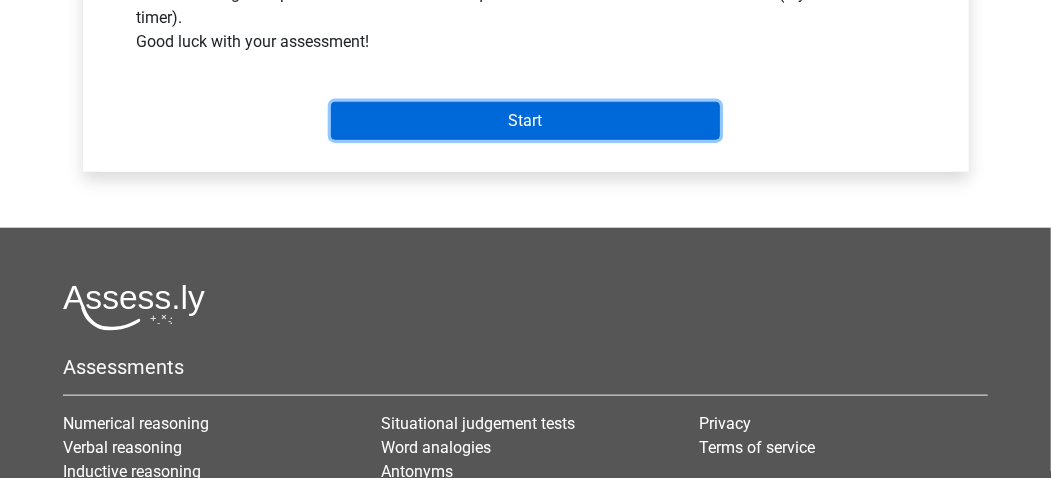 click on "Start" at bounding box center (525, 121) 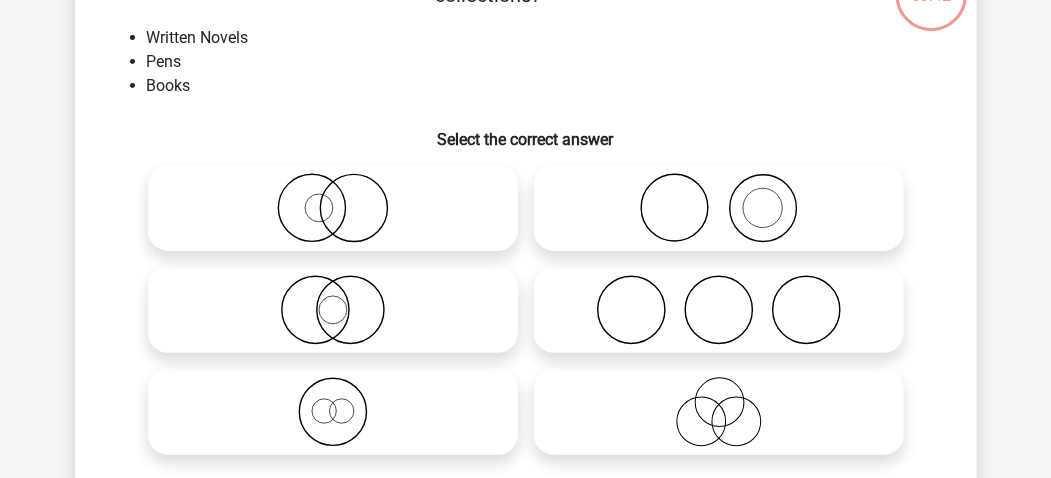 scroll, scrollTop: 133, scrollLeft: 0, axis: vertical 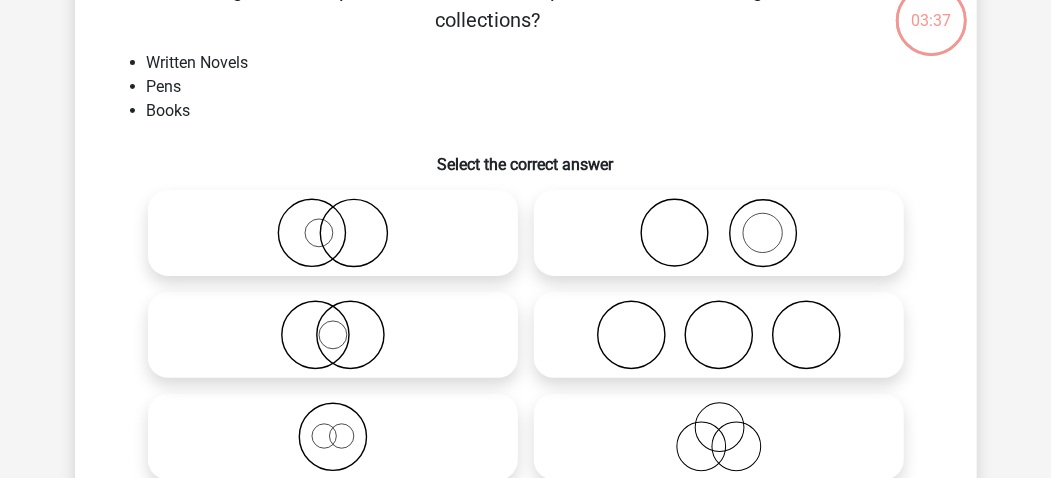 click 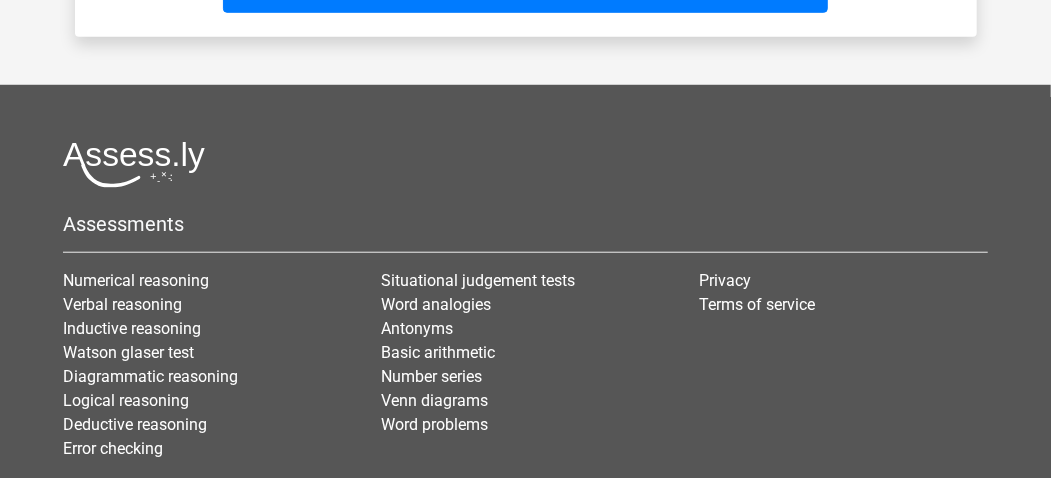 scroll, scrollTop: 533, scrollLeft: 0, axis: vertical 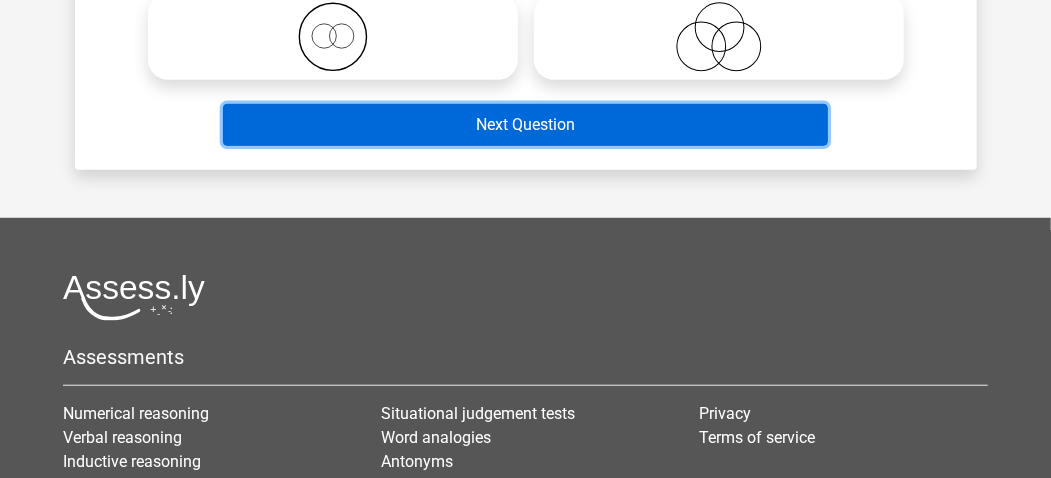 click on "Next Question" at bounding box center (525, 125) 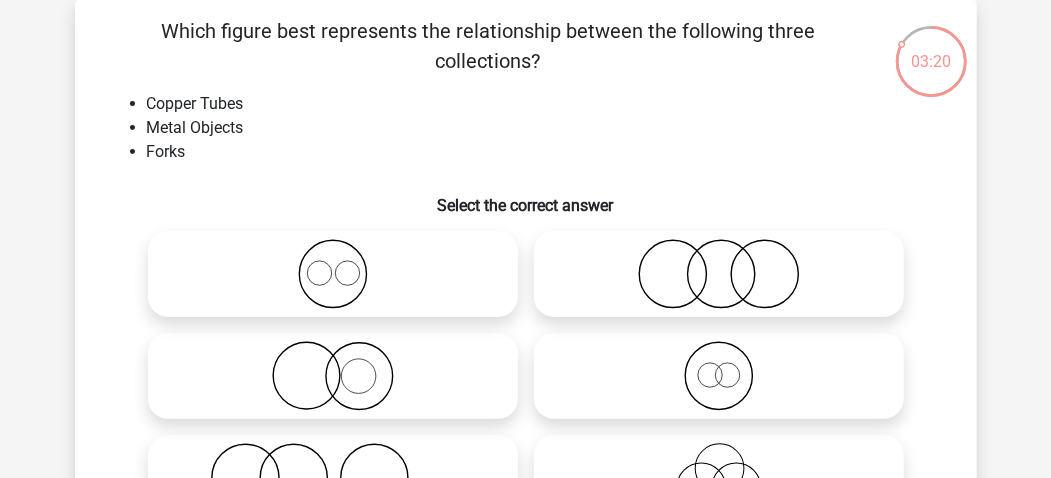 scroll, scrollTop: 225, scrollLeft: 0, axis: vertical 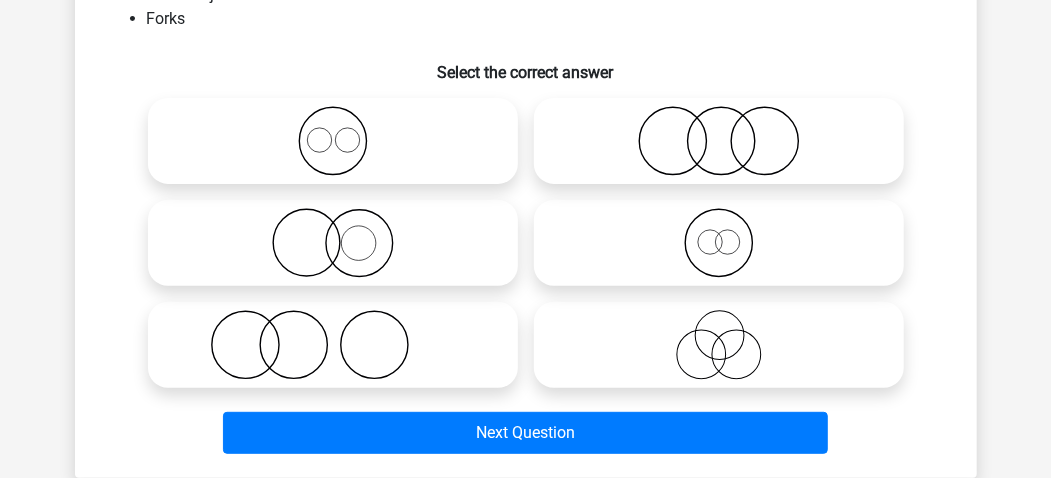 drag, startPoint x: 344, startPoint y: 264, endPoint x: 369, endPoint y: 295, distance: 39.824615 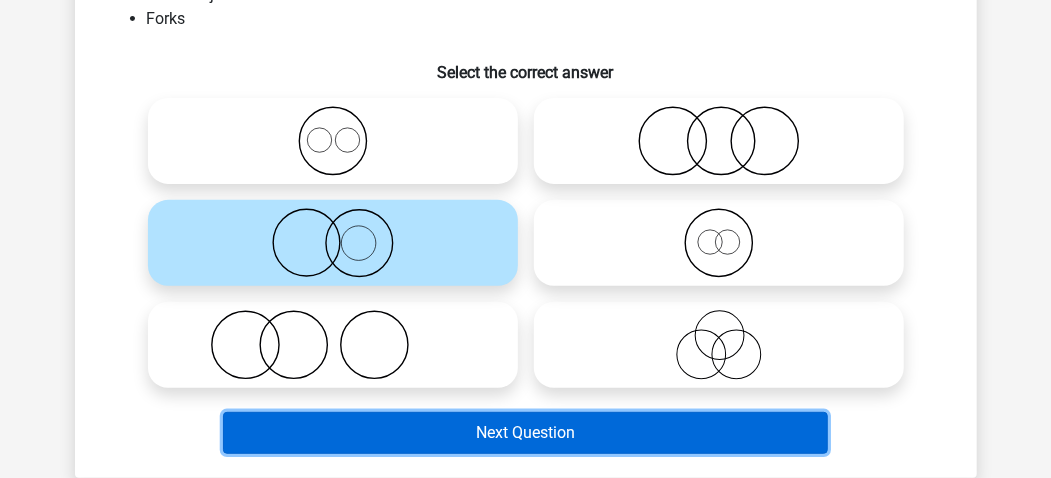 drag, startPoint x: 466, startPoint y: 447, endPoint x: 462, endPoint y: 437, distance: 10.770329 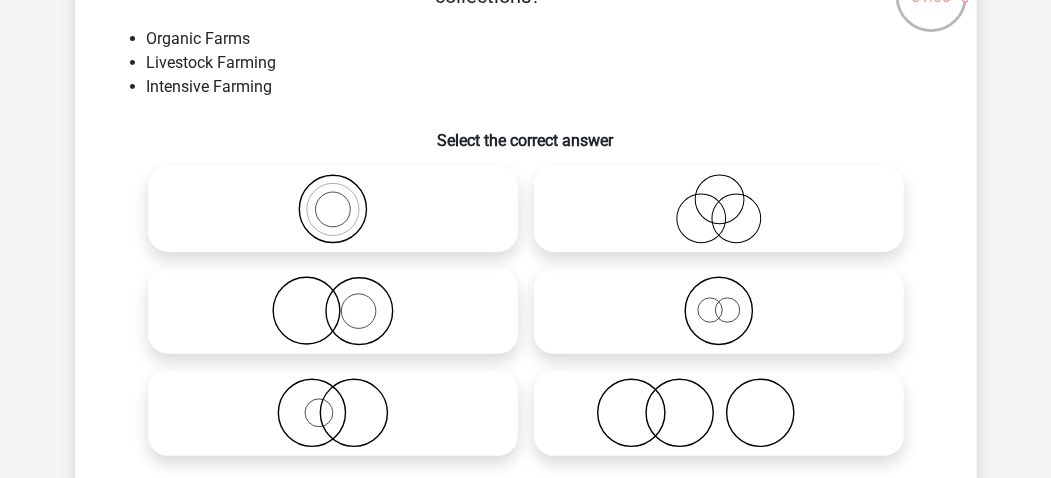 scroll, scrollTop: 133, scrollLeft: 0, axis: vertical 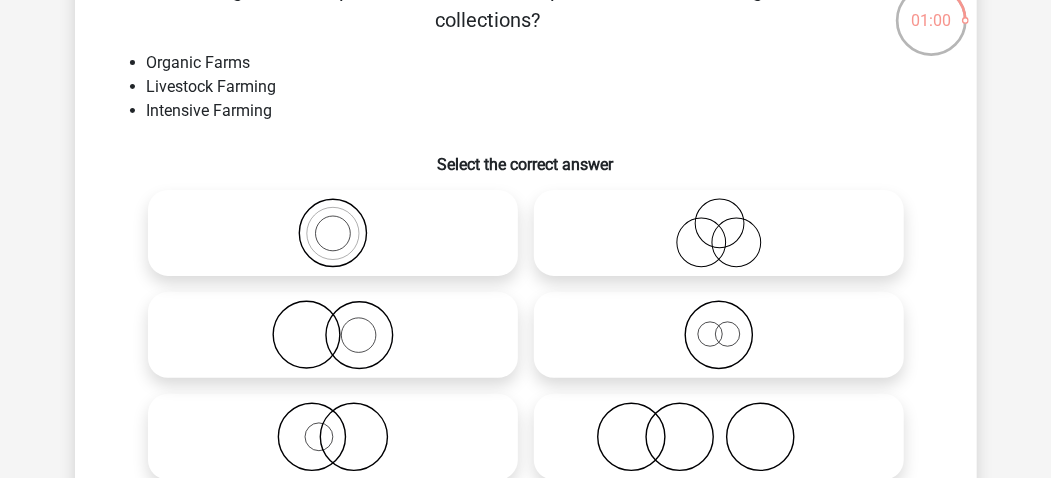 click 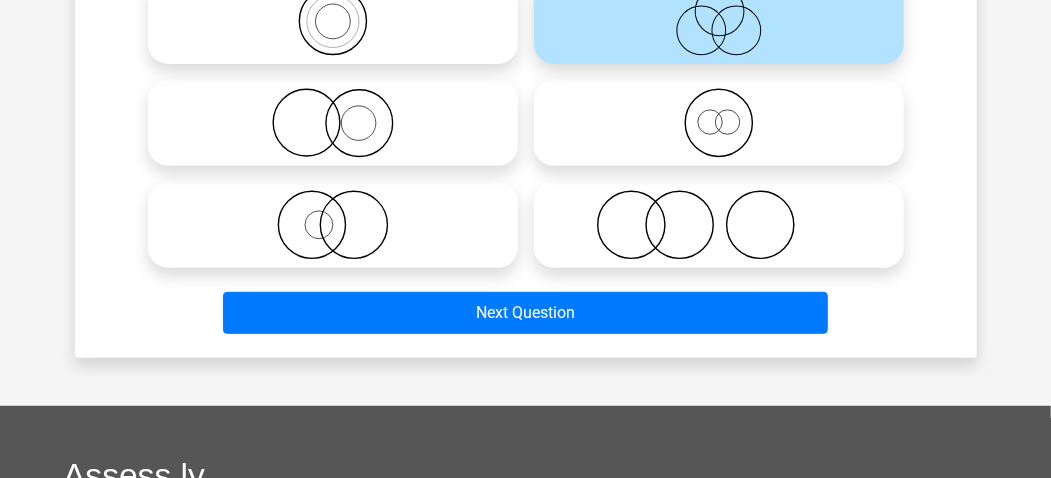 scroll, scrollTop: 400, scrollLeft: 0, axis: vertical 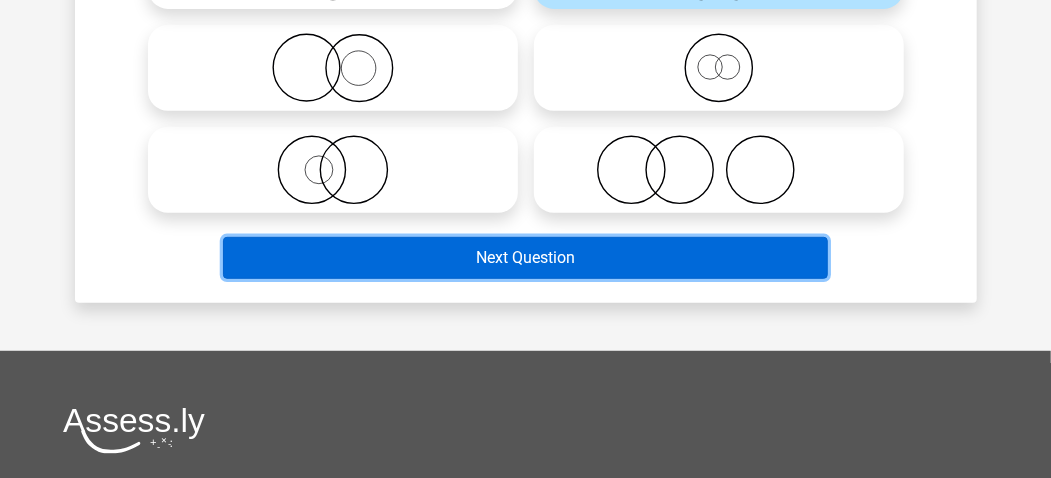 click on "Next Question" at bounding box center (525, 258) 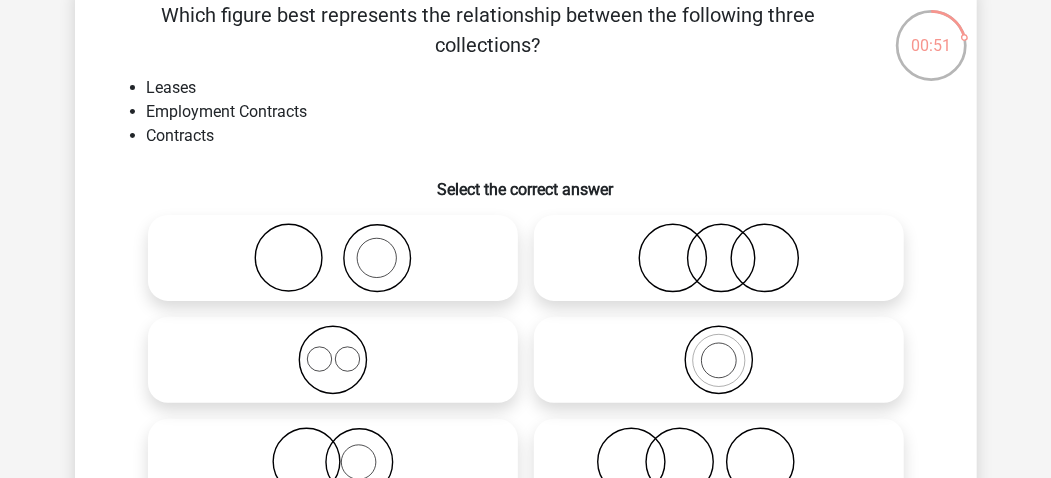 scroll, scrollTop: 133, scrollLeft: 0, axis: vertical 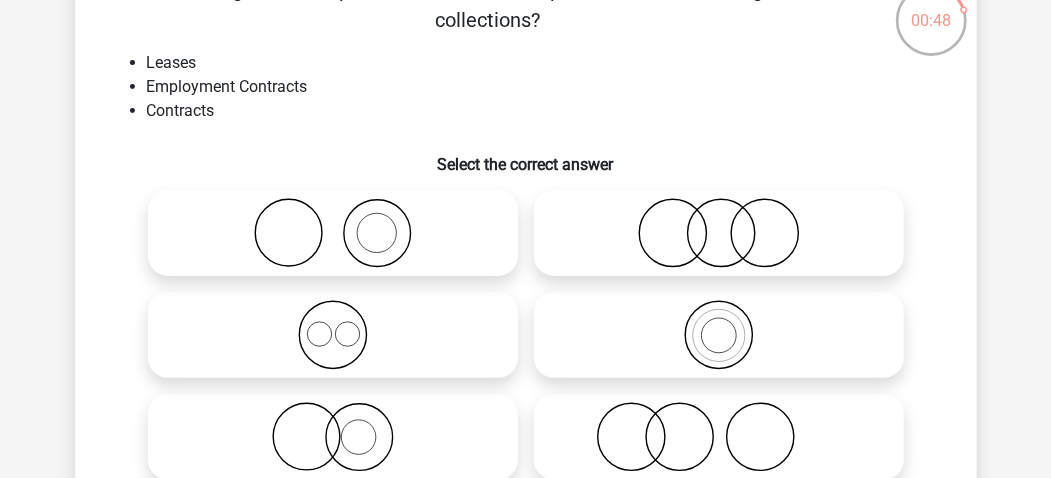 drag, startPoint x: 312, startPoint y: 226, endPoint x: 321, endPoint y: 264, distance: 39.051247 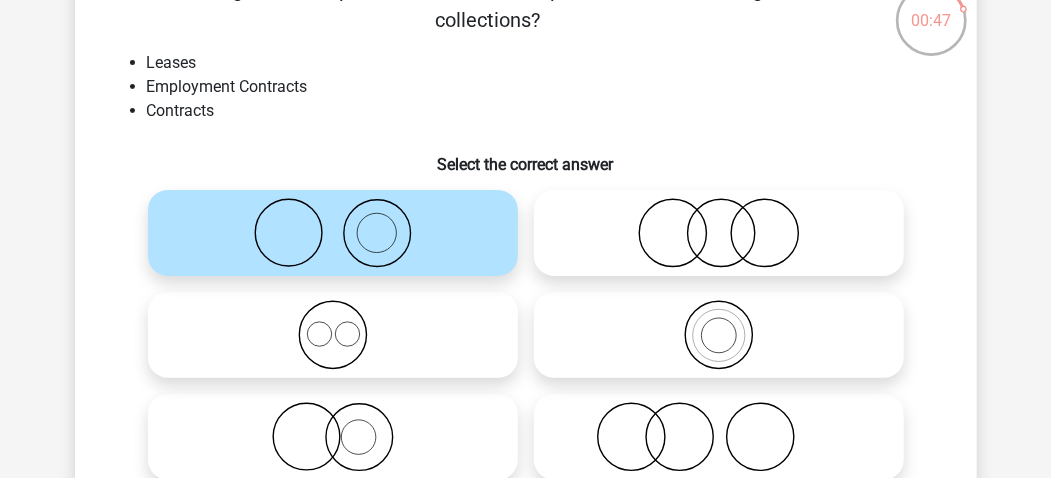 scroll, scrollTop: 400, scrollLeft: 0, axis: vertical 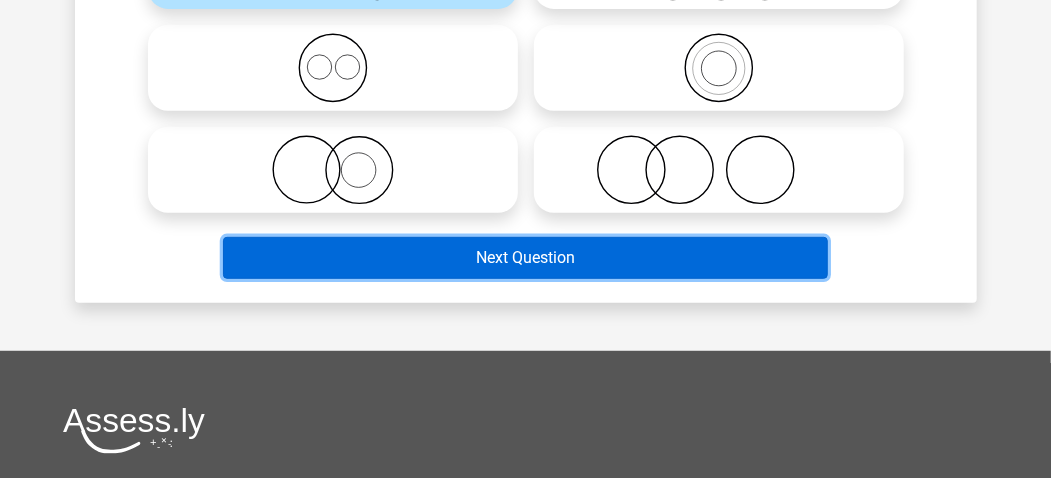 click on "Next Question" at bounding box center (525, 258) 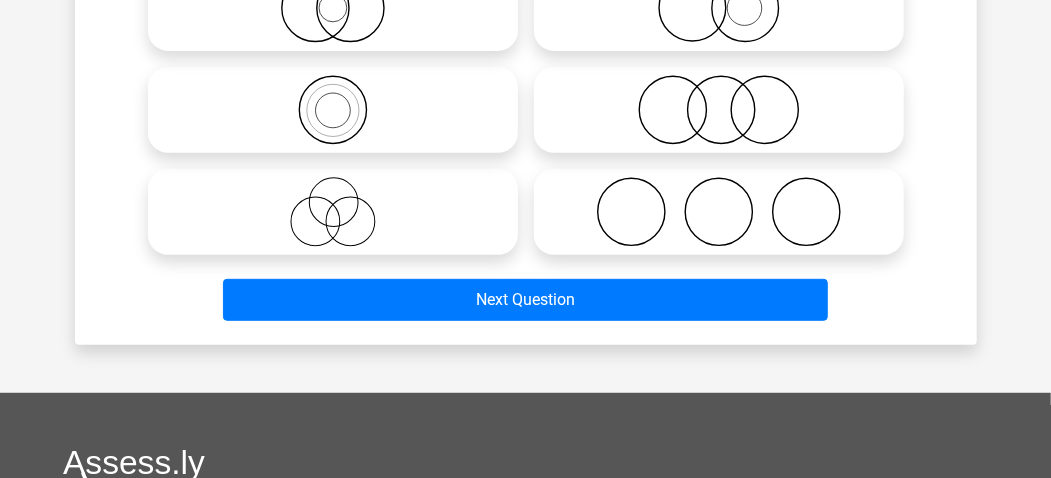 scroll, scrollTop: 225, scrollLeft: 0, axis: vertical 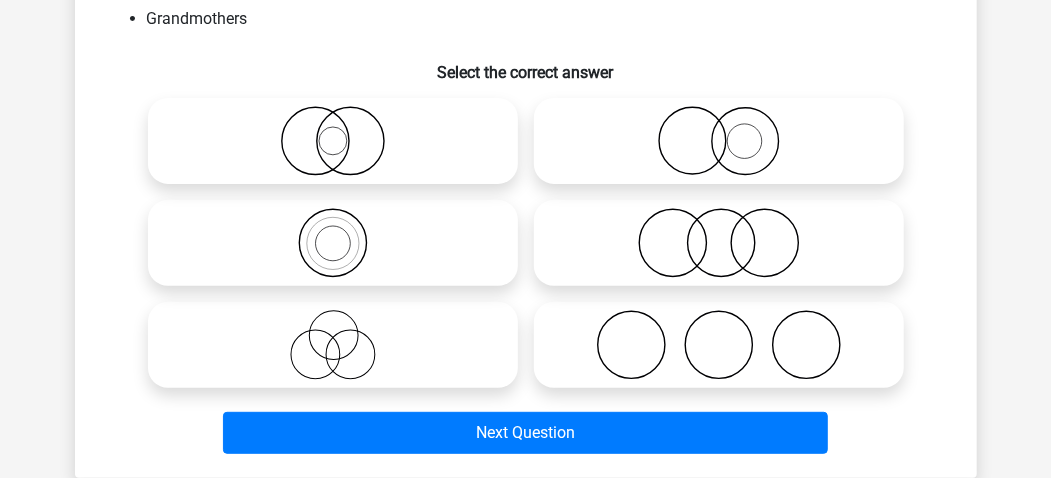 click 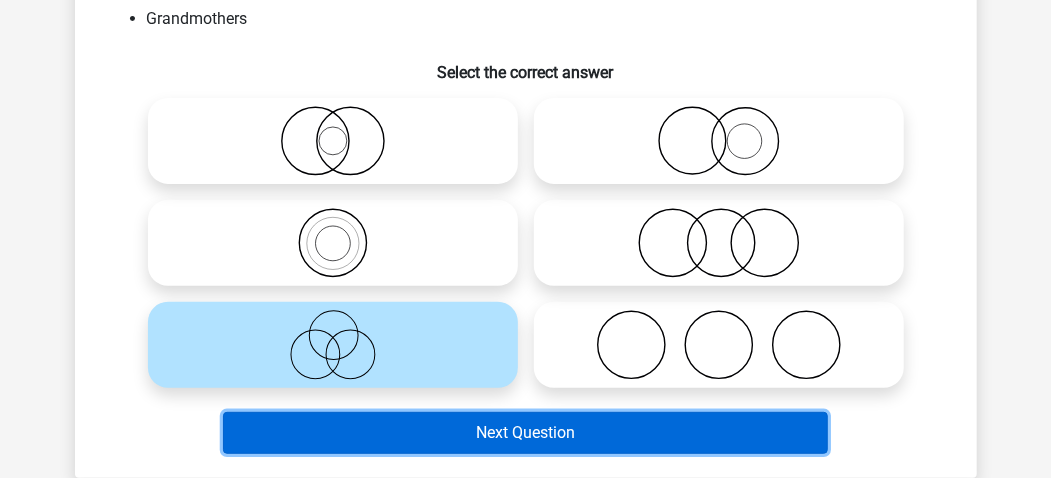 click on "Next Question" at bounding box center (525, 433) 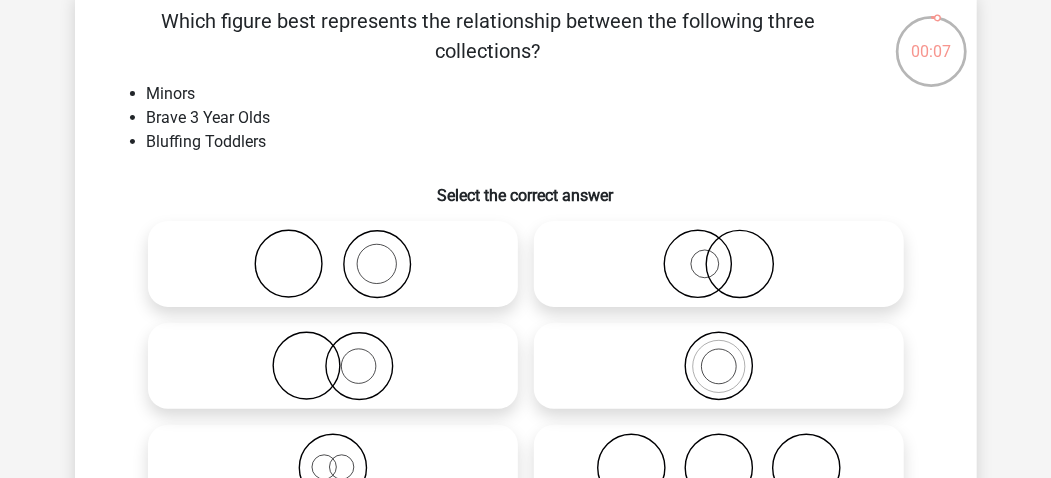 scroll, scrollTop: 92, scrollLeft: 0, axis: vertical 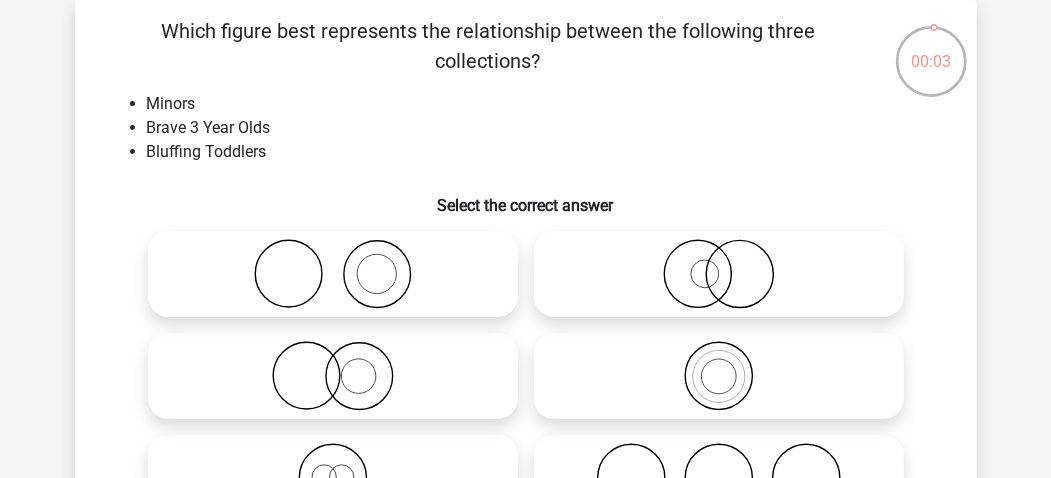 click 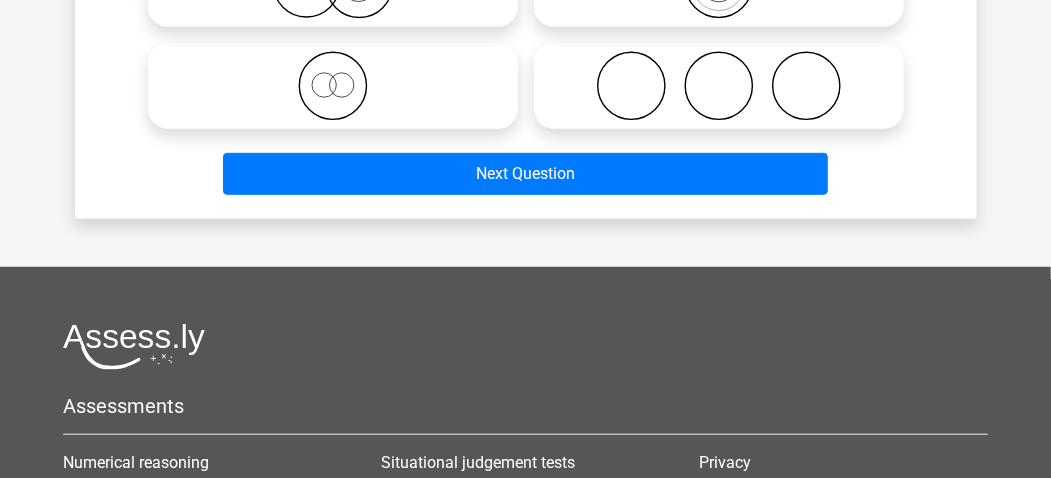 scroll, scrollTop: 492, scrollLeft: 0, axis: vertical 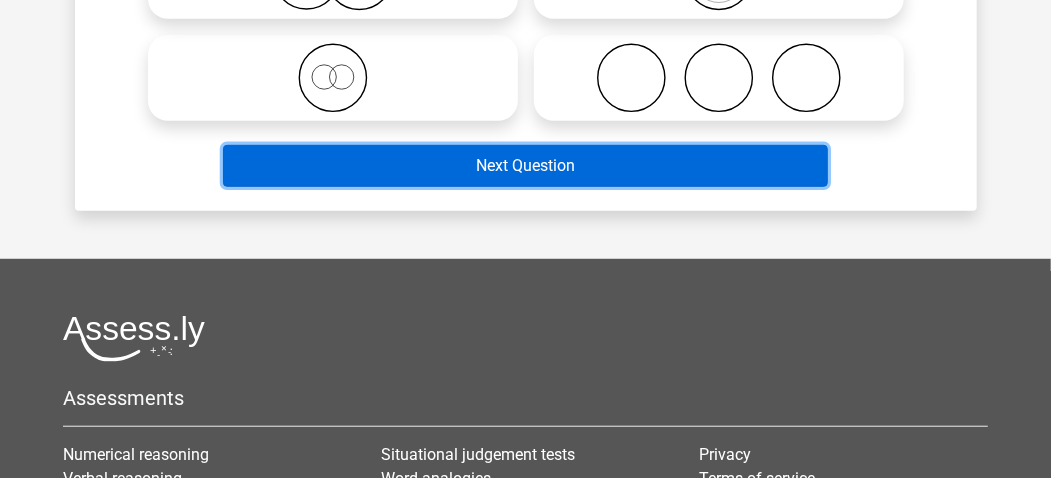 click on "Next Question" at bounding box center (525, 166) 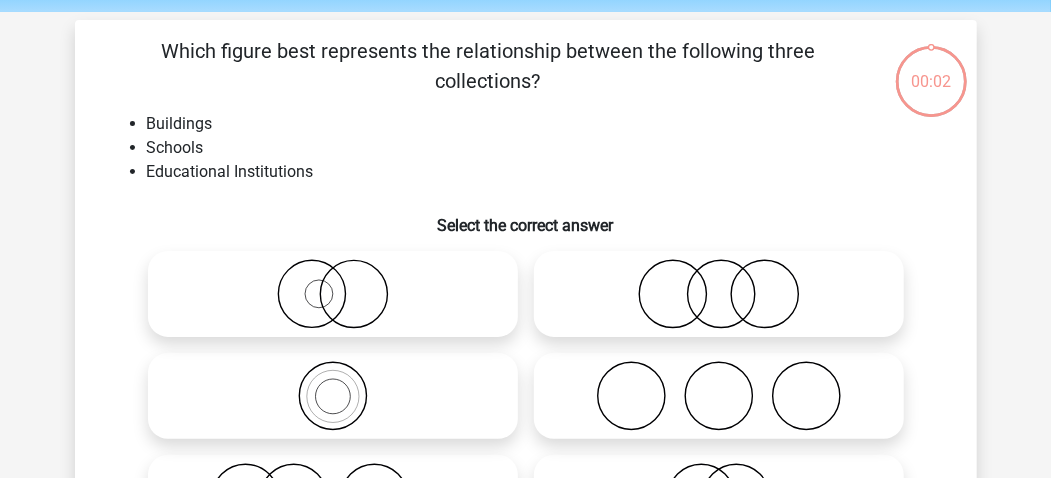 scroll, scrollTop: 0, scrollLeft: 0, axis: both 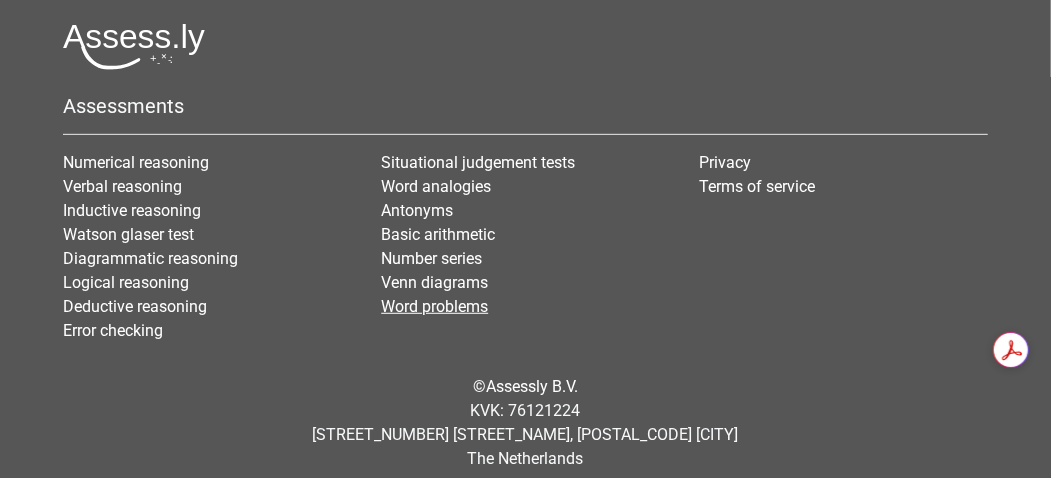 click on "Word problems" at bounding box center (434, 306) 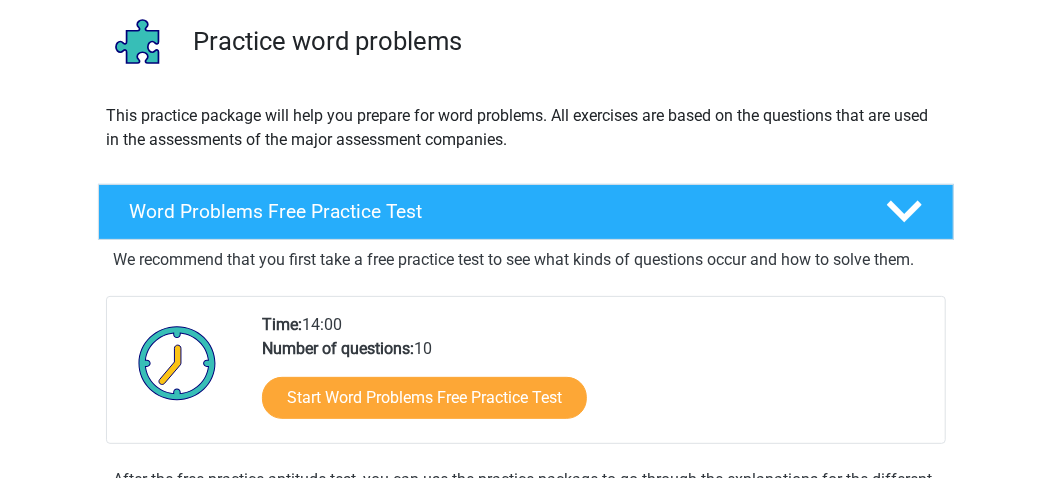 scroll, scrollTop: 266, scrollLeft: 0, axis: vertical 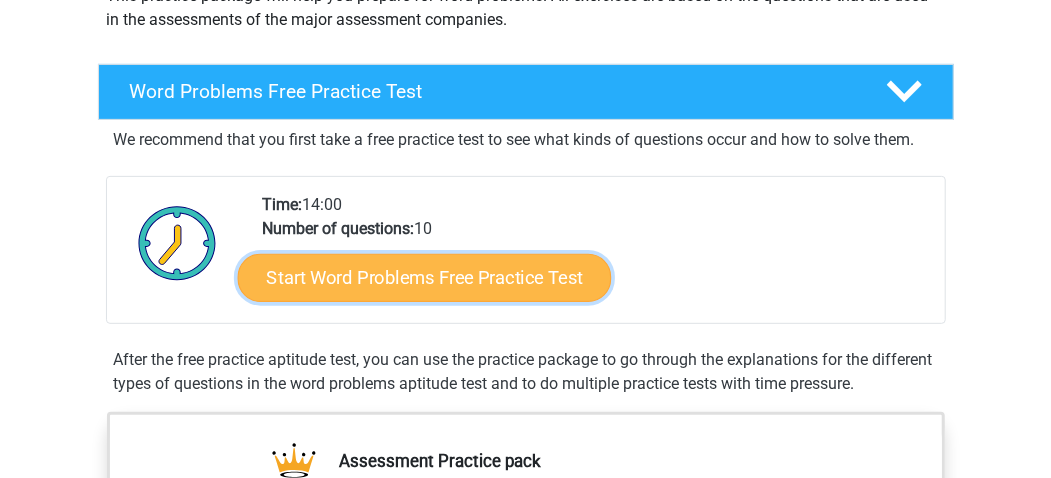 click on "Start Word Problems
Free Practice Test" at bounding box center [424, 277] 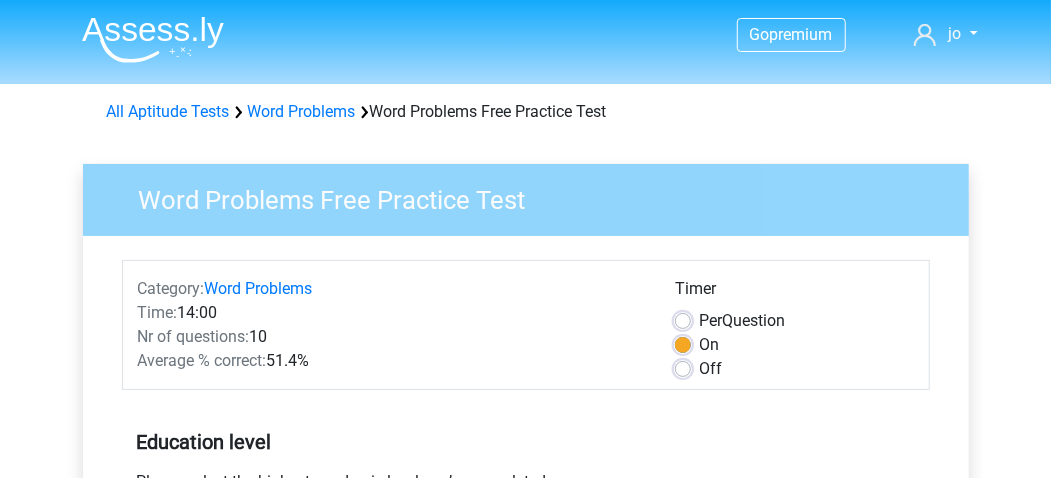 scroll, scrollTop: 533, scrollLeft: 0, axis: vertical 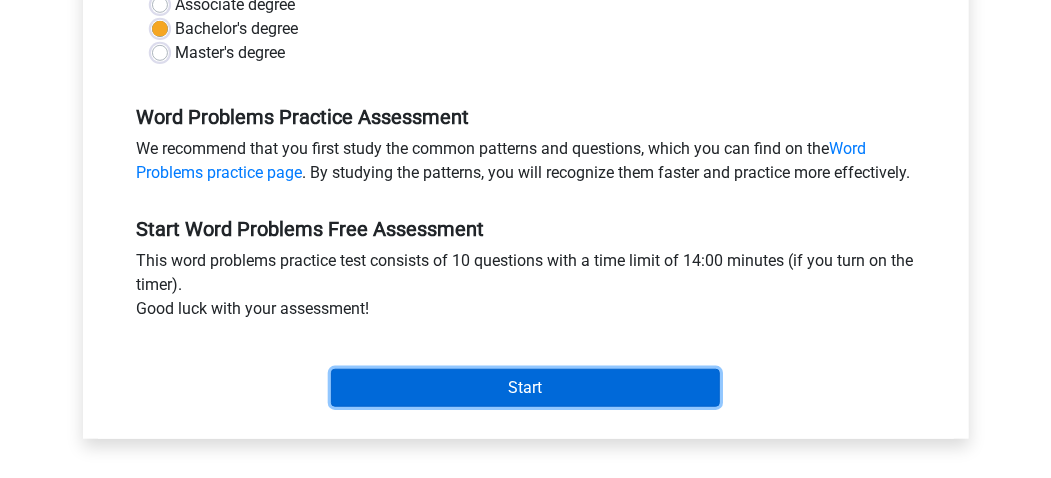 click on "Start" at bounding box center (525, 388) 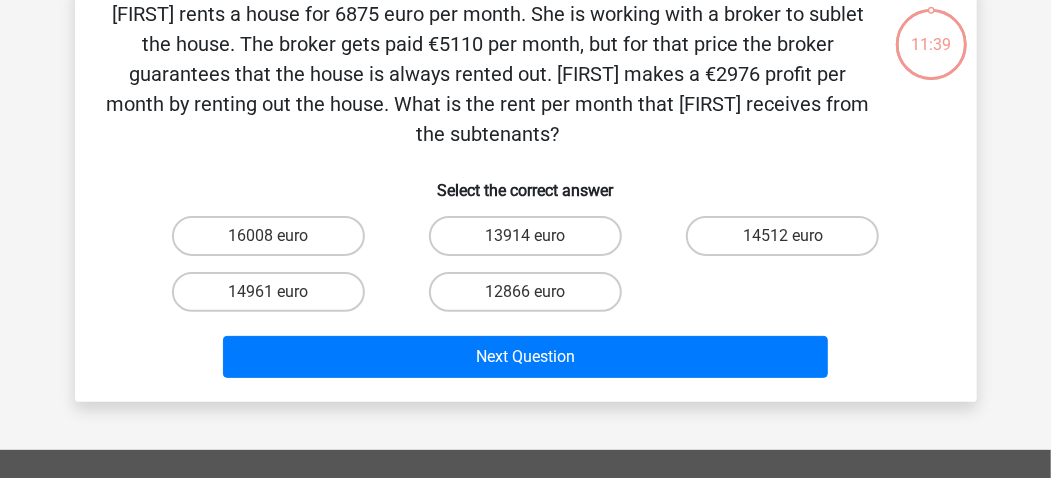 scroll, scrollTop: 133, scrollLeft: 0, axis: vertical 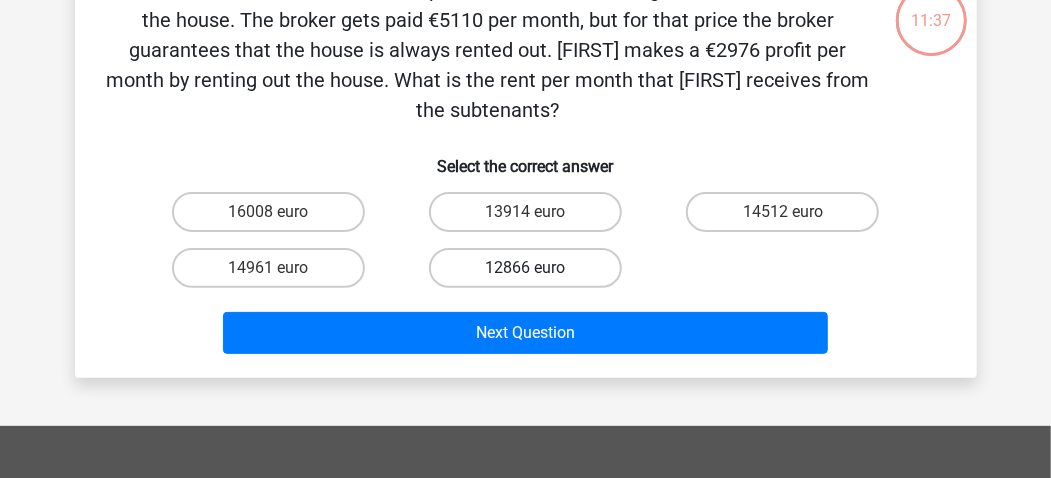 click on "12866 euro" at bounding box center [525, 268] 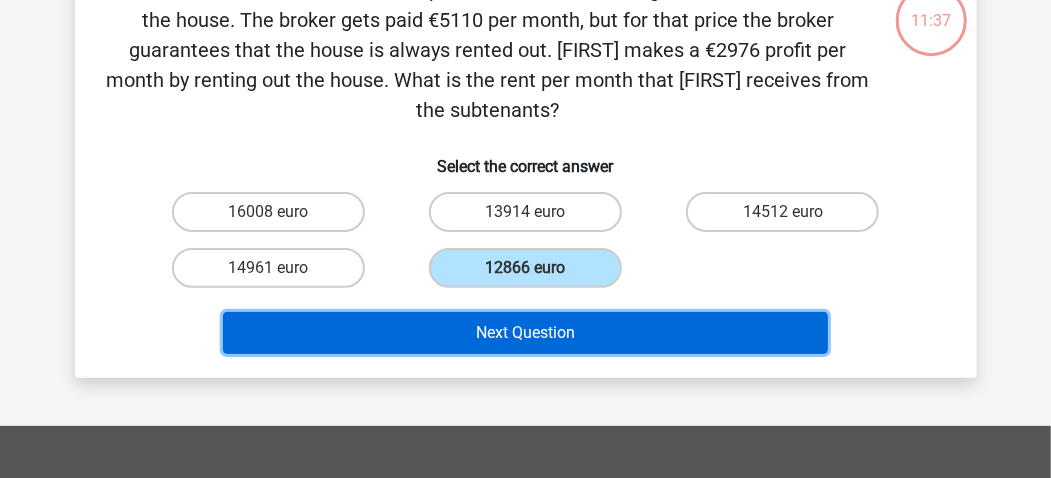 click on "Next Question" at bounding box center [525, 333] 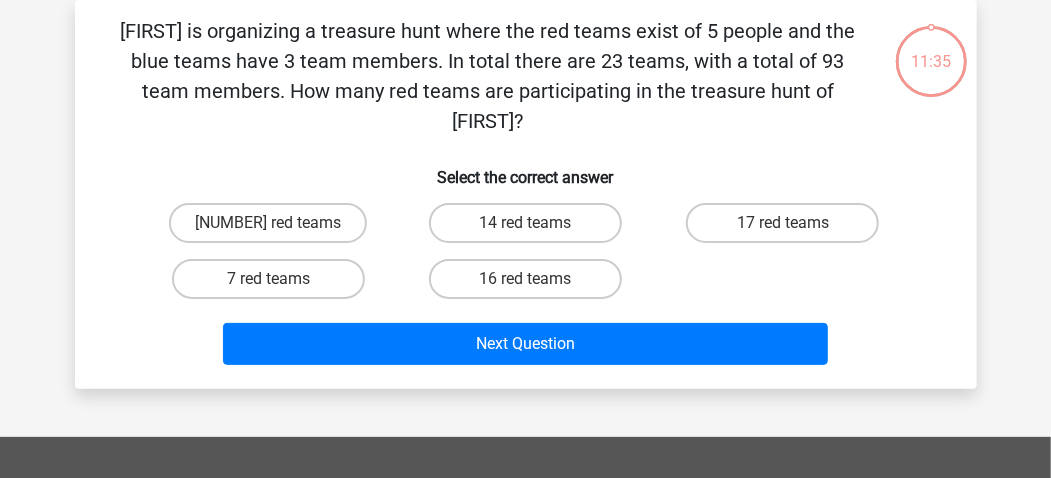 scroll, scrollTop: 0, scrollLeft: 0, axis: both 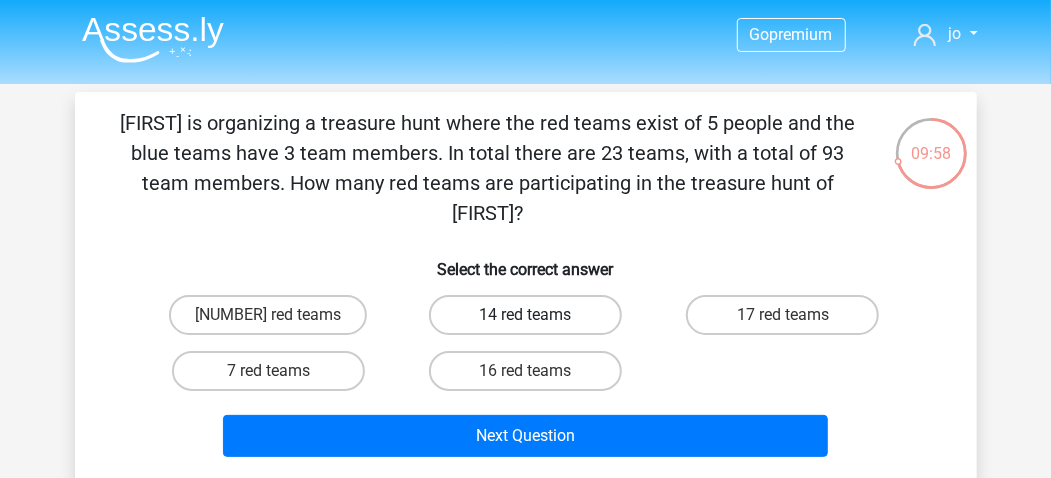 click on "14 red teams" at bounding box center [525, 315] 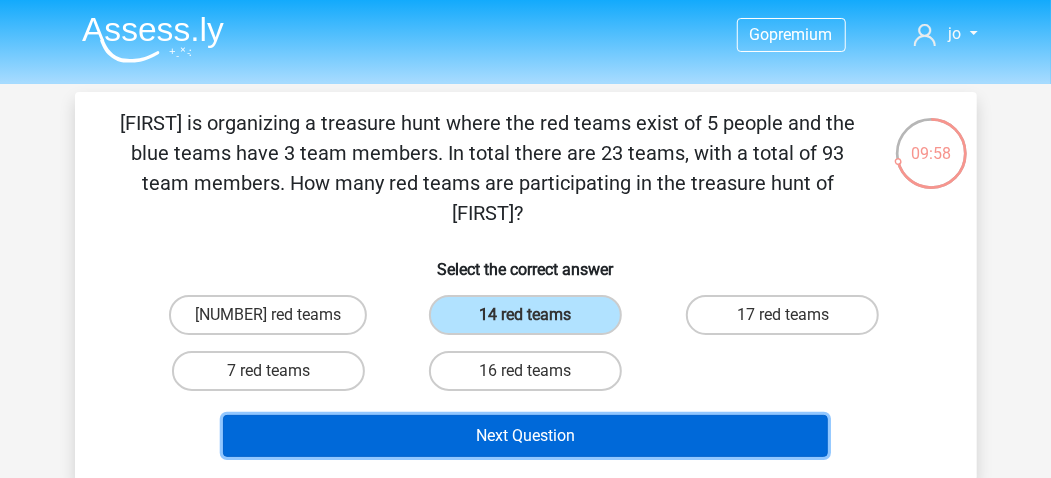 click on "Next Question" at bounding box center [525, 436] 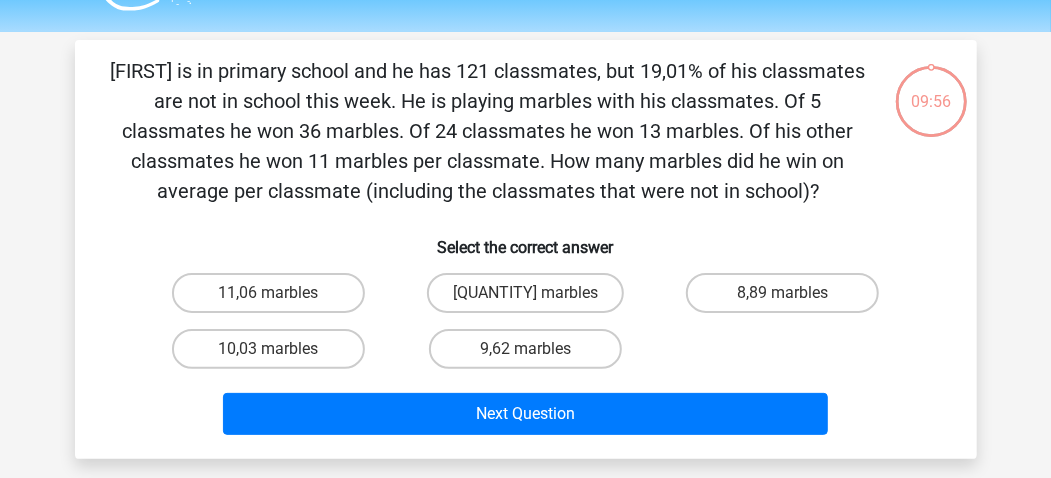 scroll, scrollTop: 92, scrollLeft: 0, axis: vertical 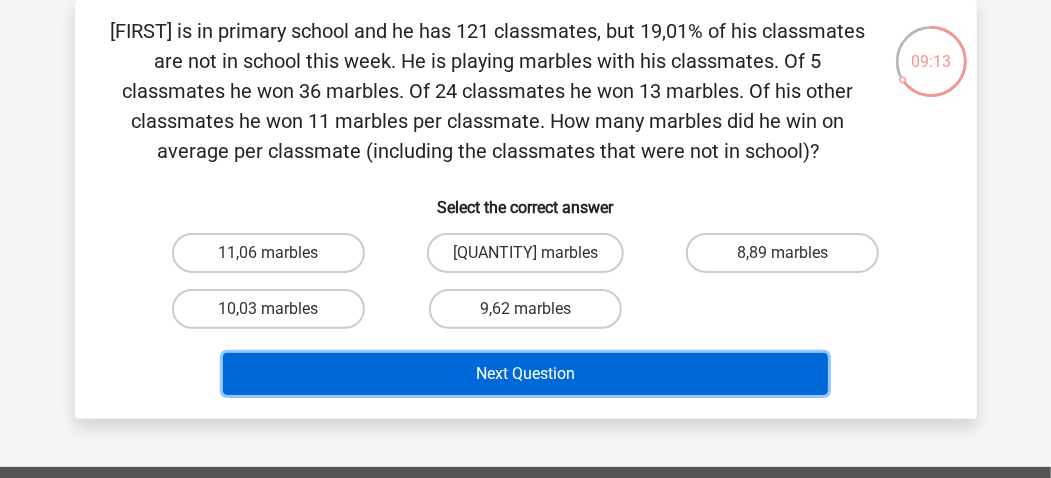 click on "Next Question" at bounding box center [525, 374] 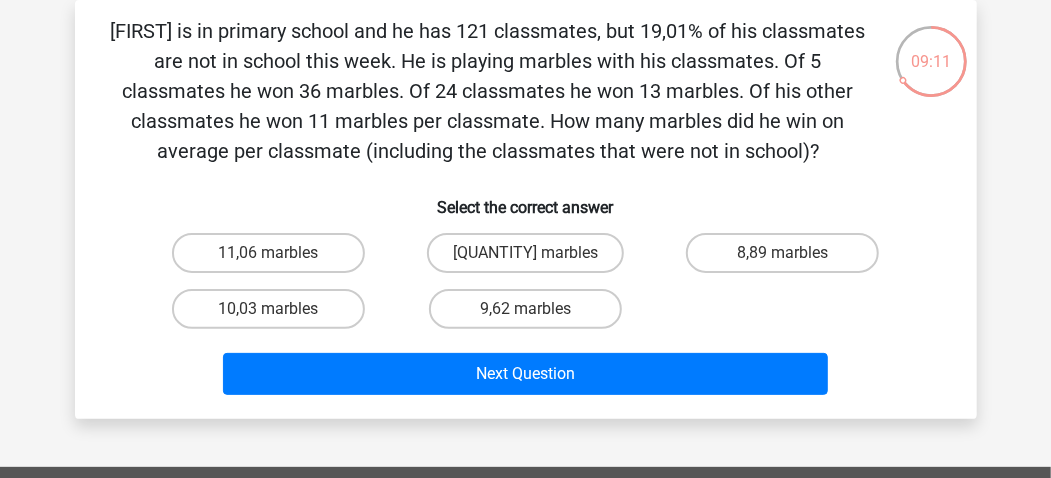 click on "8,89 marbles" at bounding box center (789, 259) 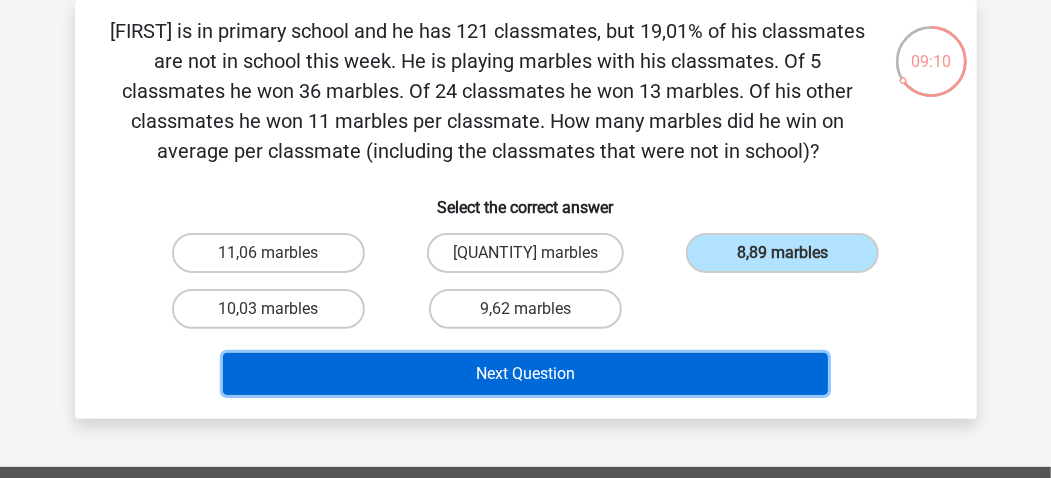 click on "Next Question" at bounding box center [525, 374] 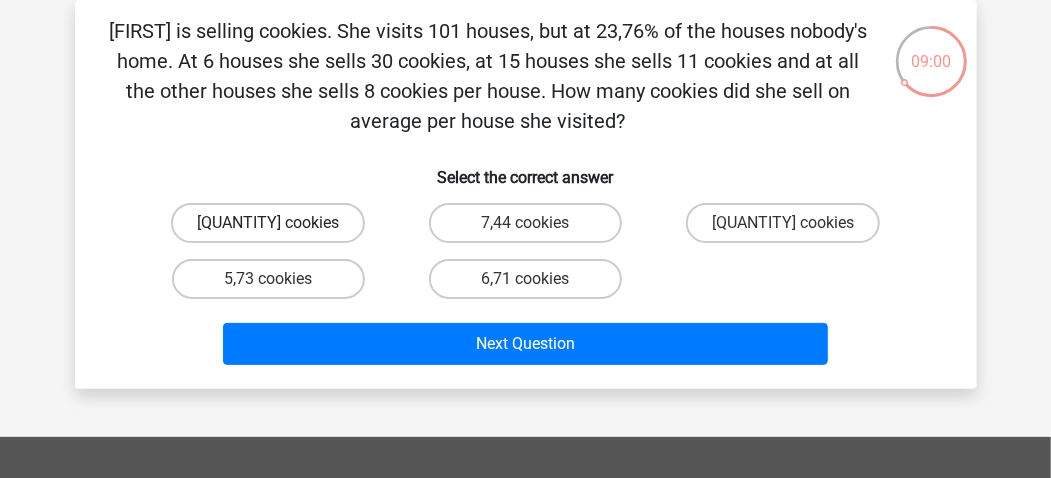 click on "7,85 cookies" at bounding box center (268, 223) 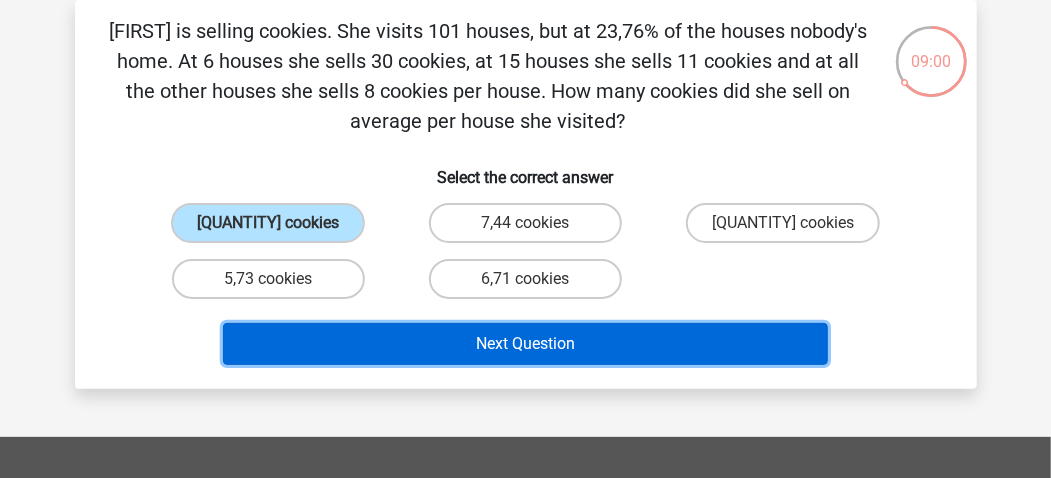 click on "Next Question" at bounding box center [525, 344] 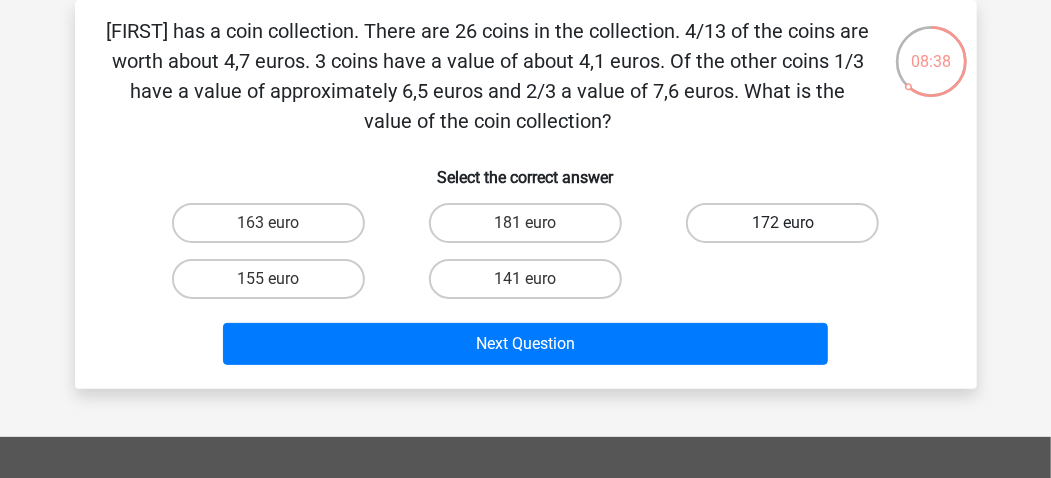 click on "172 euro" at bounding box center (782, 223) 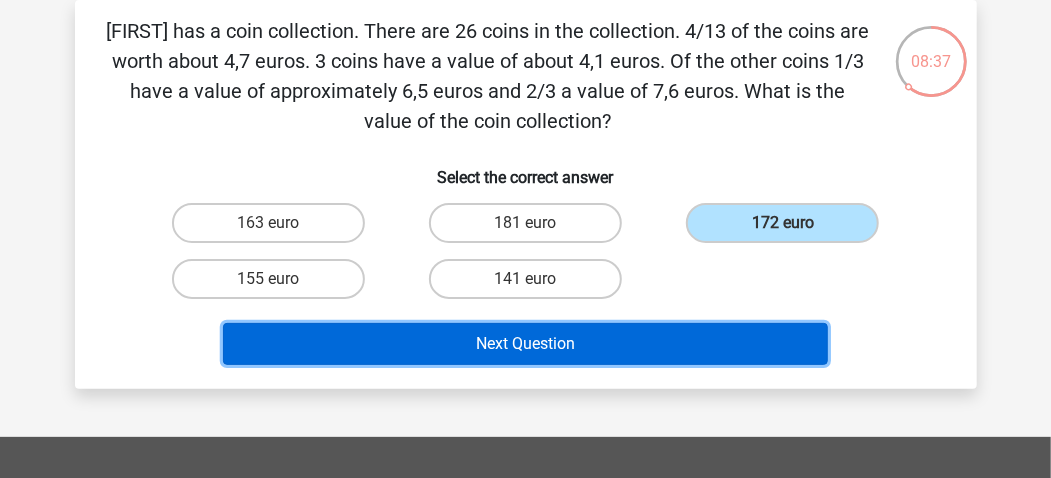 click on "Next Question" at bounding box center [525, 344] 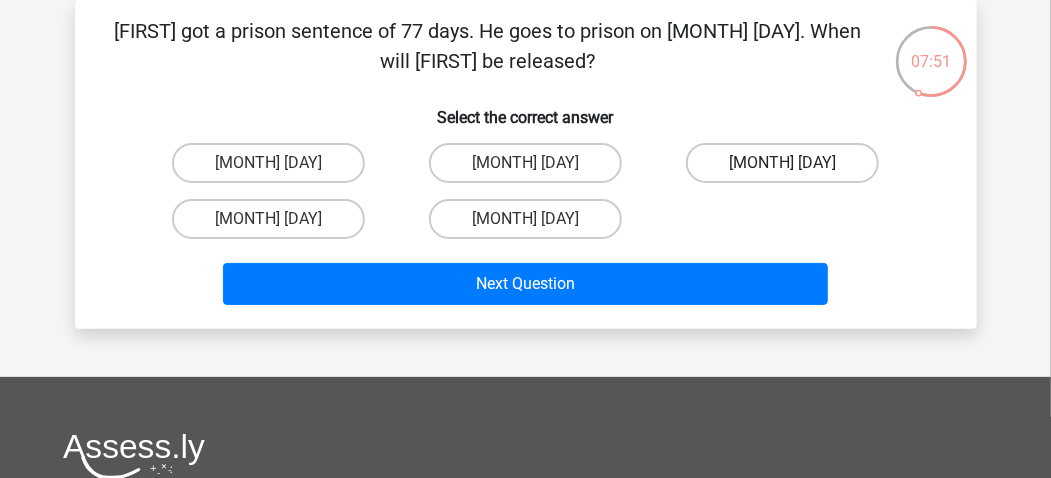 click on "August 12" at bounding box center [782, 163] 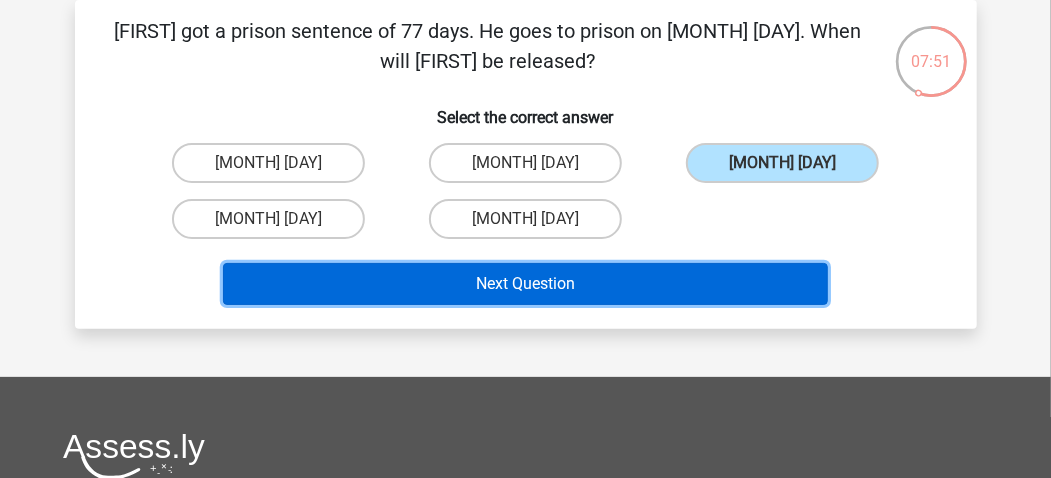 click on "Next Question" at bounding box center (525, 284) 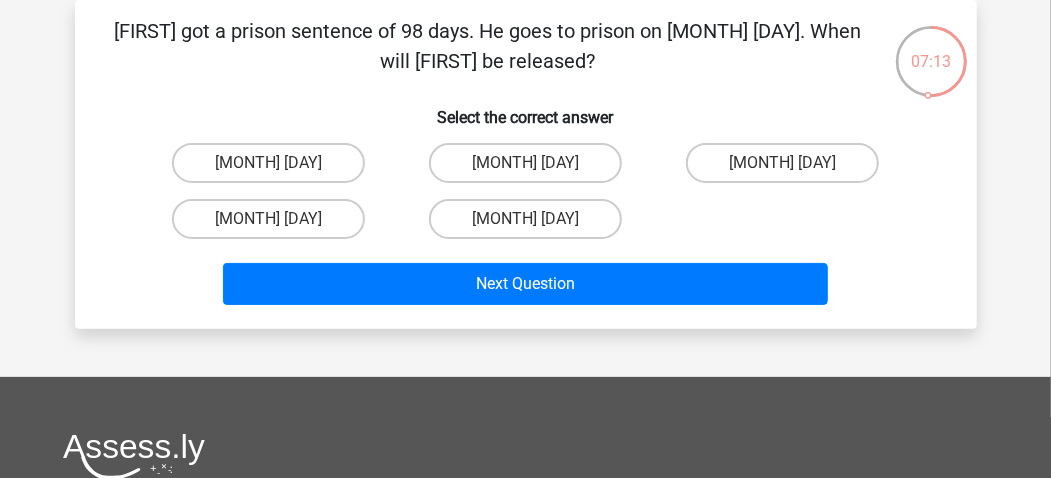 click on "August 22" at bounding box center (531, 169) 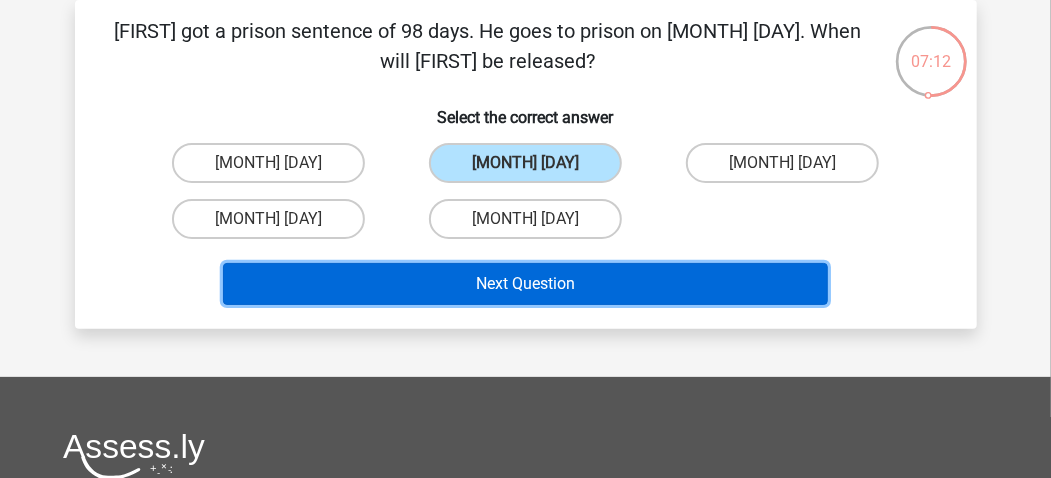 click on "Next Question" at bounding box center (525, 284) 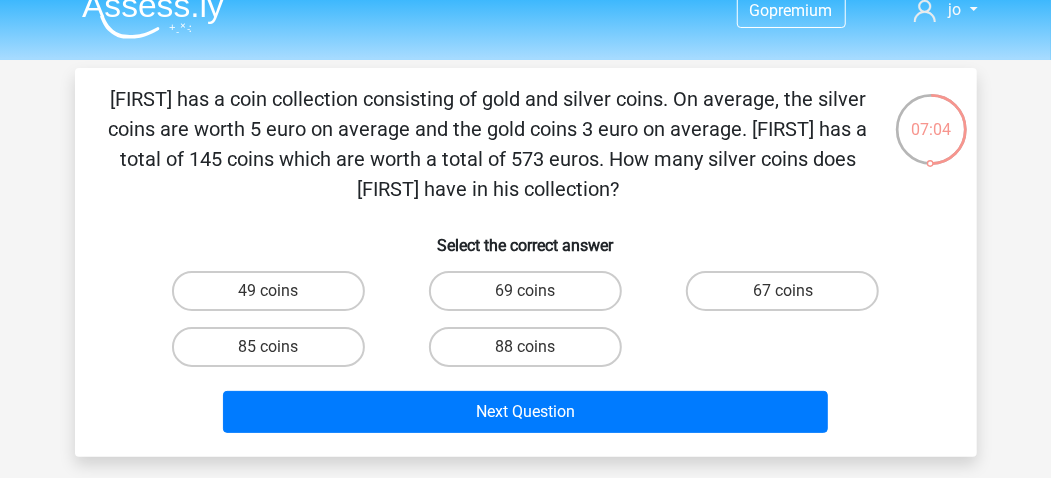 scroll, scrollTop: 0, scrollLeft: 0, axis: both 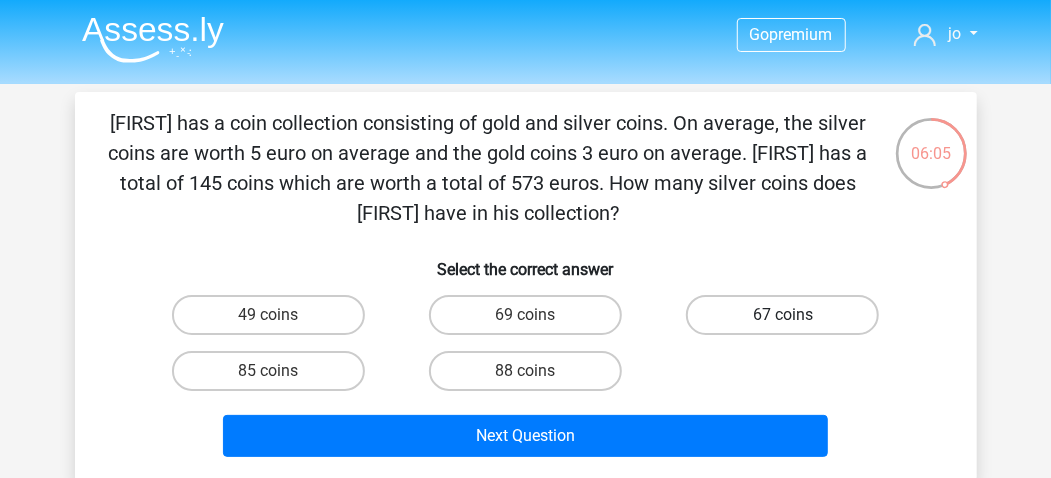 click on "67 coins" at bounding box center [782, 315] 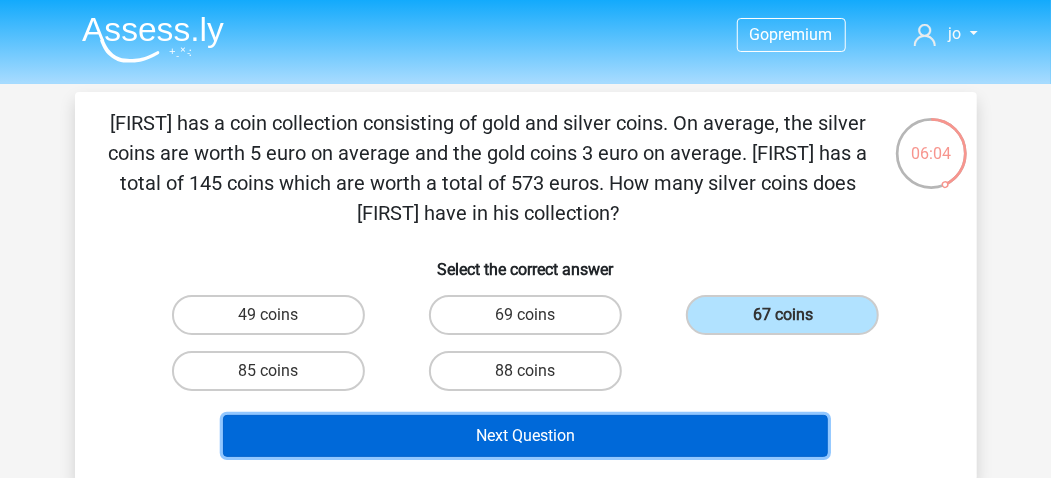click on "Next Question" at bounding box center [525, 436] 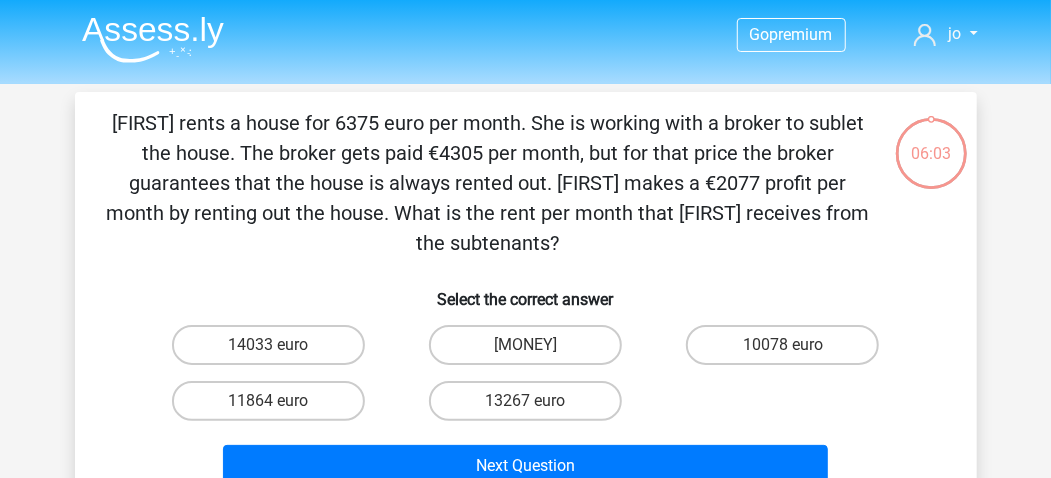scroll, scrollTop: 92, scrollLeft: 0, axis: vertical 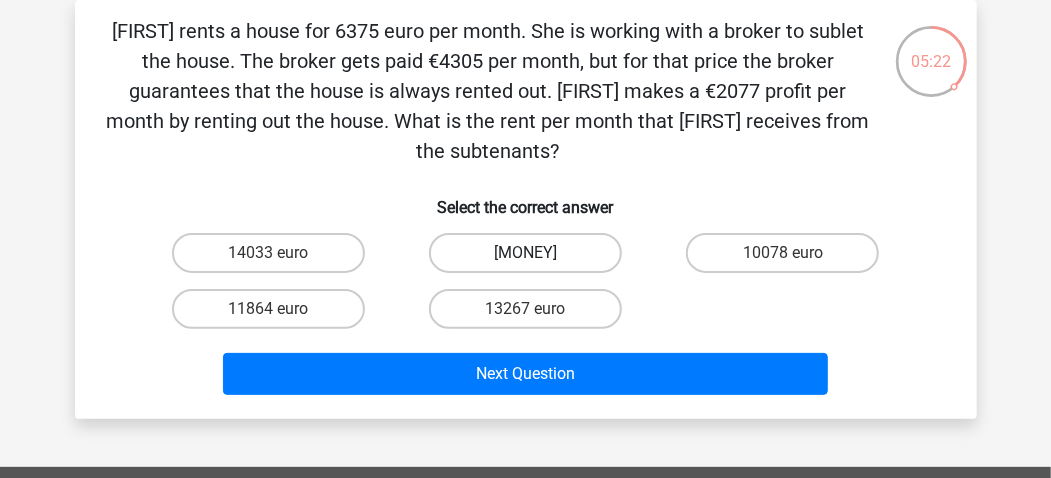 click on "12757 euro" at bounding box center [525, 253] 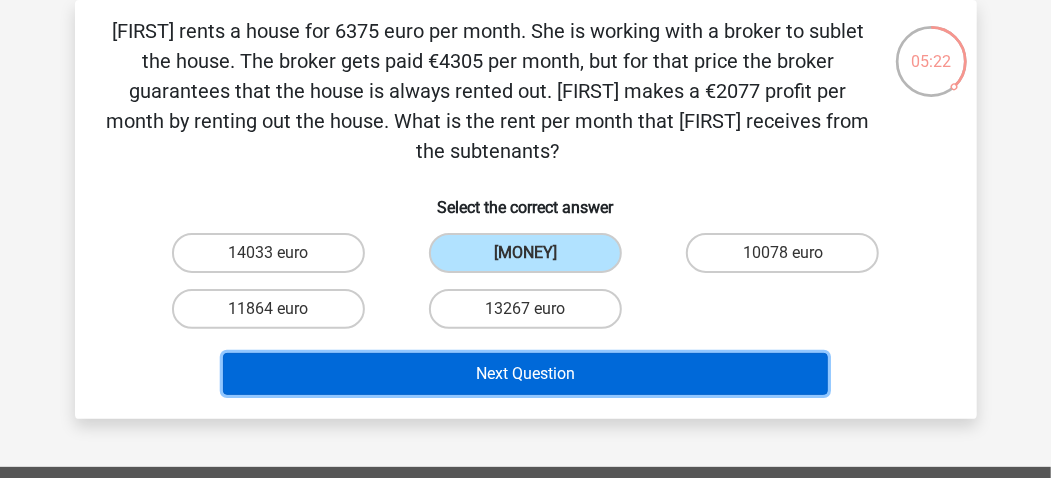 click on "Next Question" at bounding box center (525, 374) 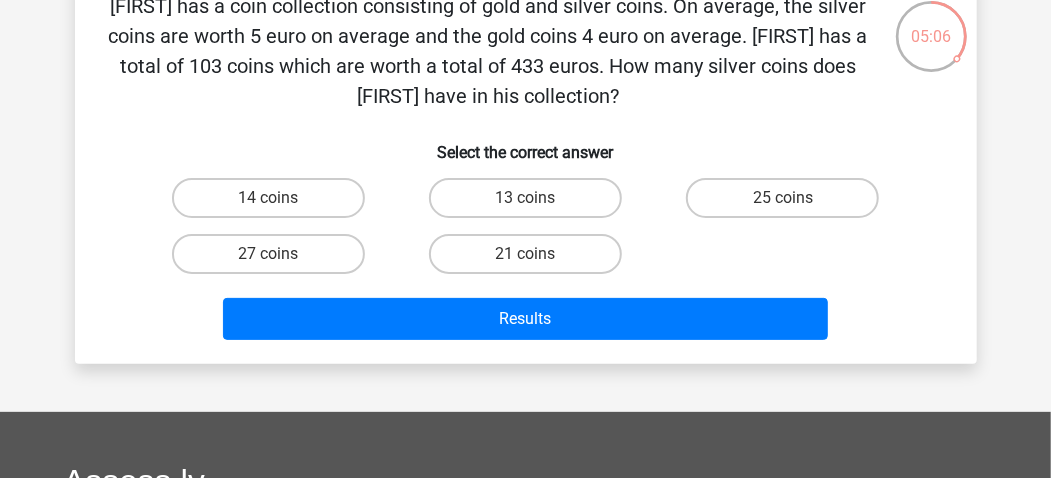 scroll, scrollTop: 92, scrollLeft: 0, axis: vertical 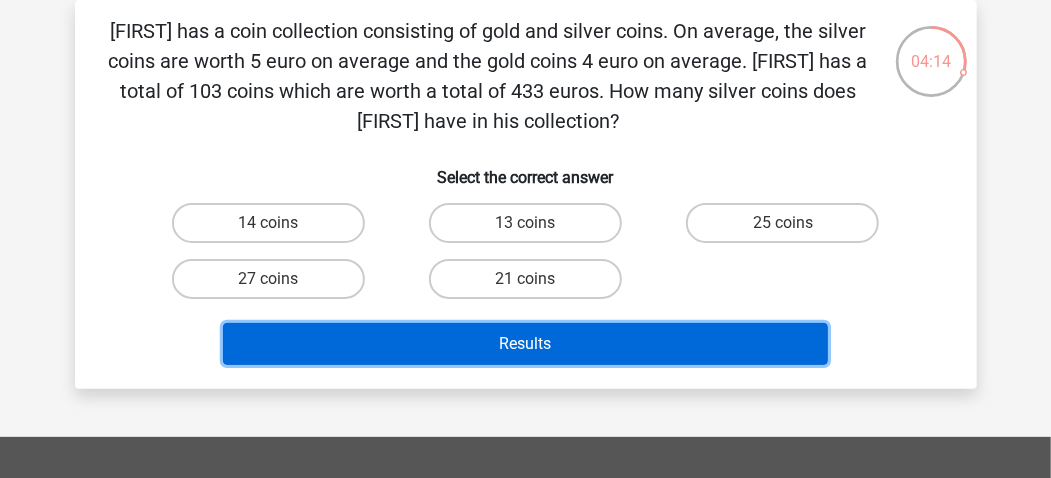 click on "Results" at bounding box center (525, 344) 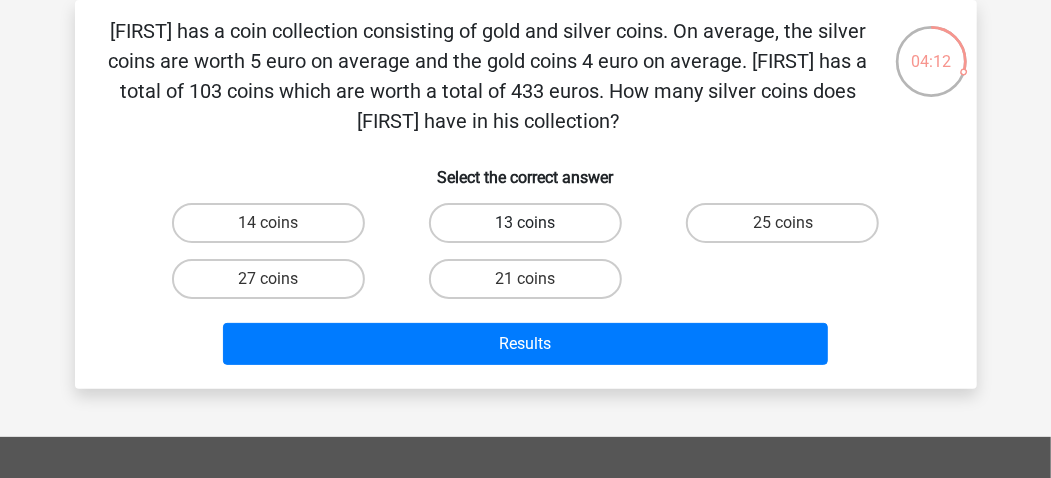 click on "13 coins" at bounding box center [525, 223] 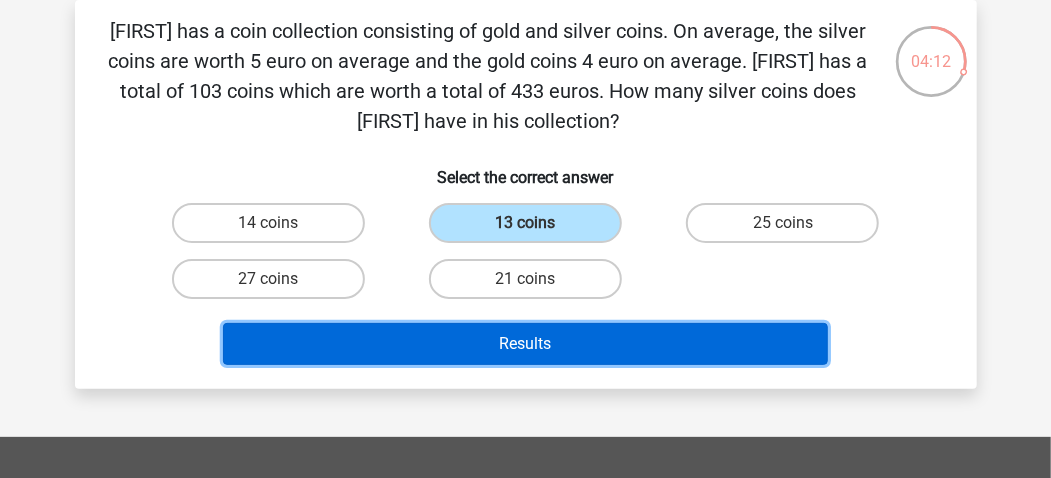 click on "Results" at bounding box center (525, 344) 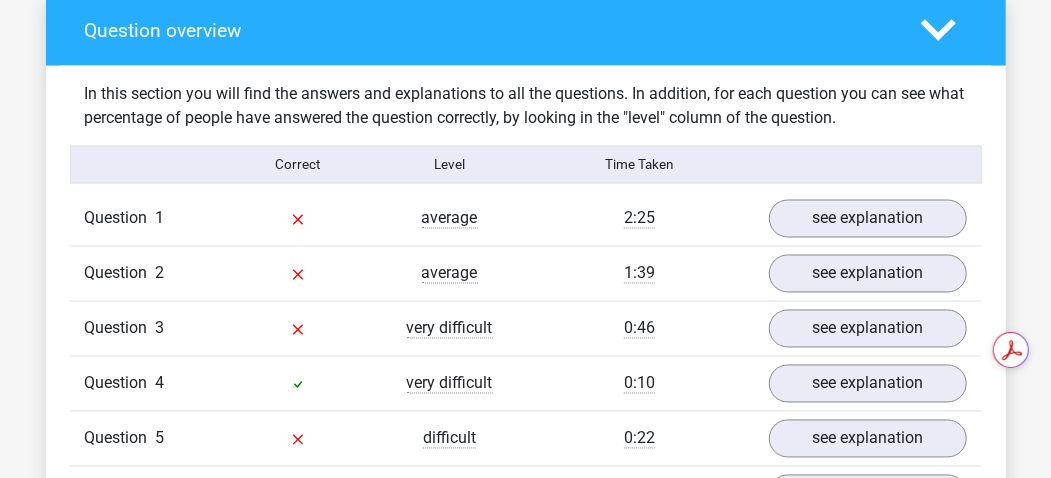 scroll, scrollTop: 1466, scrollLeft: 0, axis: vertical 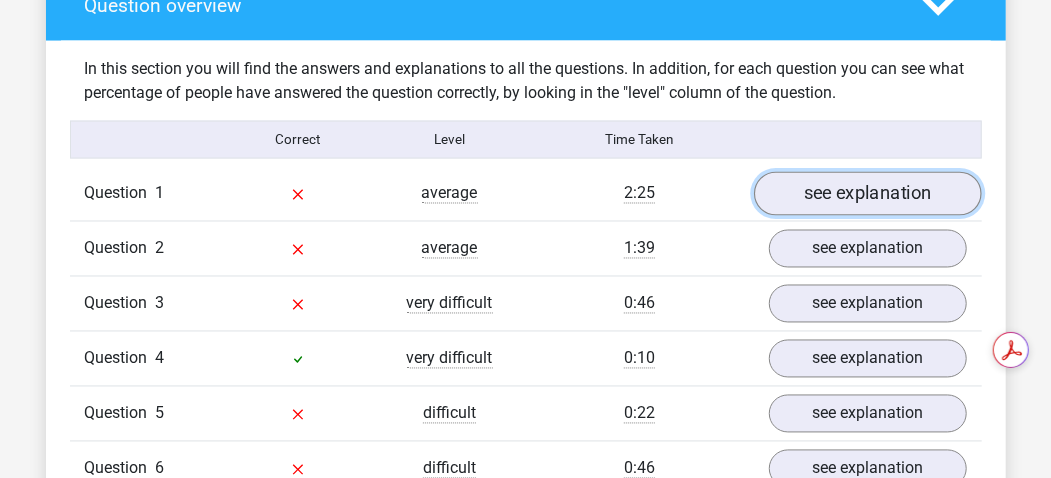click on "see explanation" at bounding box center (868, 194) 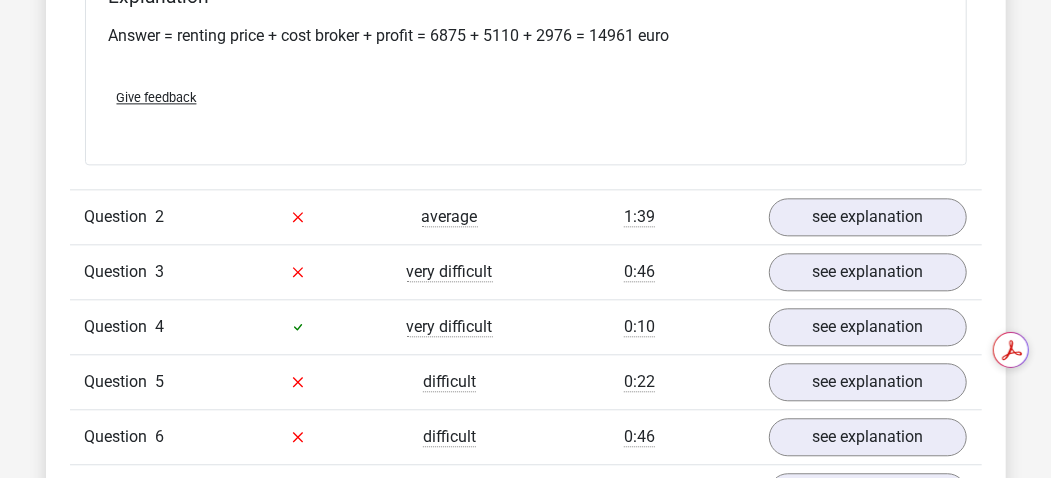 scroll, scrollTop: 2000, scrollLeft: 0, axis: vertical 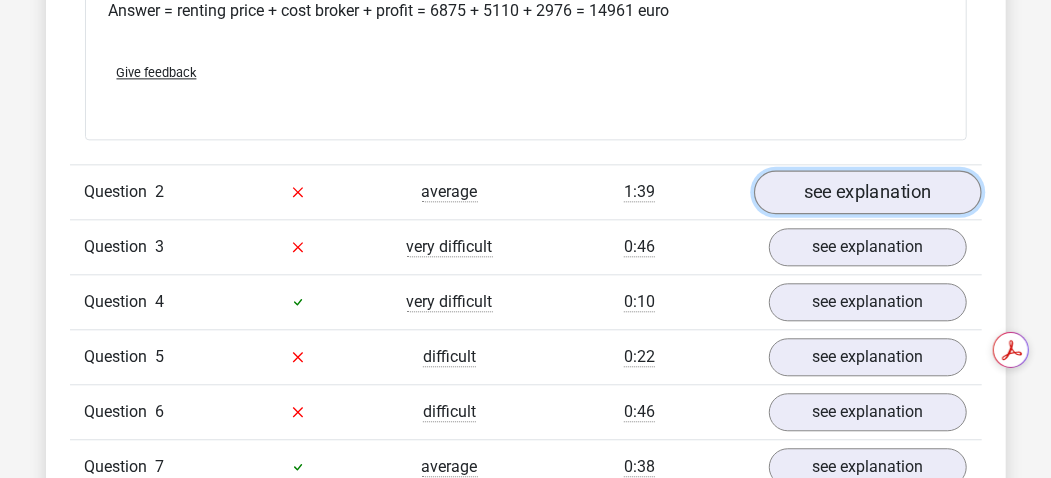 click on "see explanation" at bounding box center (868, 192) 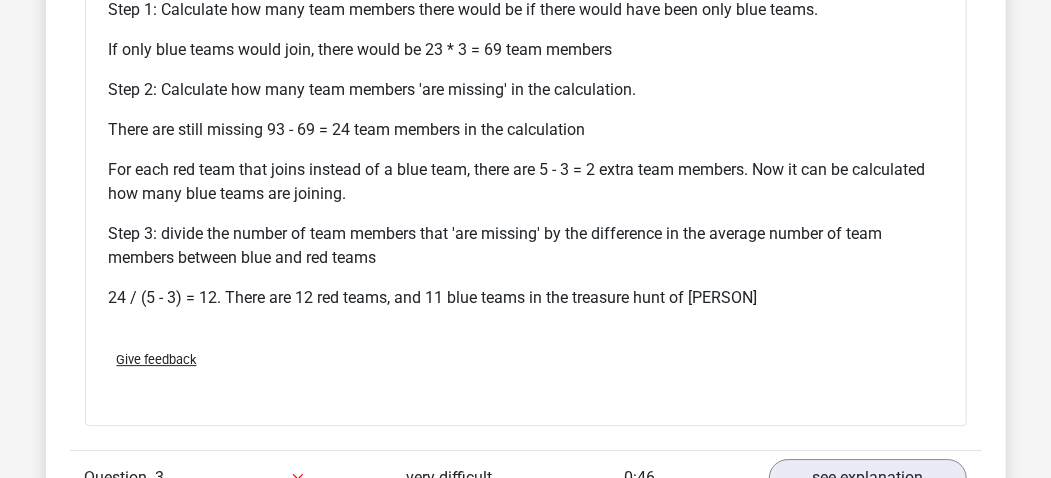 scroll, scrollTop: 2666, scrollLeft: 0, axis: vertical 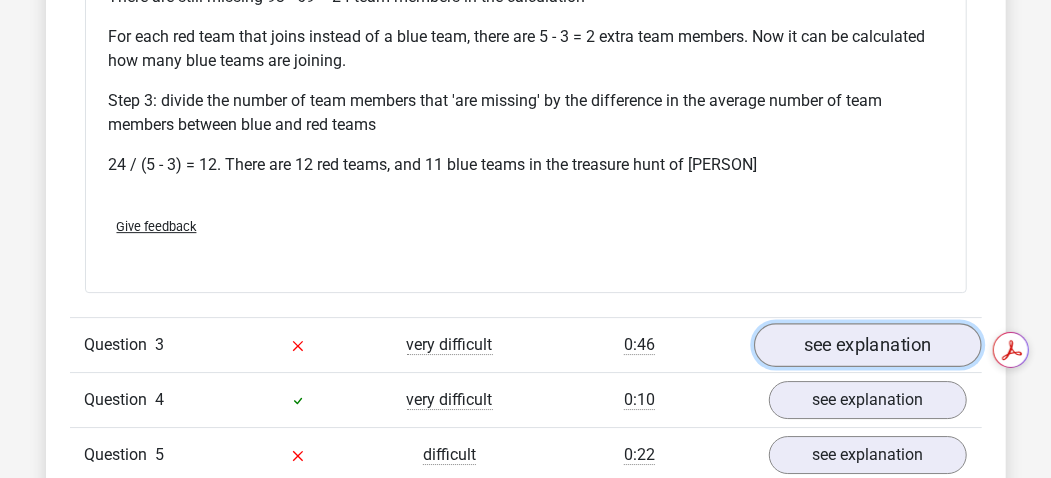 click on "see explanation" at bounding box center (868, 345) 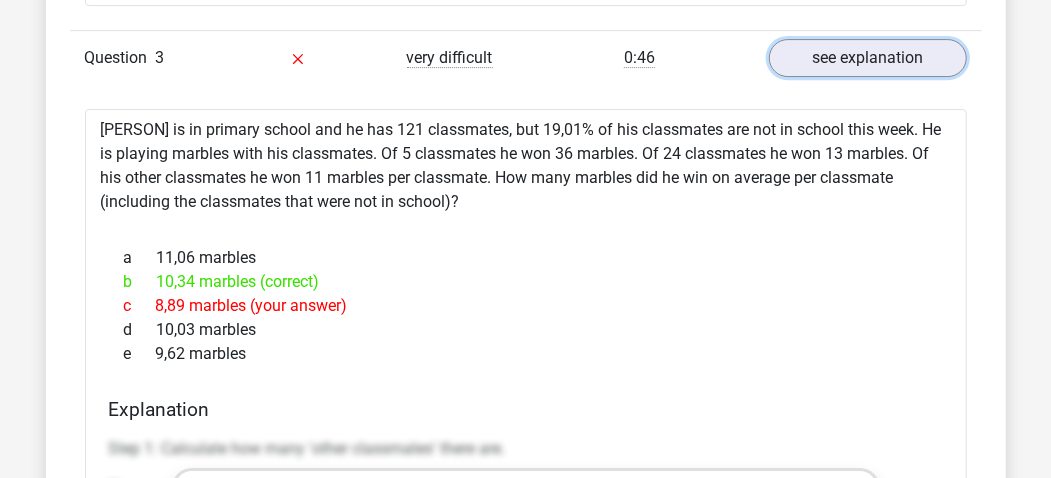scroll, scrollTop: 2933, scrollLeft: 0, axis: vertical 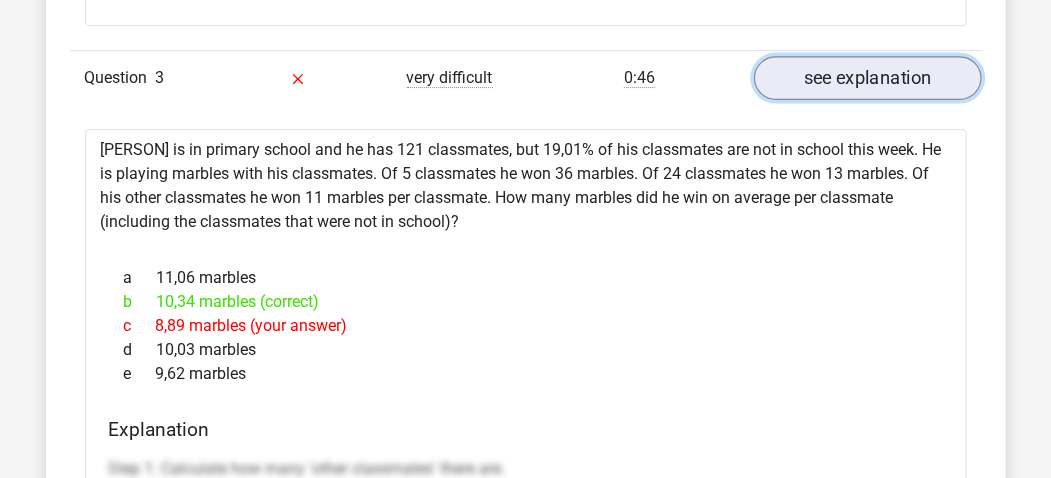 click on "see explanation" at bounding box center (868, 78) 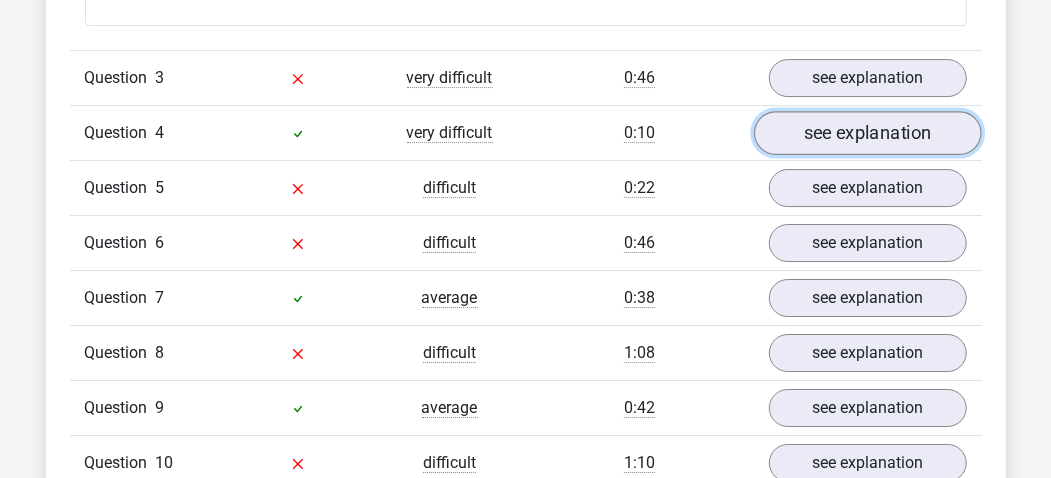 click on "see explanation" at bounding box center (868, 133) 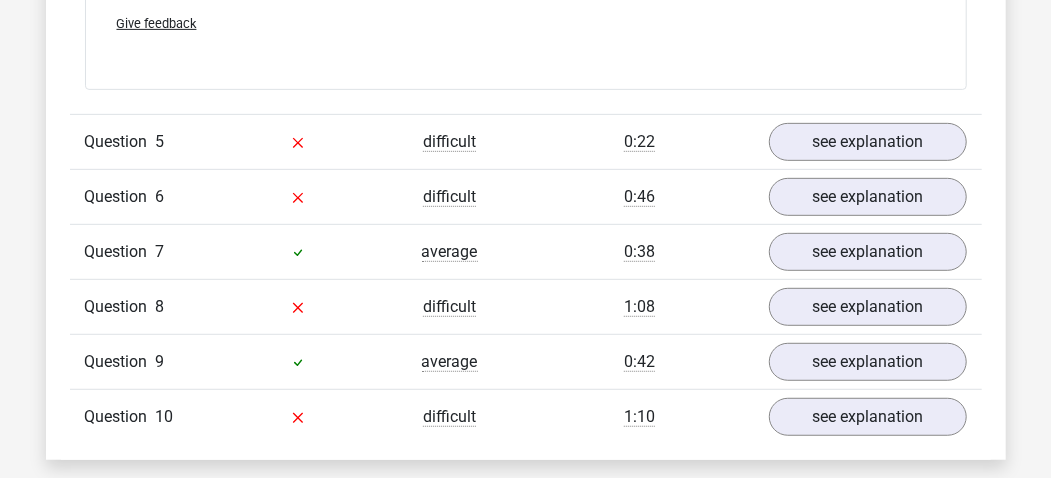 scroll, scrollTop: 3733, scrollLeft: 0, axis: vertical 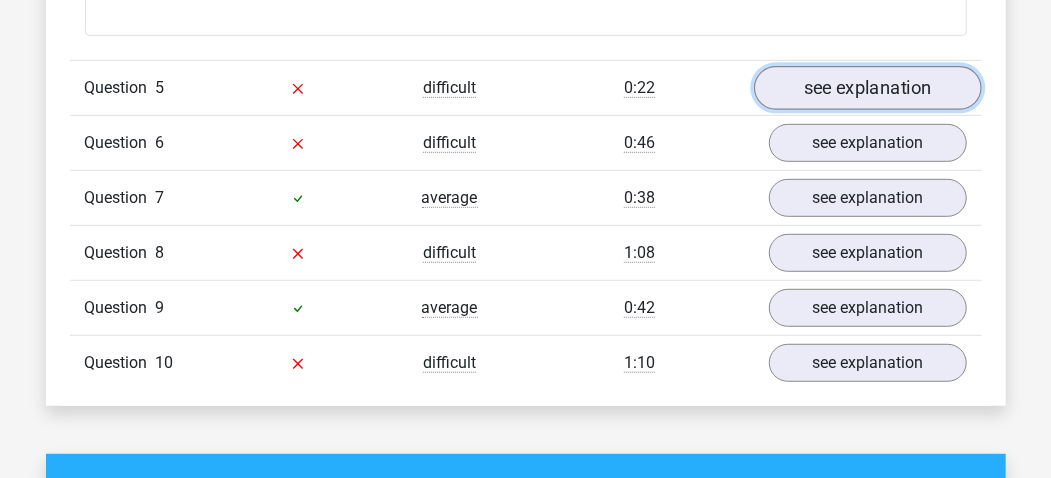 click on "see explanation" at bounding box center (868, 88) 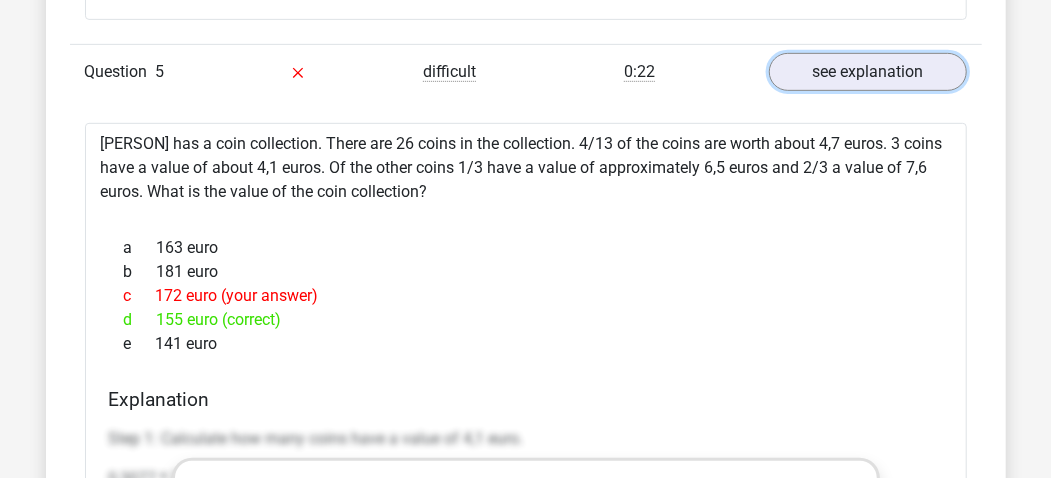 scroll, scrollTop: 3733, scrollLeft: 0, axis: vertical 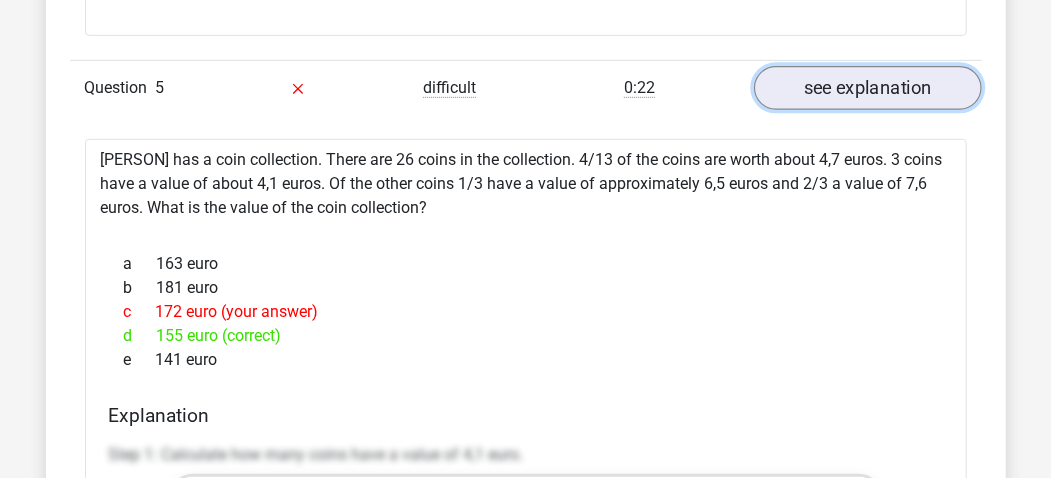 click on "see explanation" at bounding box center (868, 88) 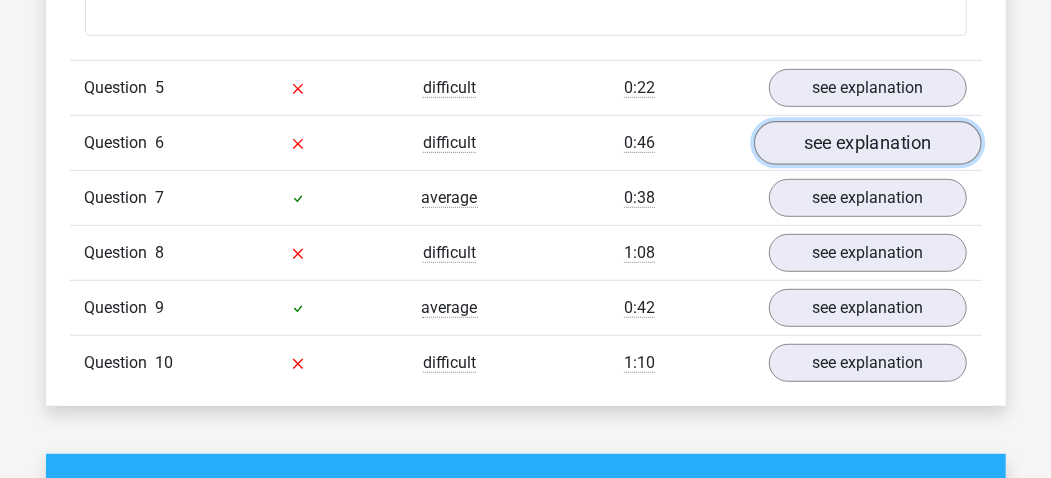 click on "see explanation" at bounding box center (868, 143) 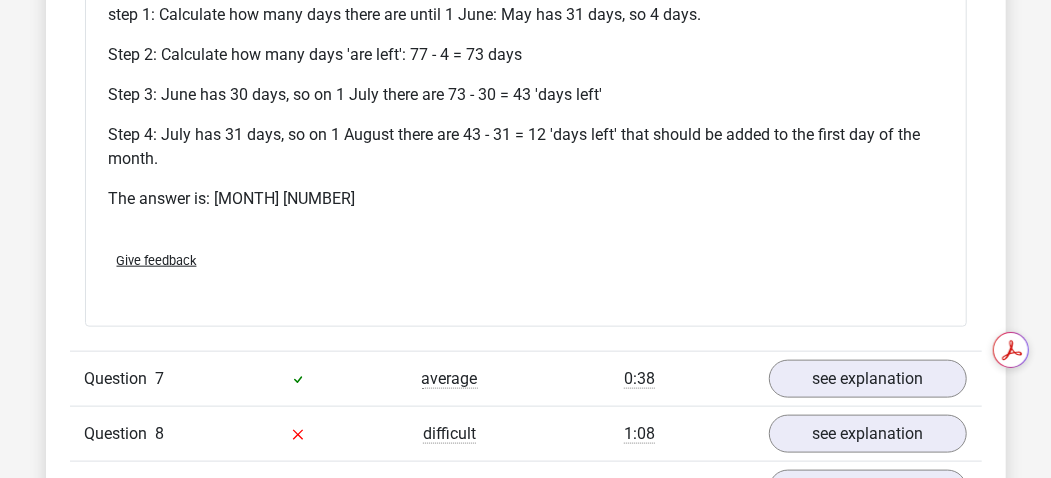 scroll, scrollTop: 4266, scrollLeft: 0, axis: vertical 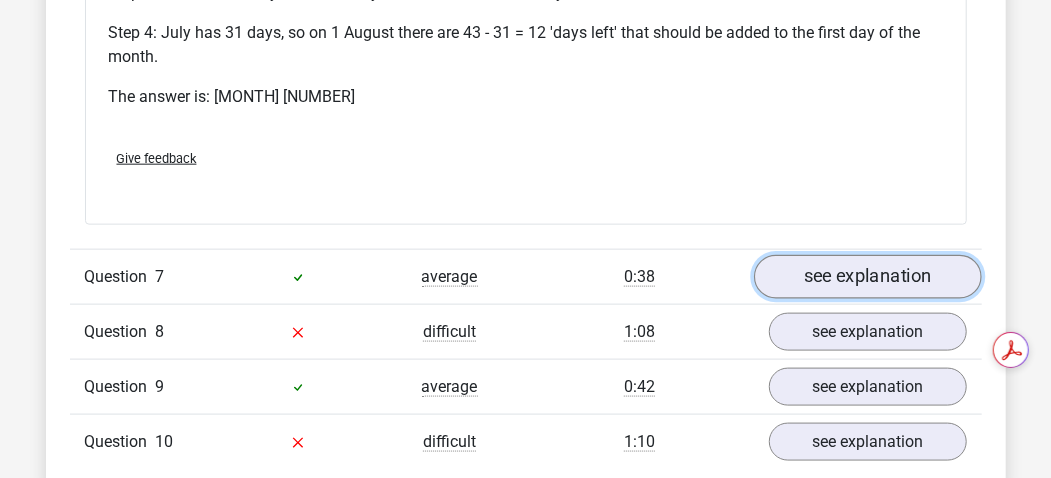 click on "see explanation" at bounding box center (868, 277) 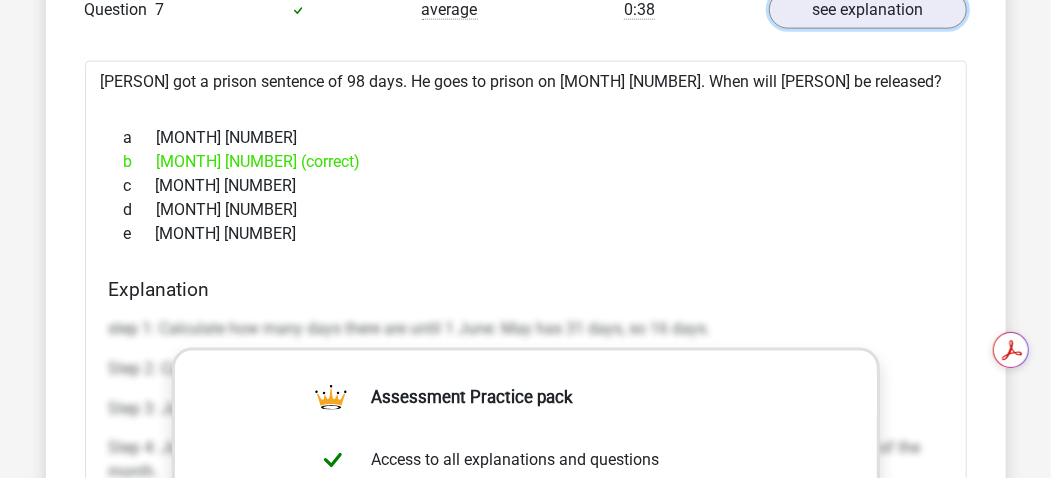 scroll, scrollTop: 4400, scrollLeft: 0, axis: vertical 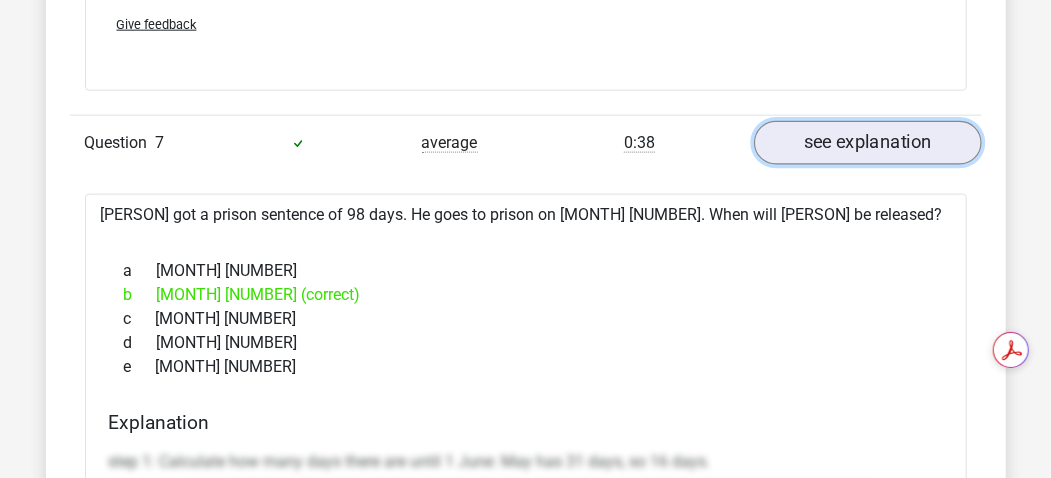 click on "see explanation" at bounding box center [868, 143] 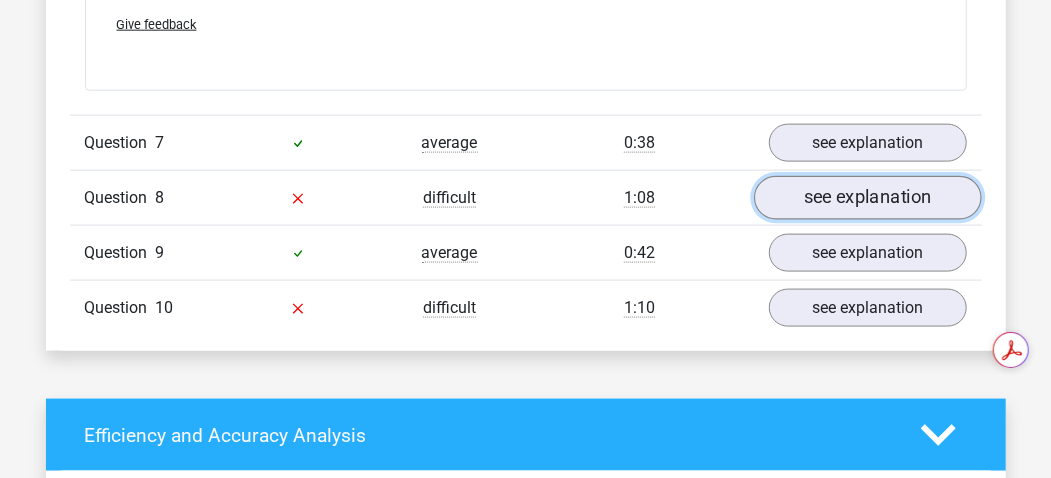 click on "see explanation" at bounding box center [868, 198] 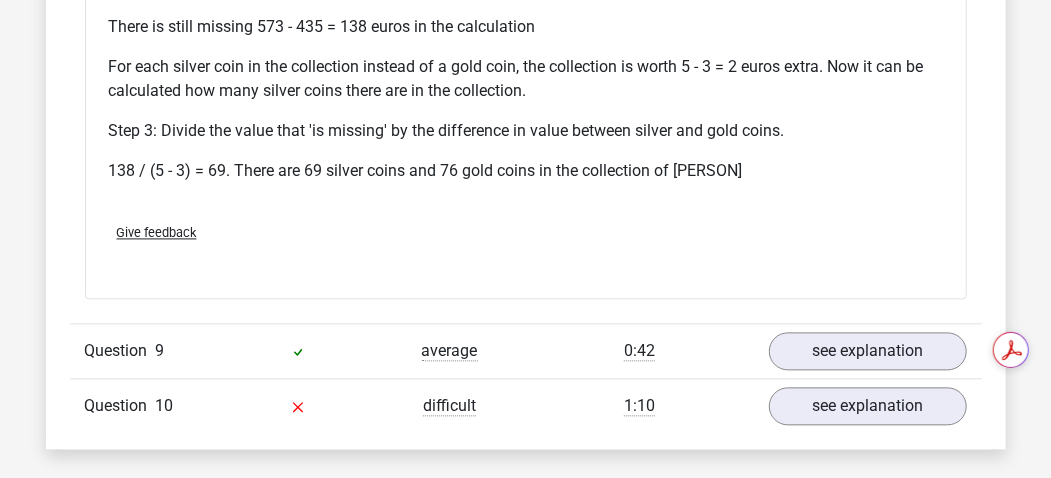 scroll, scrollTop: 5066, scrollLeft: 0, axis: vertical 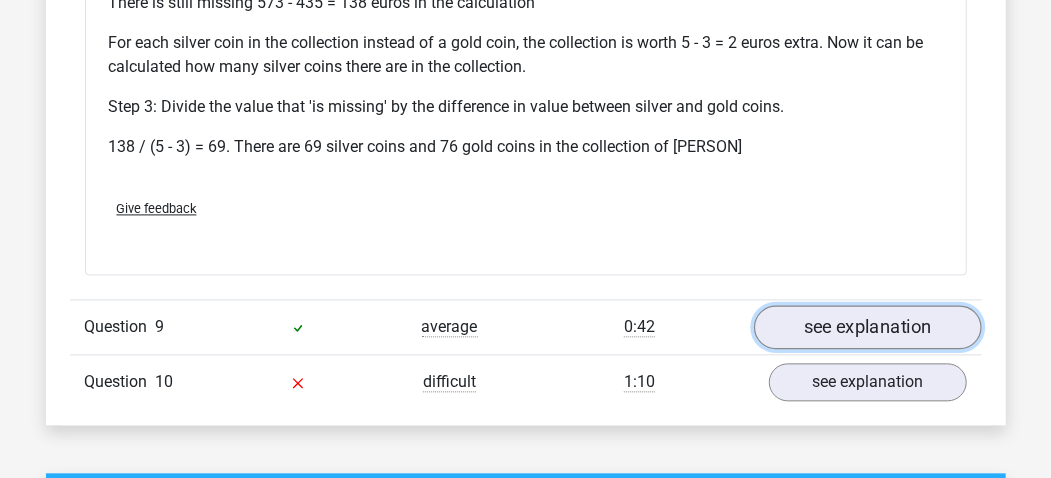 click on "see explanation" at bounding box center (868, 328) 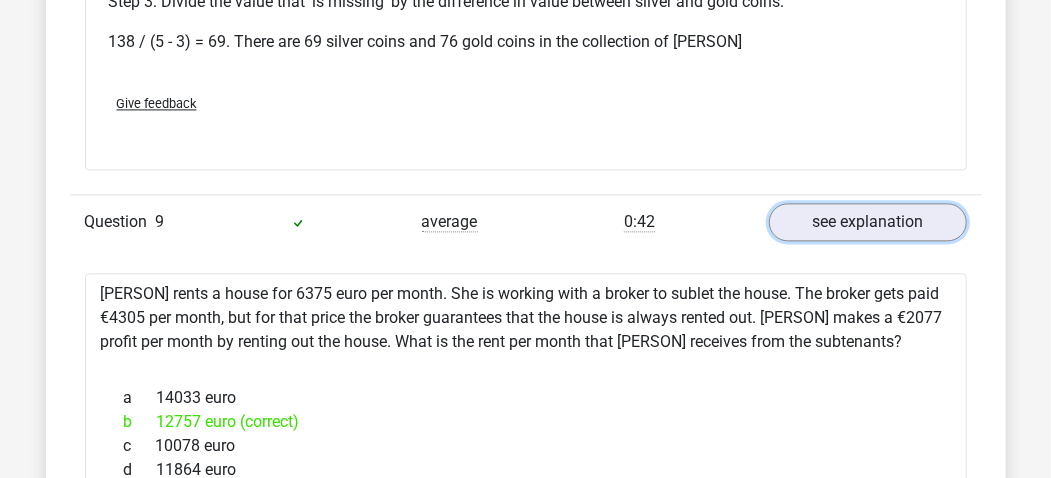 scroll, scrollTop: 5066, scrollLeft: 0, axis: vertical 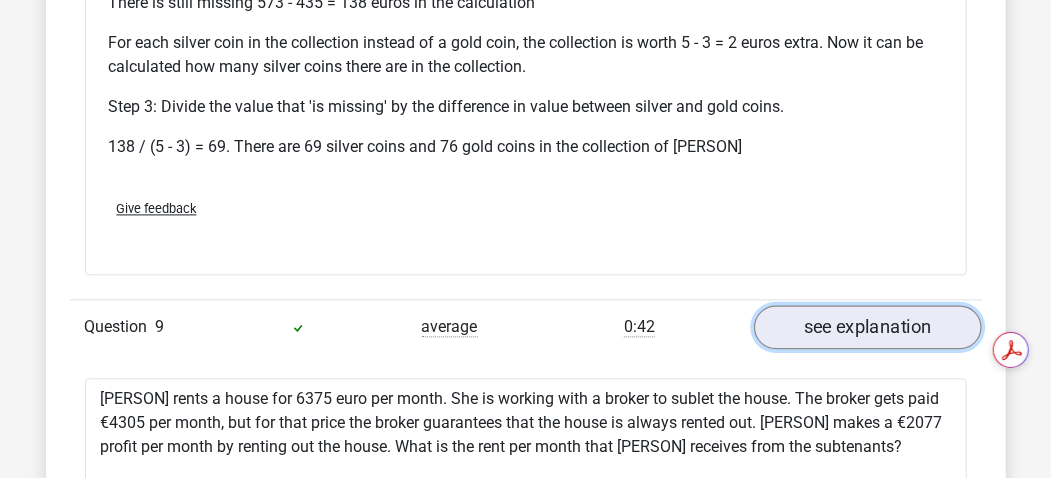 click on "see explanation" at bounding box center (868, 328) 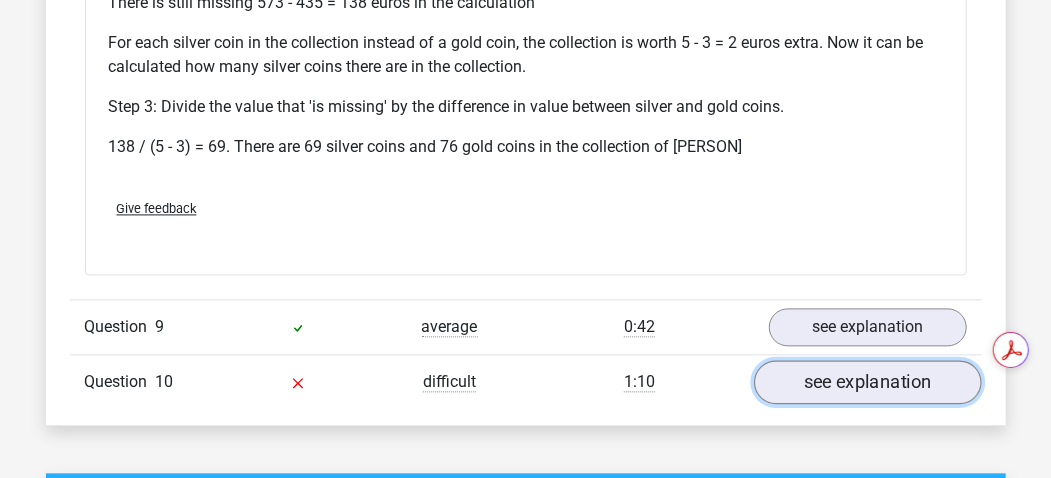 click on "see explanation" at bounding box center [868, 383] 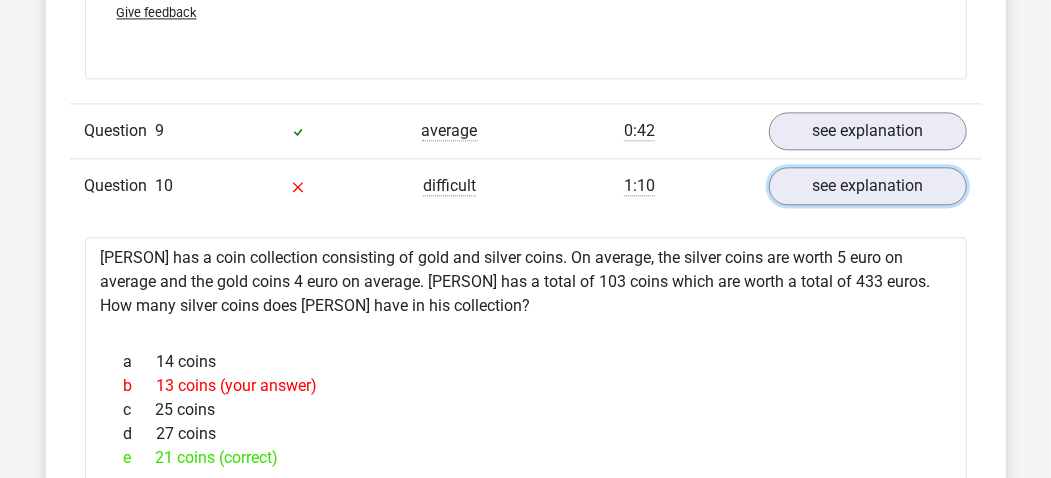 scroll, scrollTop: 5200, scrollLeft: 0, axis: vertical 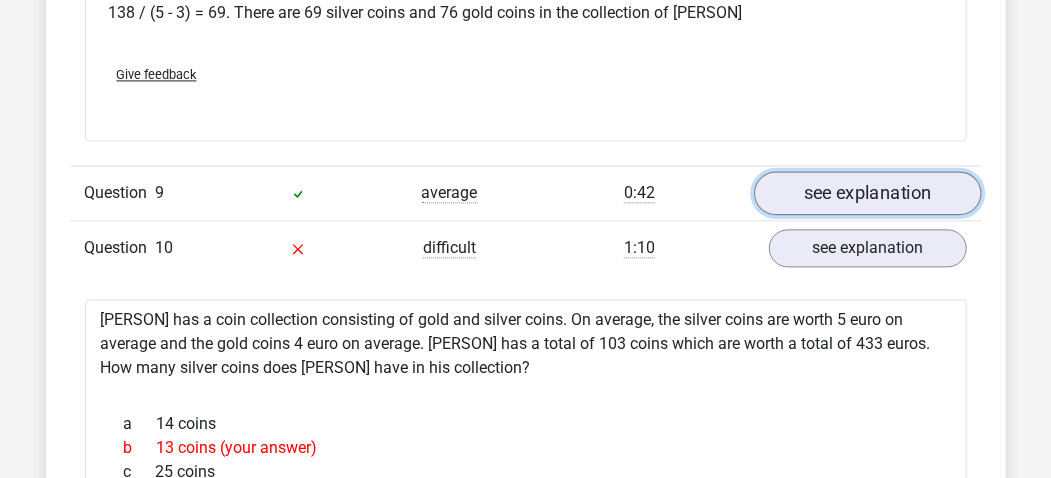 click on "see explanation" at bounding box center (868, 194) 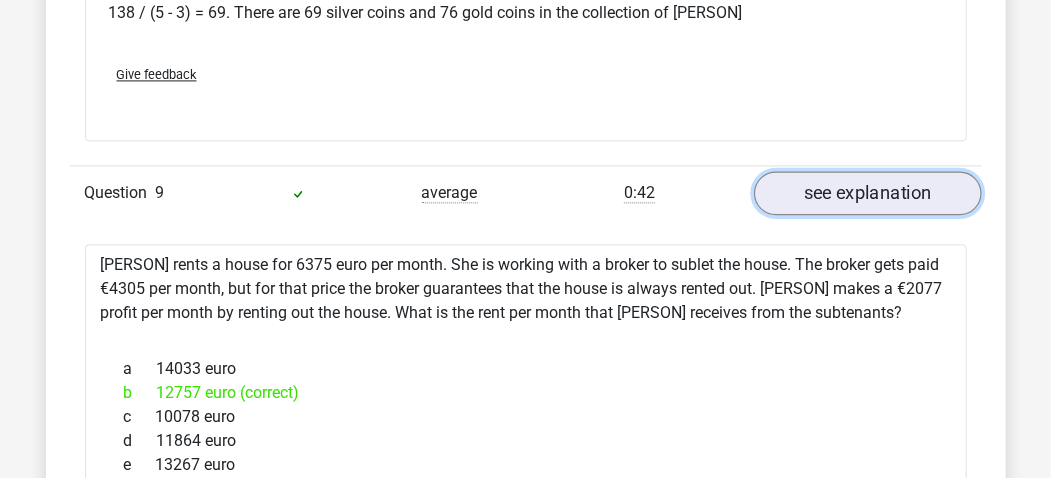 click on "see explanation" at bounding box center (868, 194) 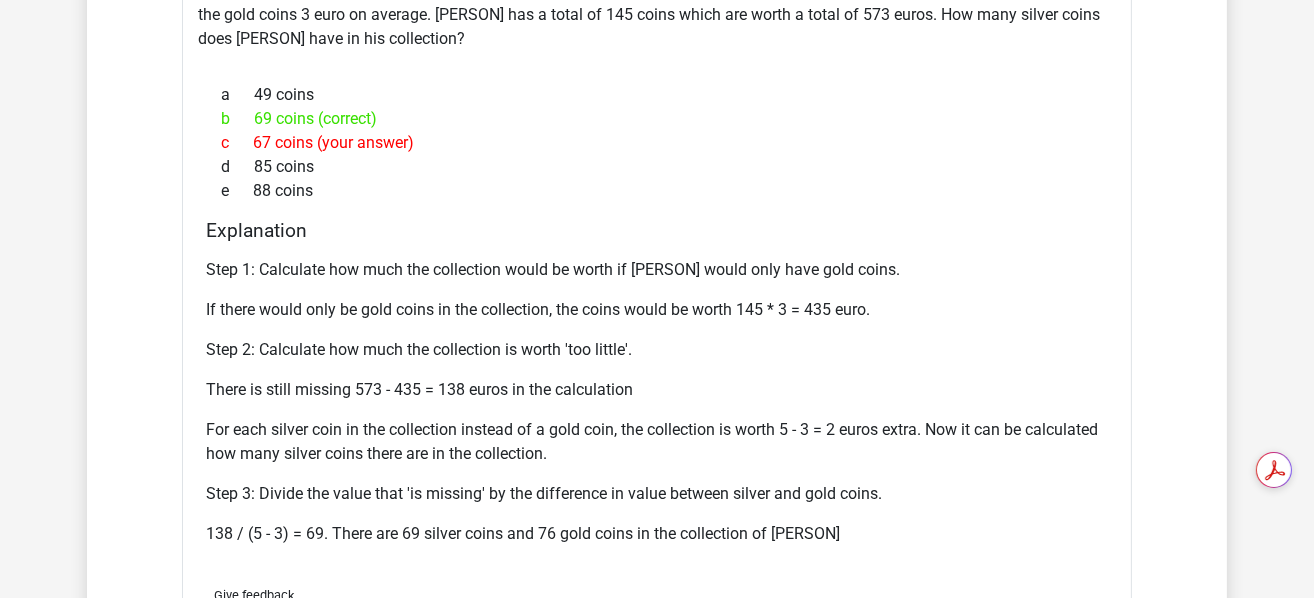 scroll, scrollTop: 4633, scrollLeft: 0, axis: vertical 